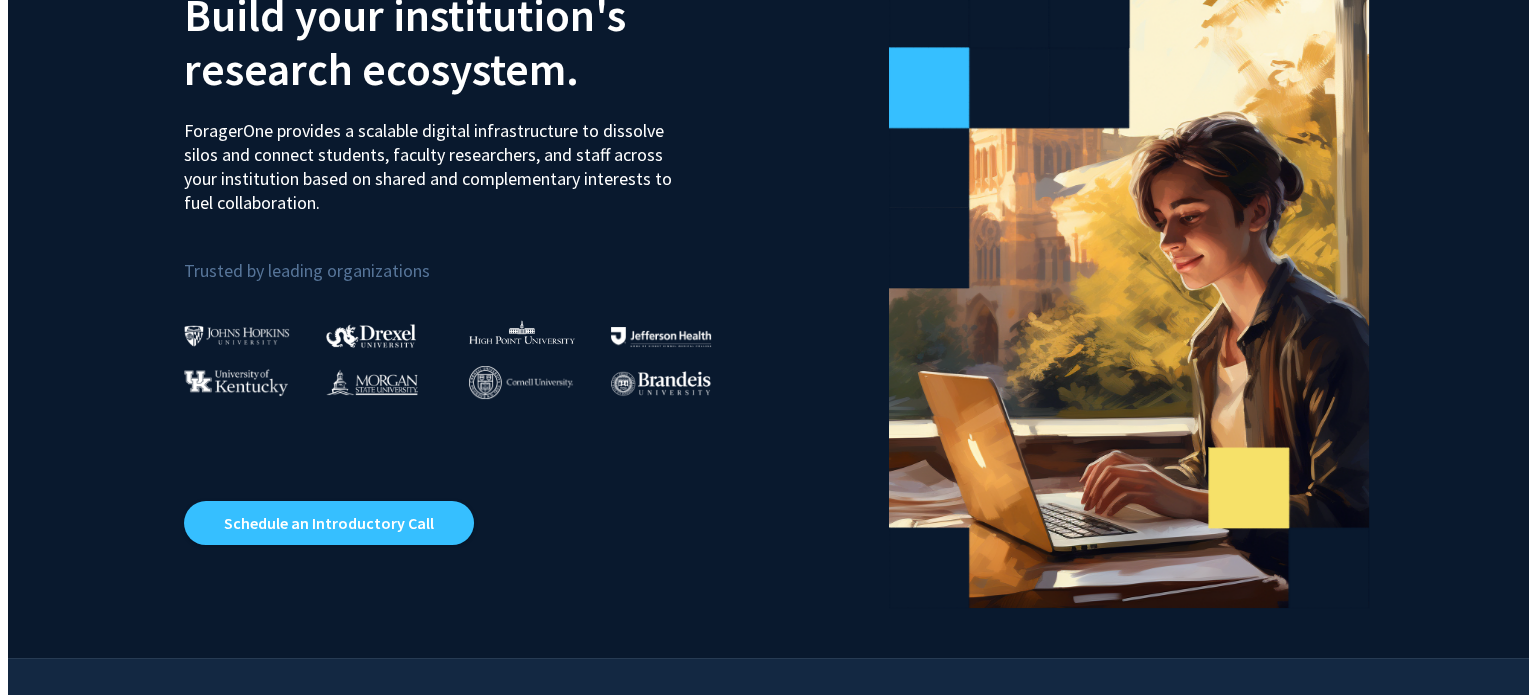 scroll, scrollTop: 0, scrollLeft: 0, axis: both 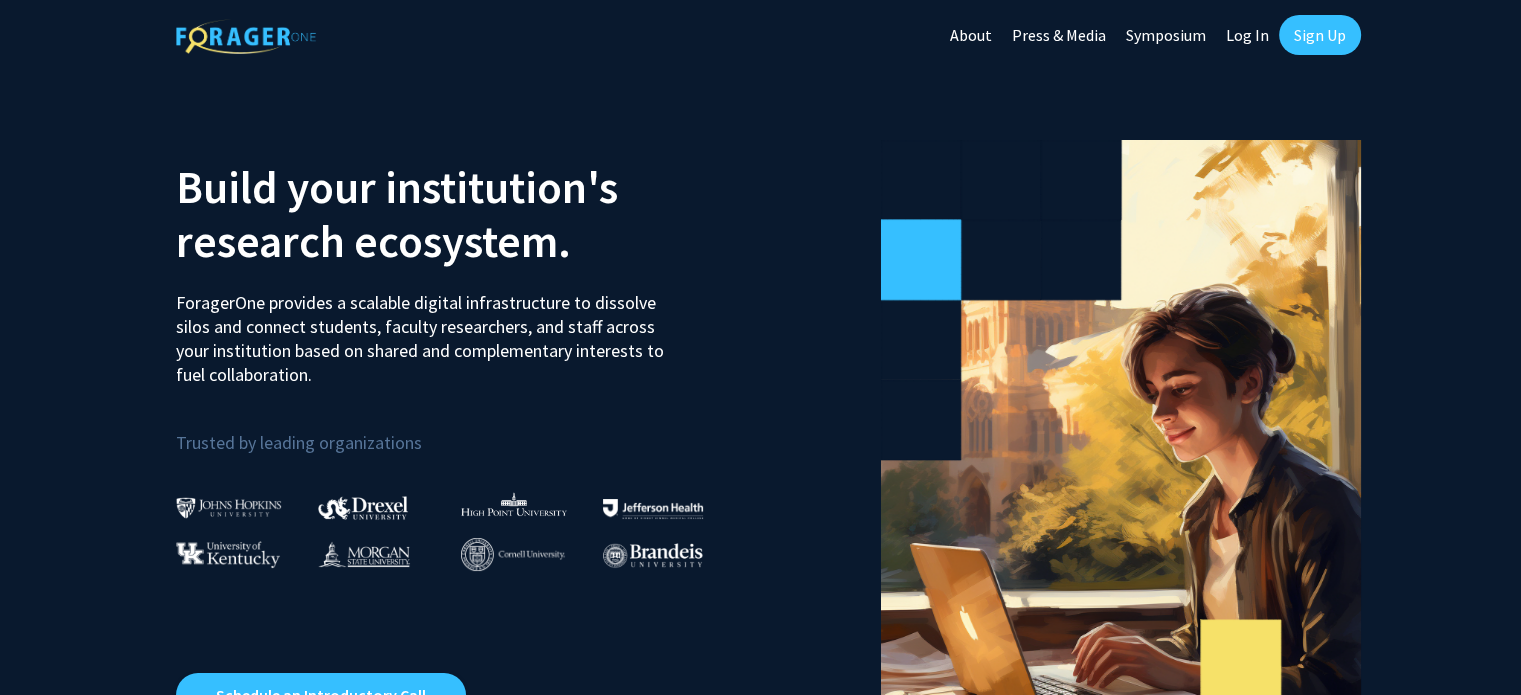 click on "Log In" 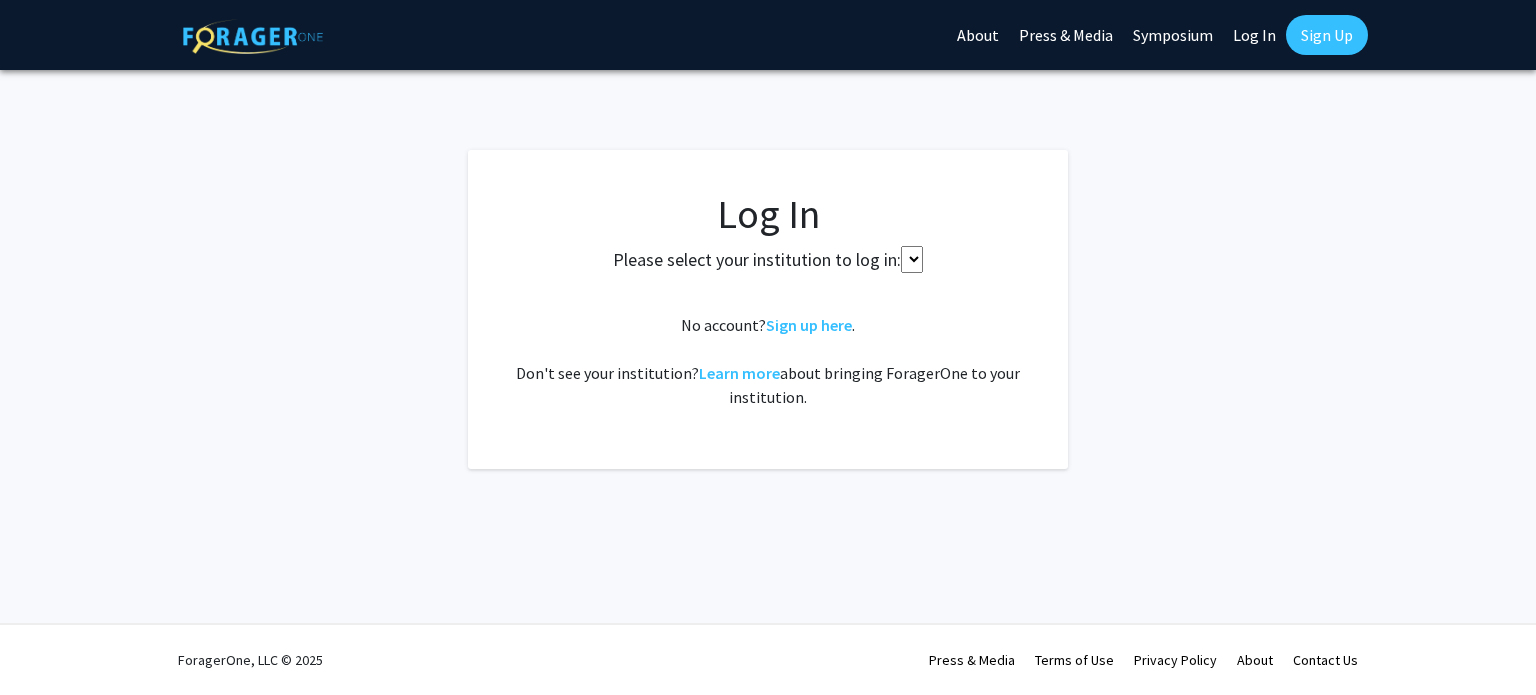 select 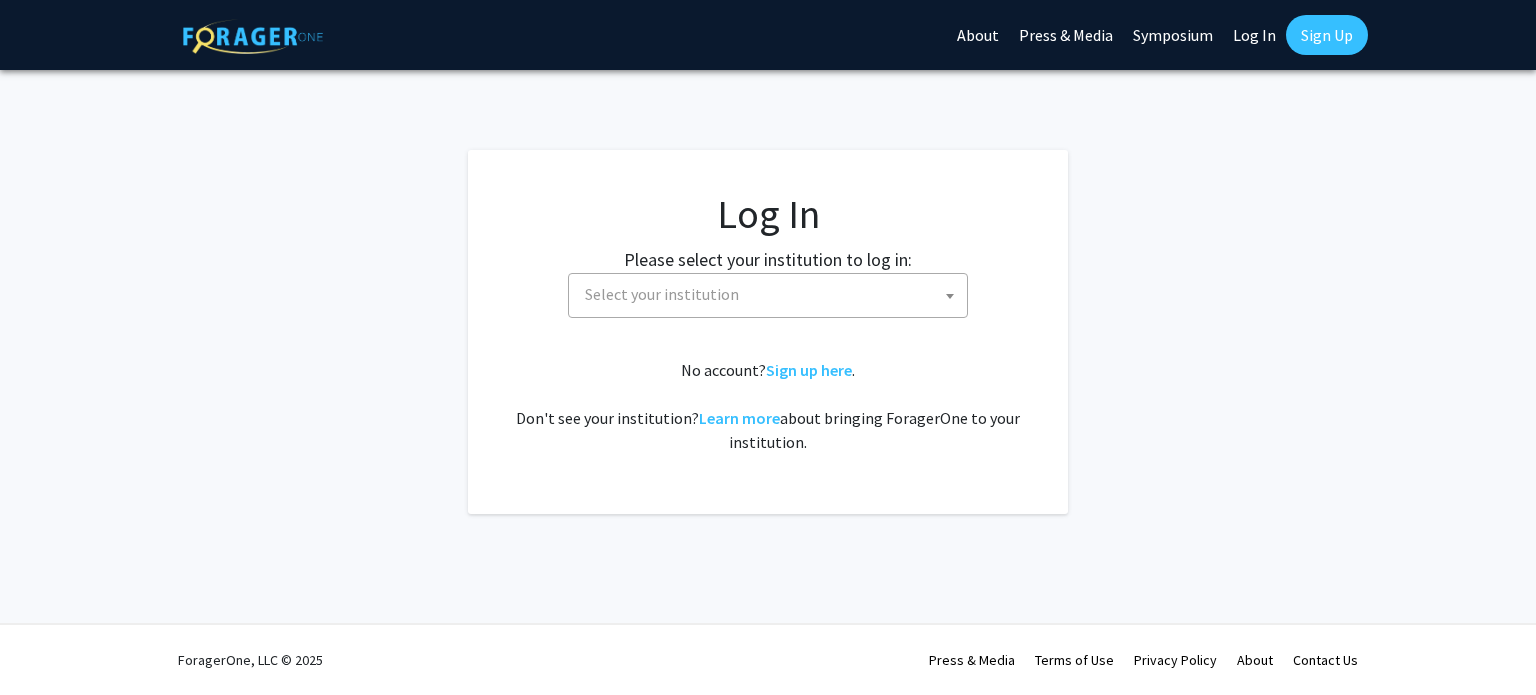 drag, startPoint x: 828, startPoint y: 319, endPoint x: 781, endPoint y: 312, distance: 47.518417 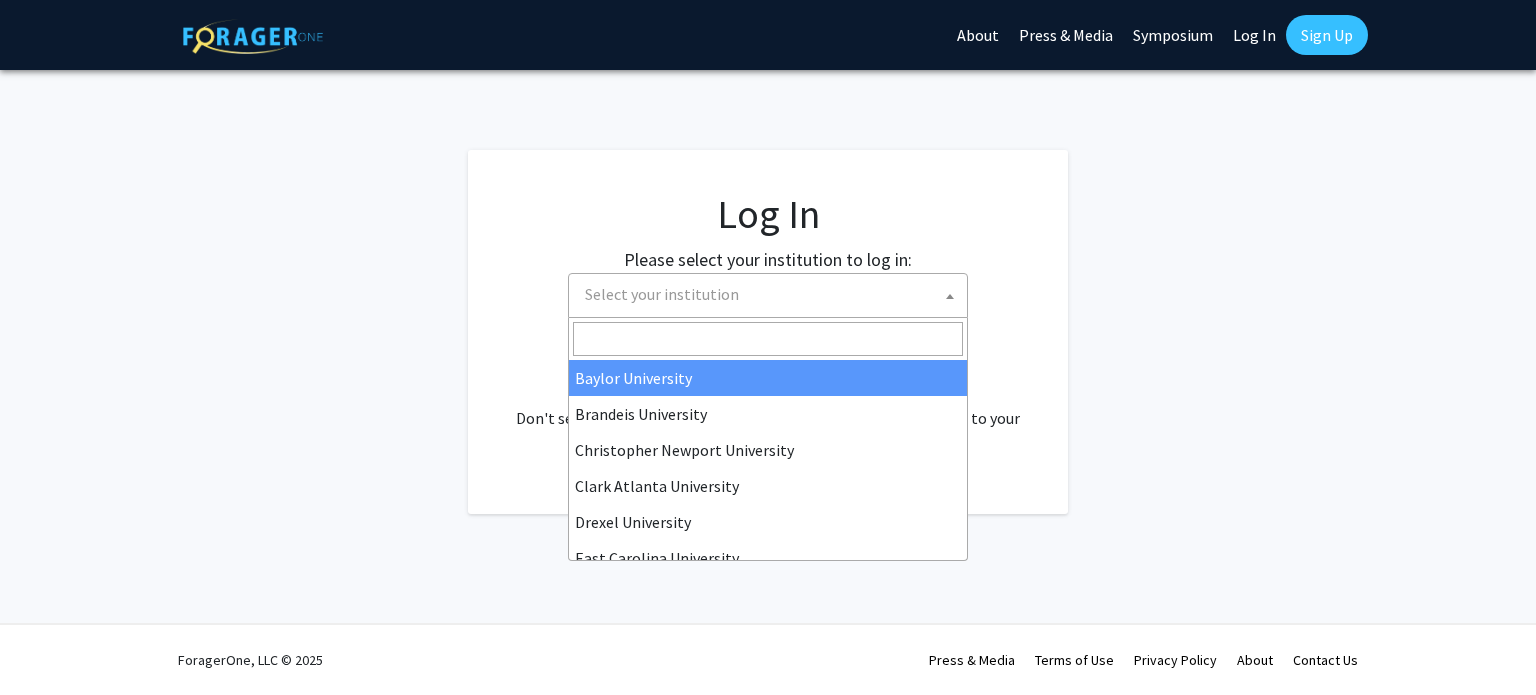 click on "Select your institution" at bounding box center [772, 294] 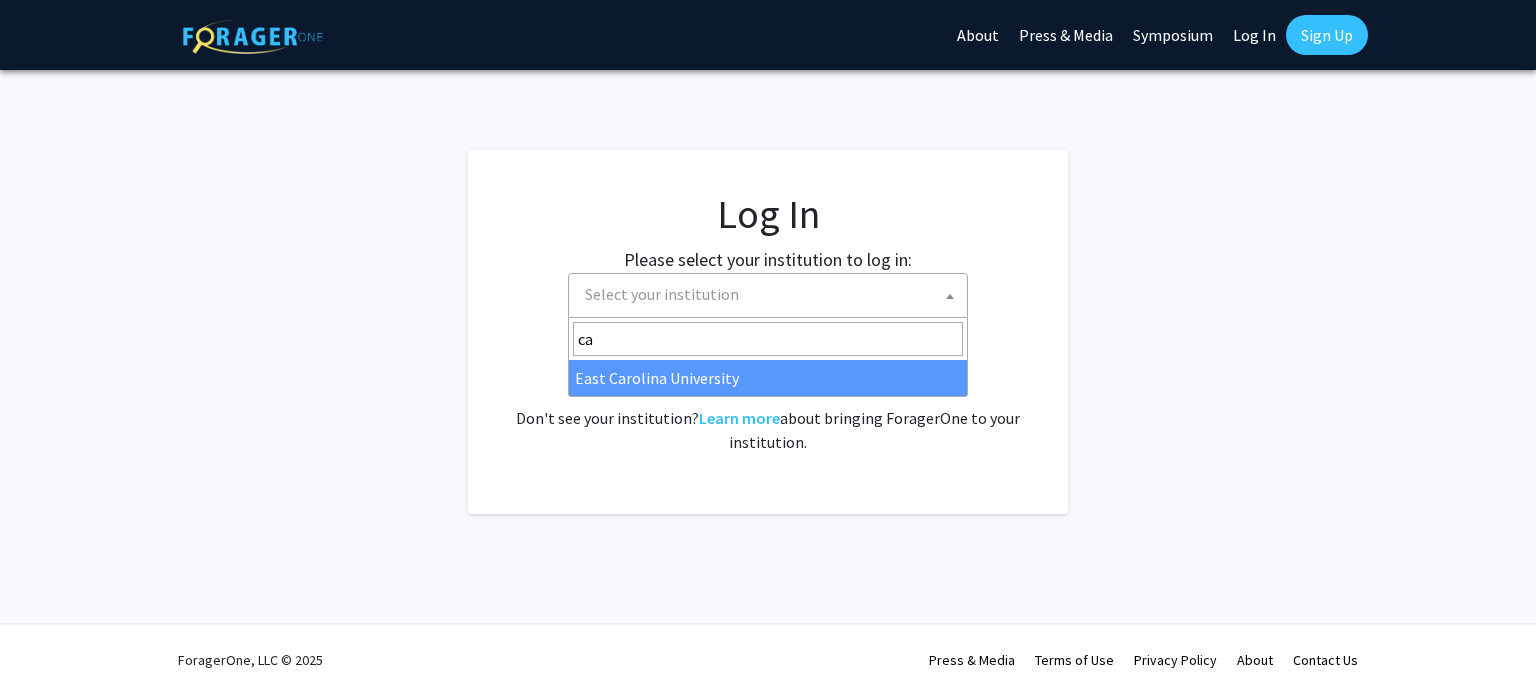 type on "c" 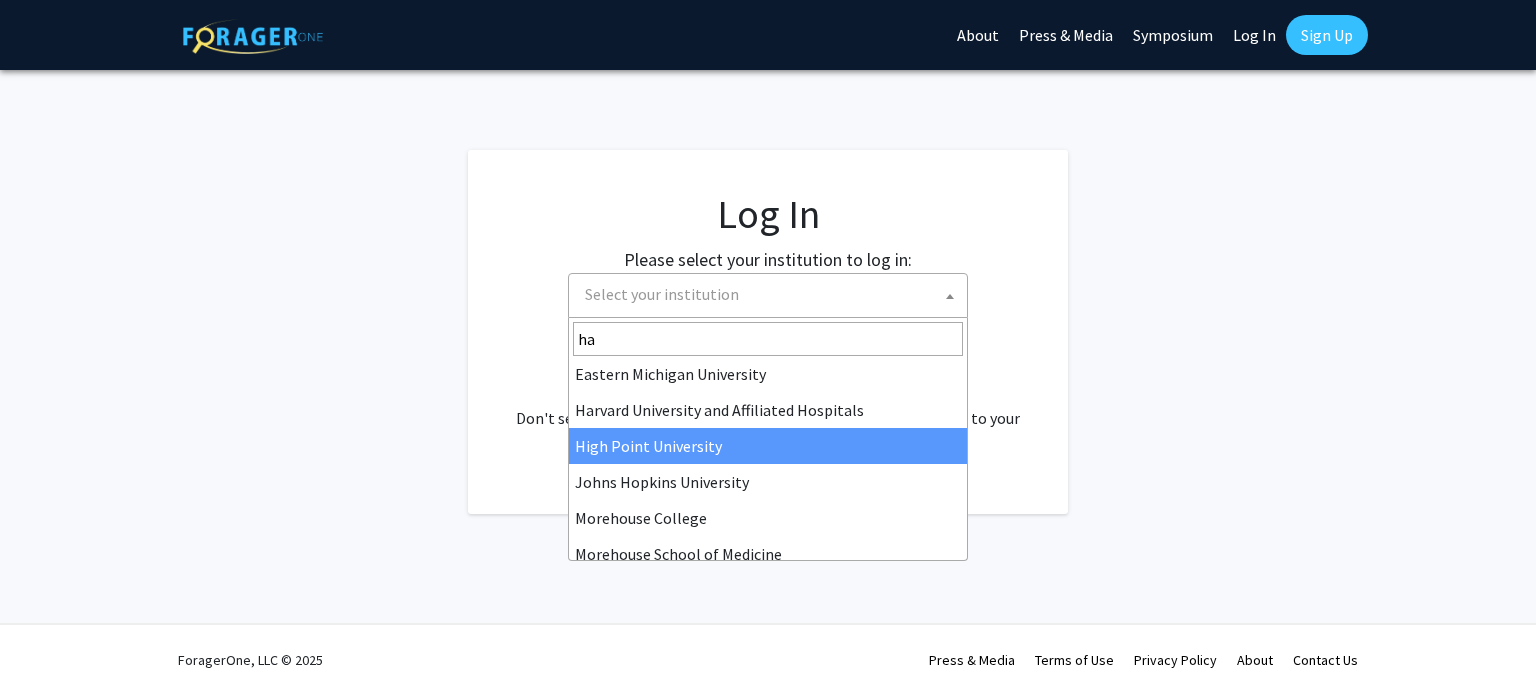 scroll, scrollTop: 0, scrollLeft: 0, axis: both 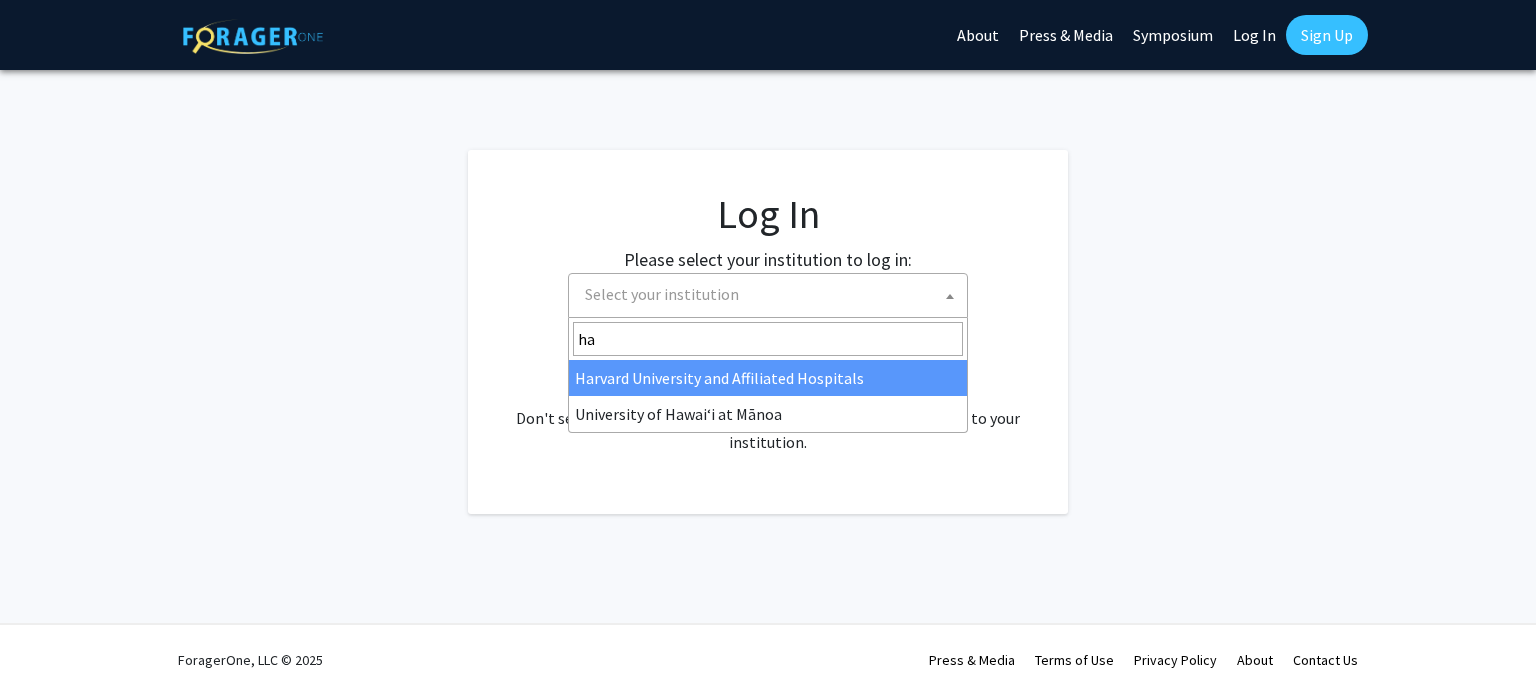type on "h" 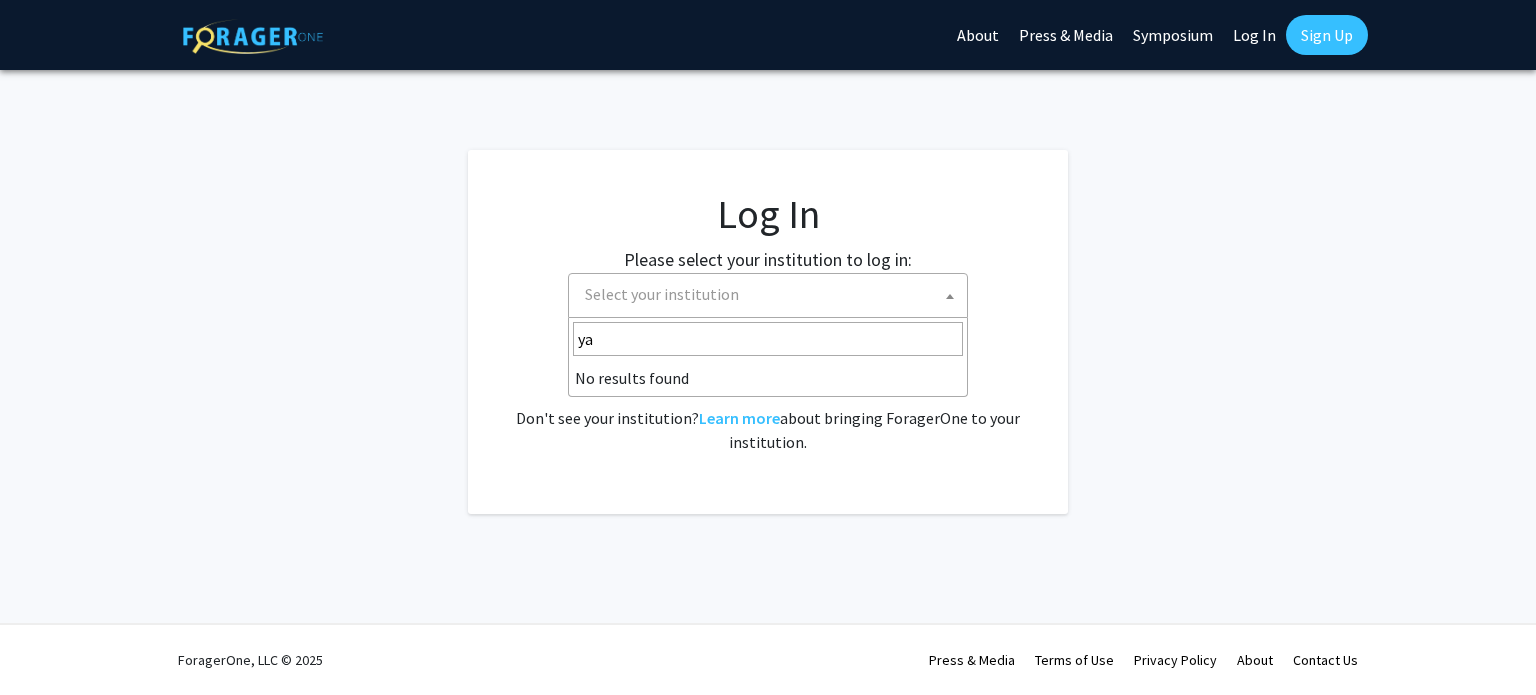 type on "y" 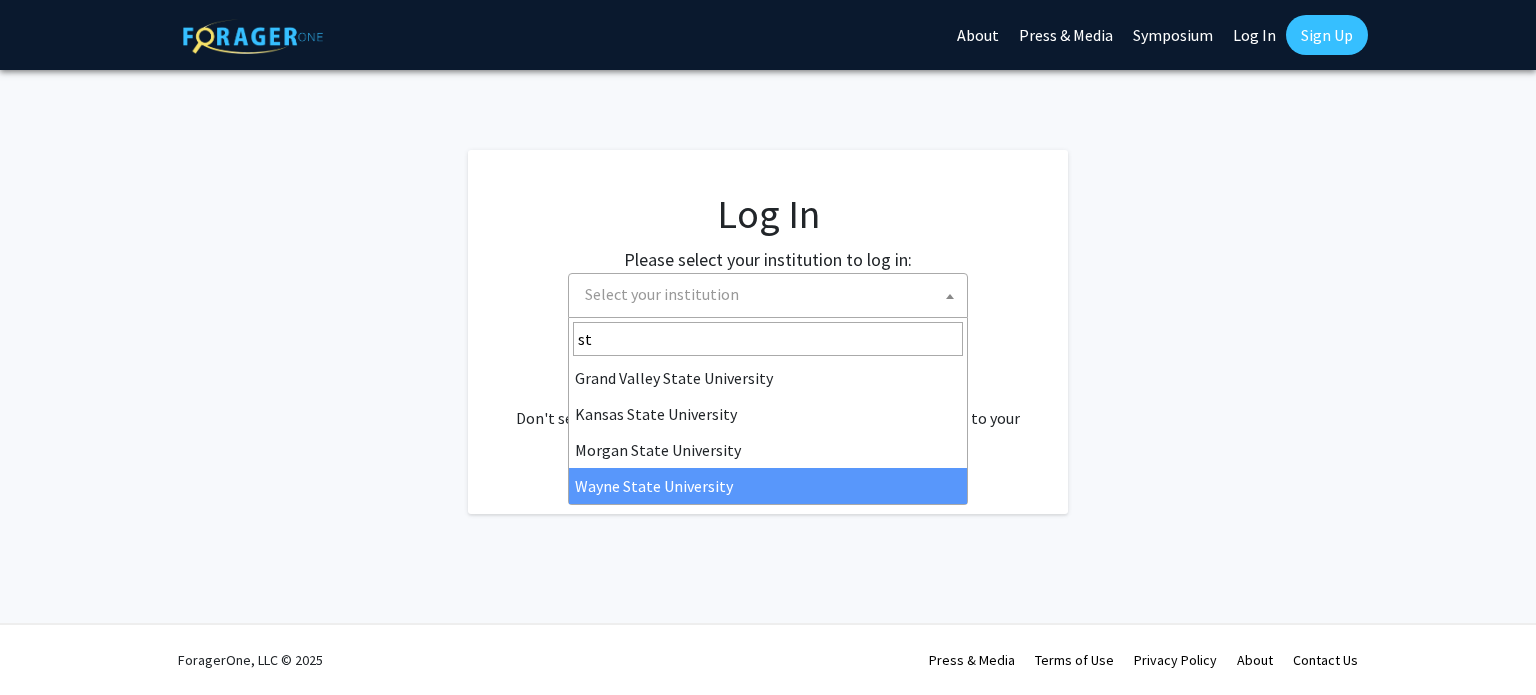 type on "s" 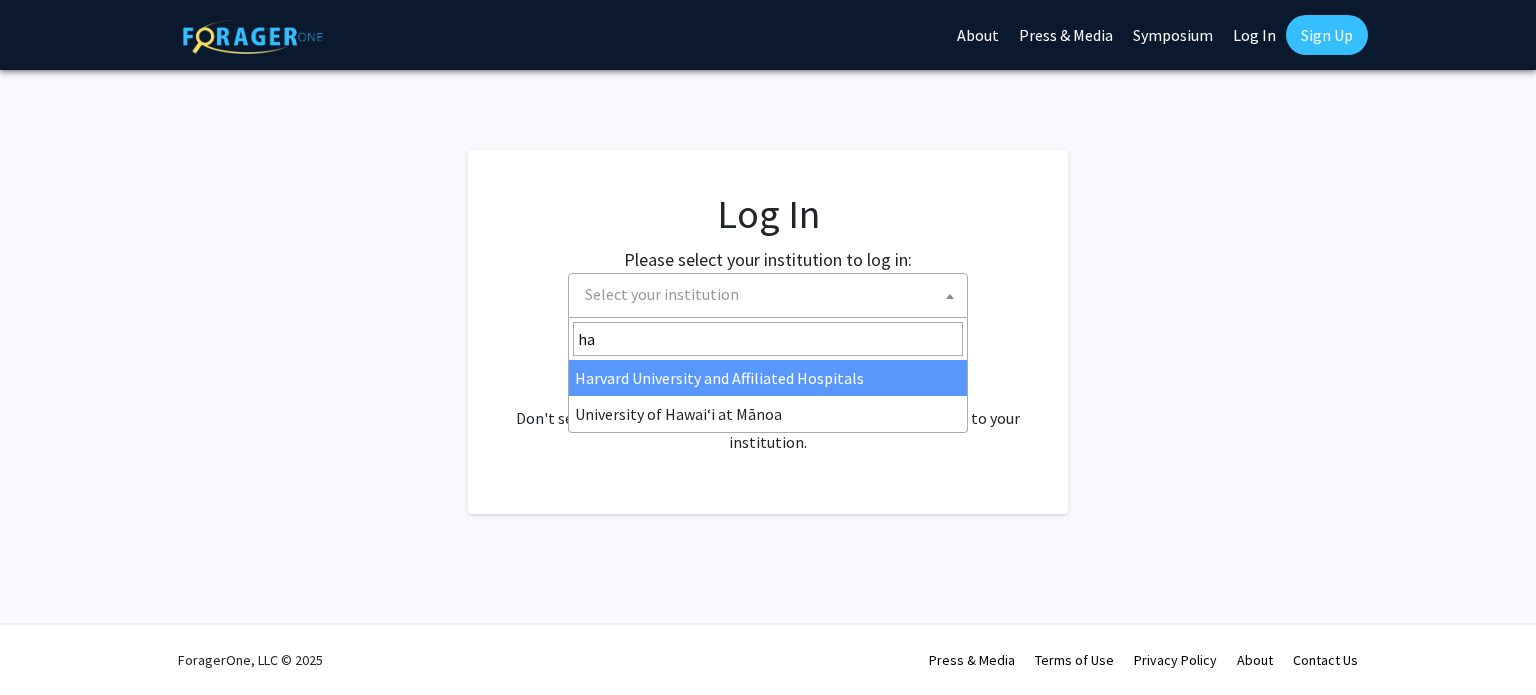type on "h" 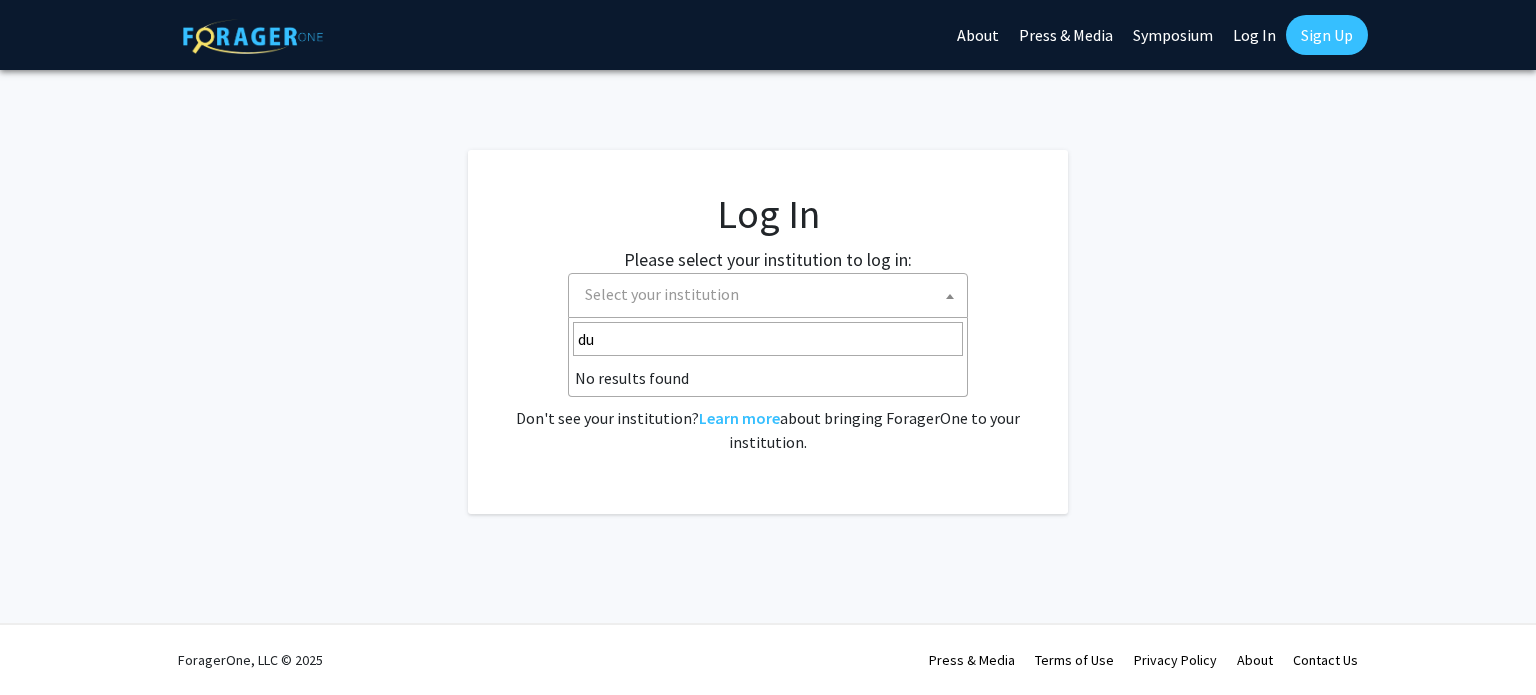 type on "d" 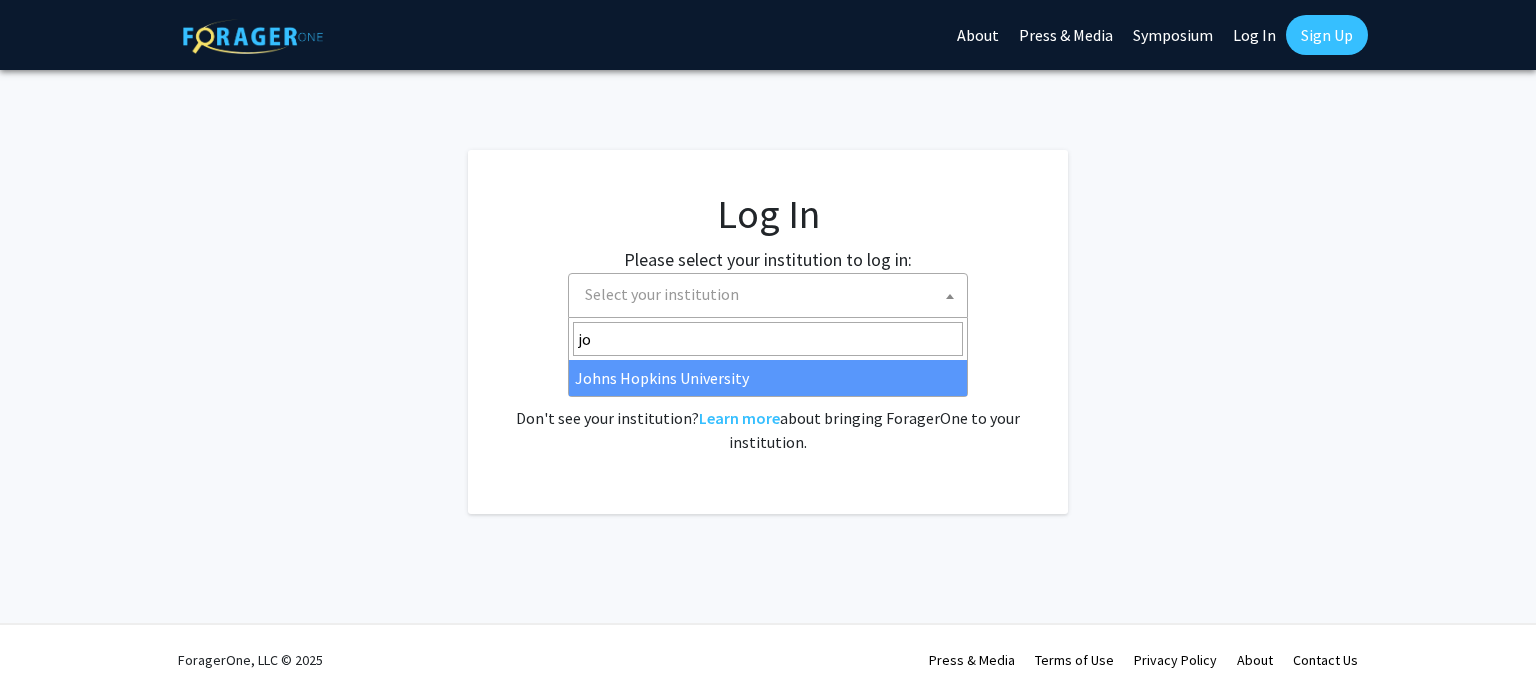 type on "j" 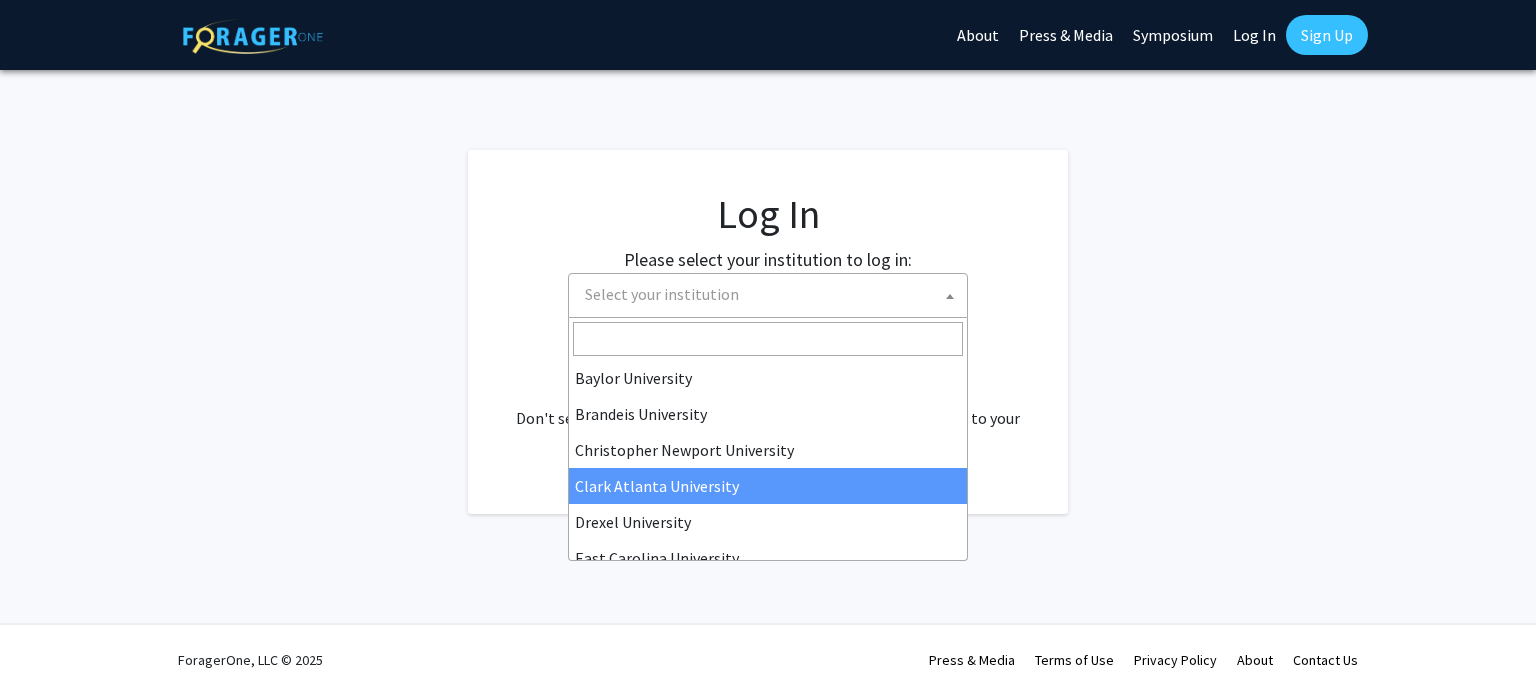 type on "a" 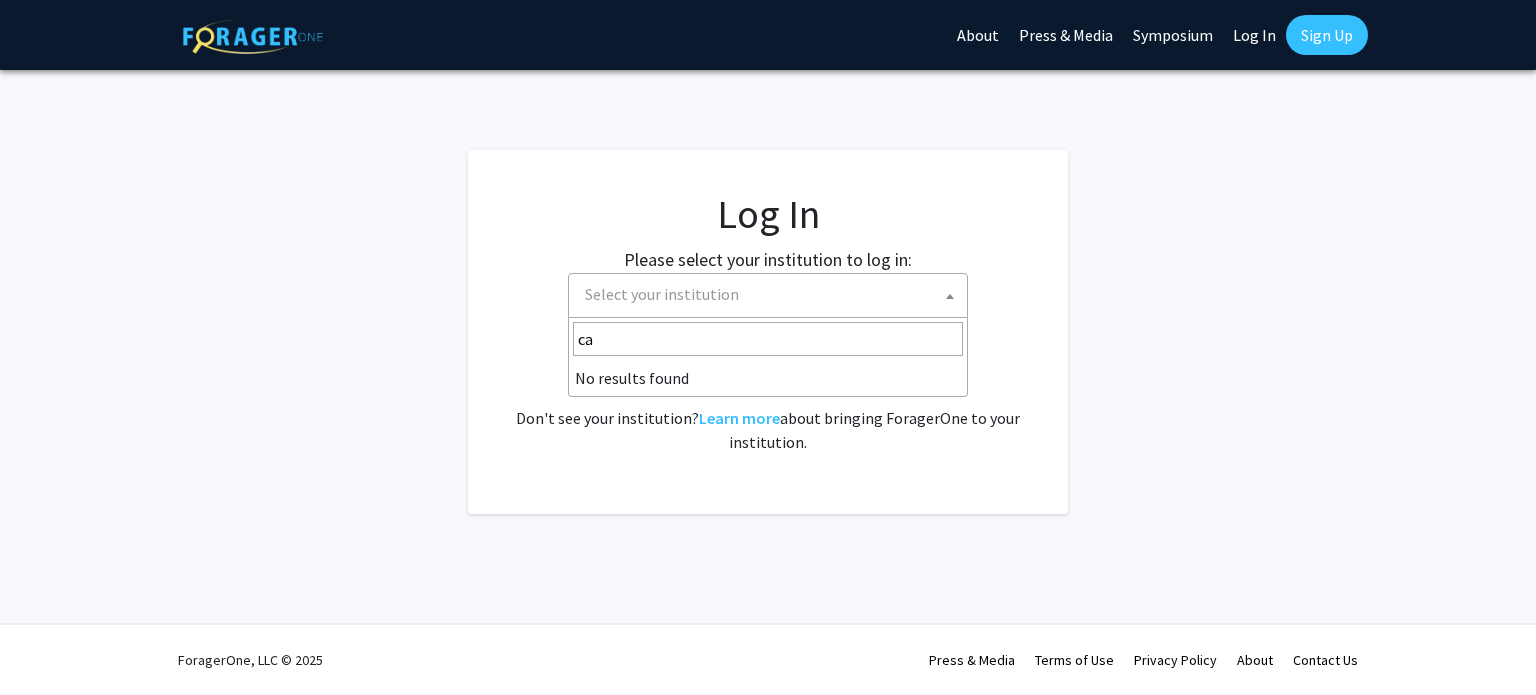 type on "c" 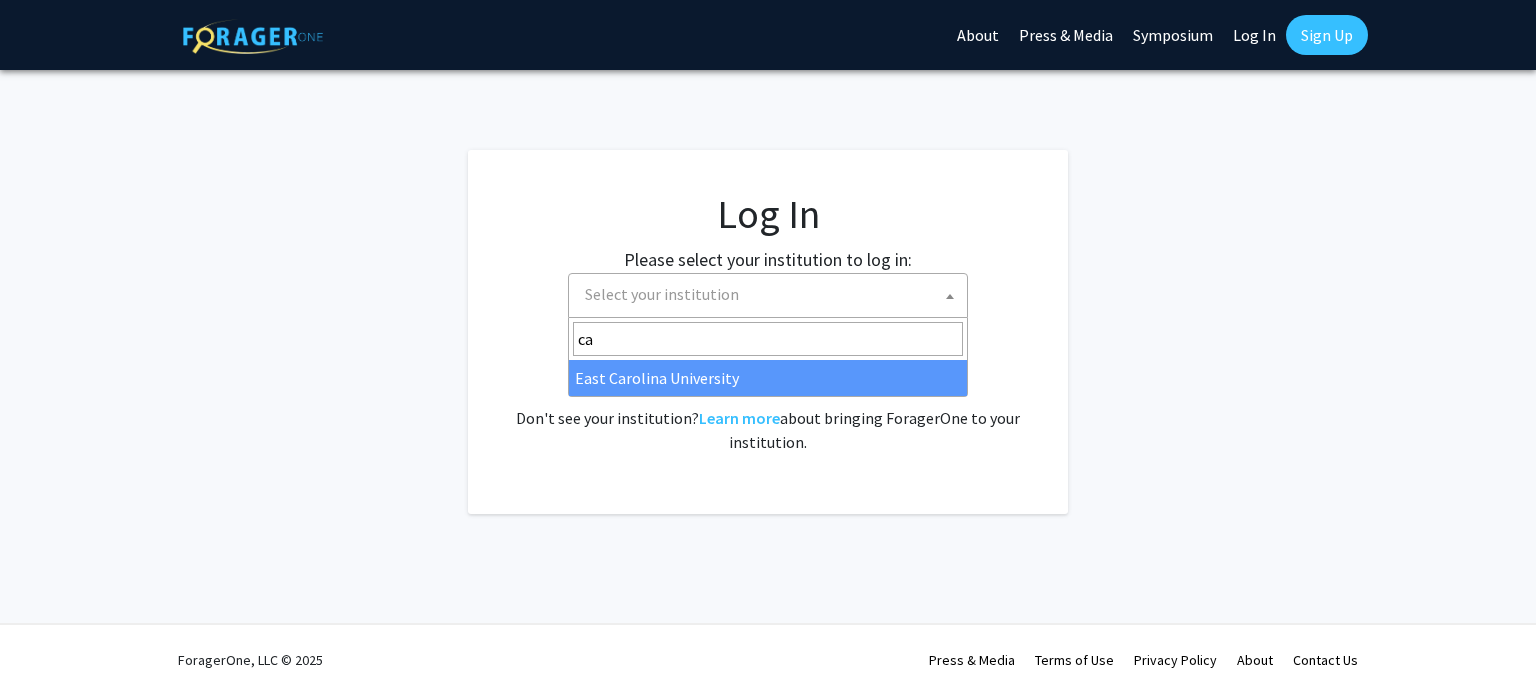 type on "c" 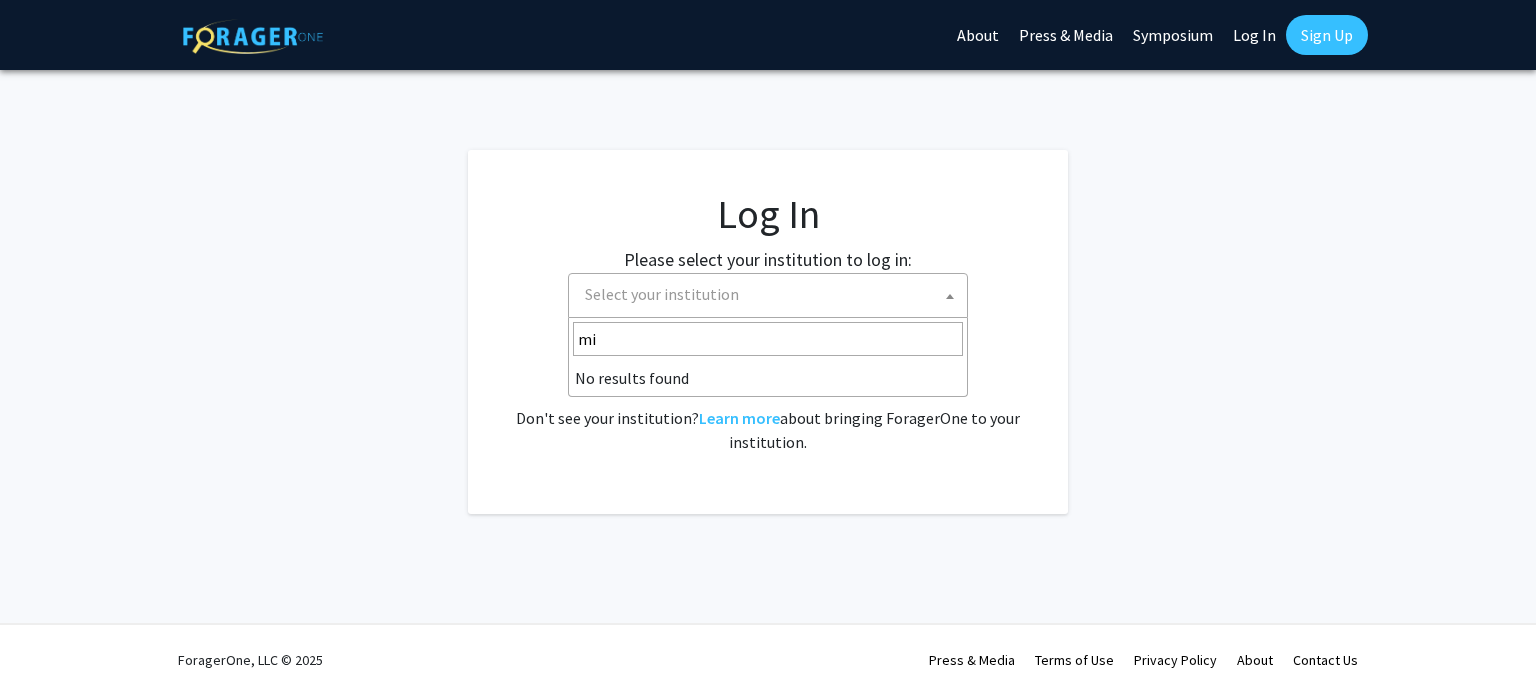 type on "m" 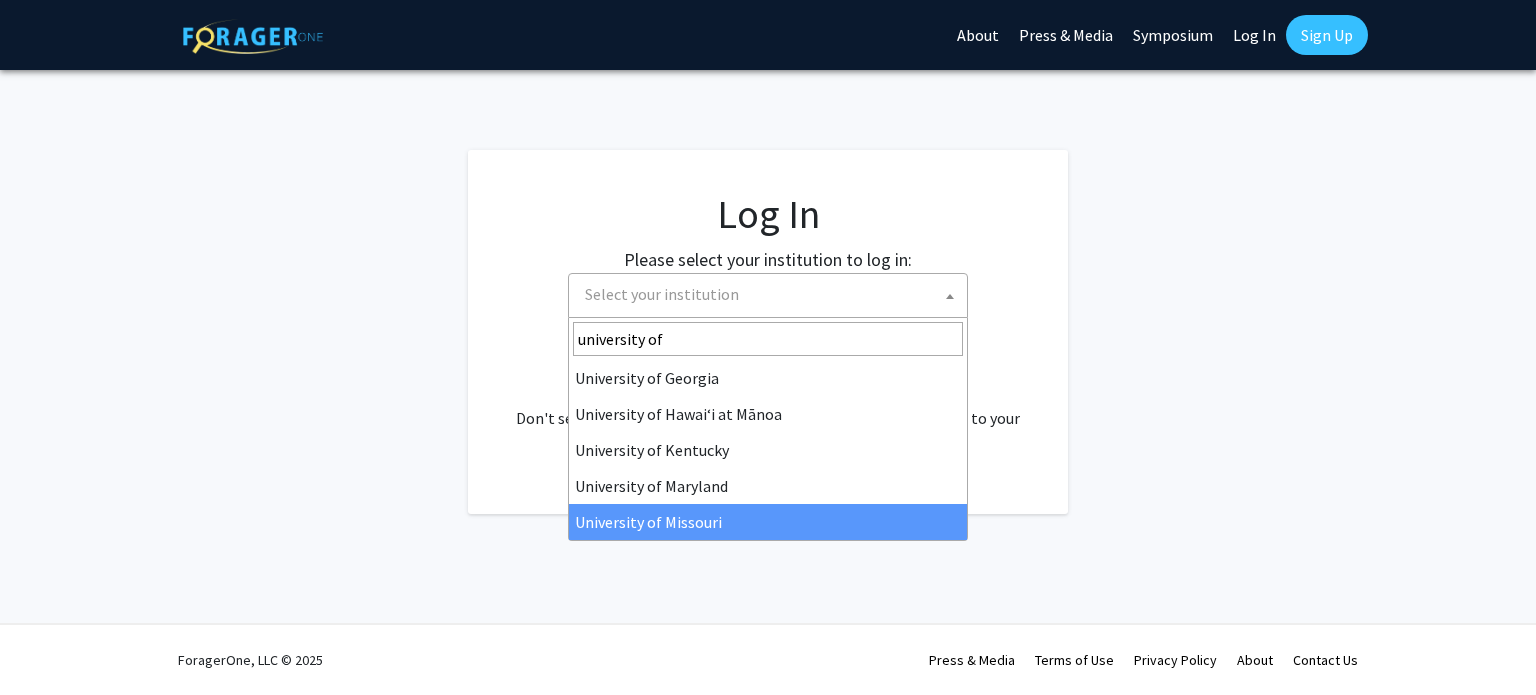 type on "university of" 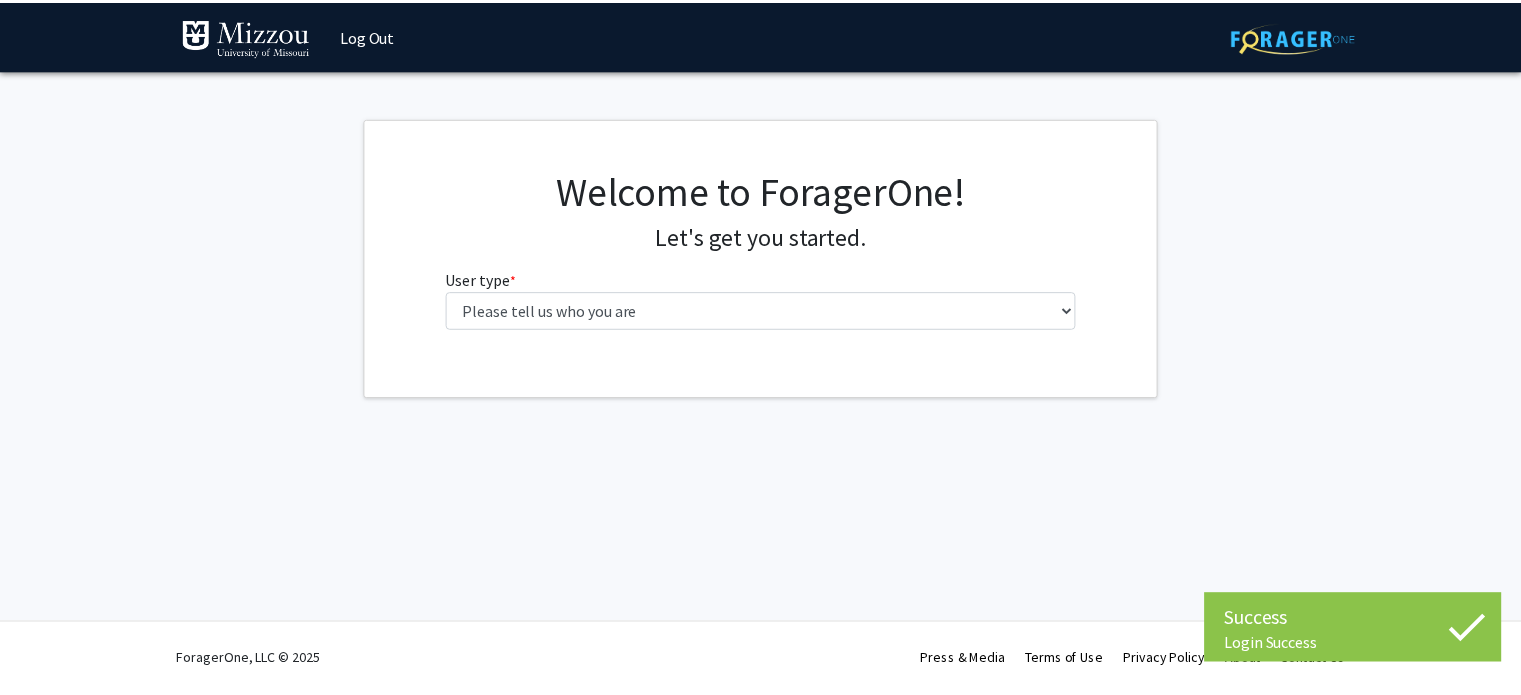 scroll, scrollTop: 0, scrollLeft: 0, axis: both 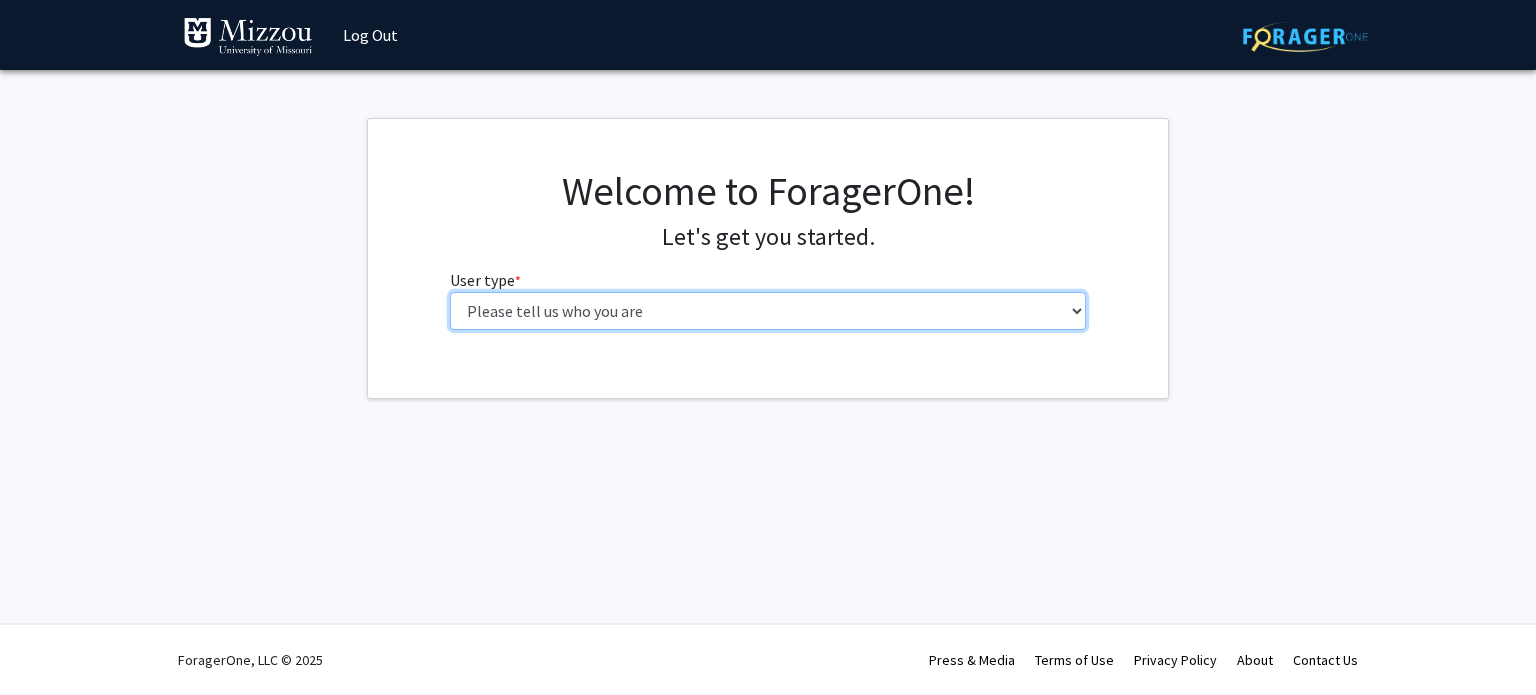 click on "Please tell us who you are  Undergraduate Student   Master's Student   Doctoral Candidate (PhD, MD, DMD, PharmD, etc.)   Postdoctoral Researcher / Research Staff / Medical Resident / Medical Fellow   Faculty   Administrative Staff" at bounding box center [768, 311] 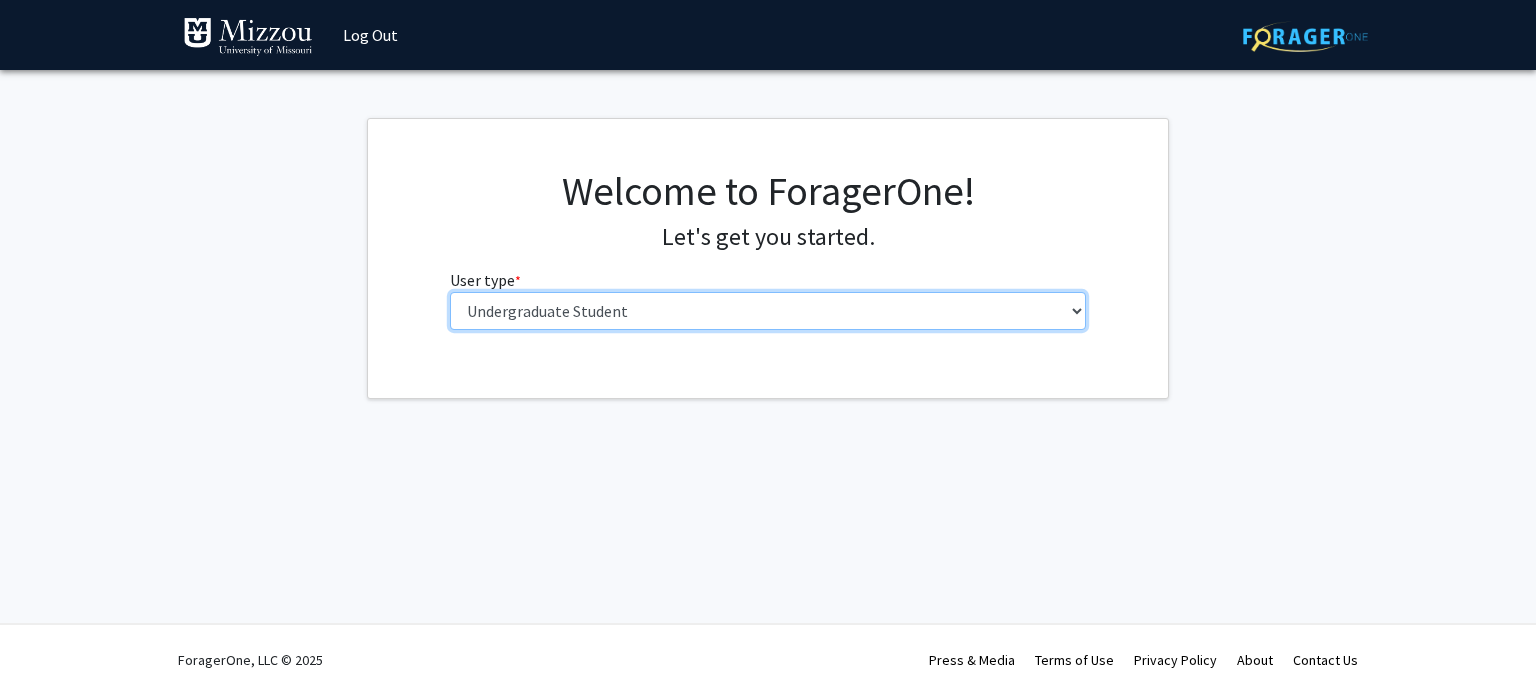 click on "Please tell us who you are  Undergraduate Student   Master's Student   Doctoral Candidate (PhD, MD, DMD, PharmD, etc.)   Postdoctoral Researcher / Research Staff / Medical Resident / Medical Fellow   Faculty   Administrative Staff" at bounding box center [768, 311] 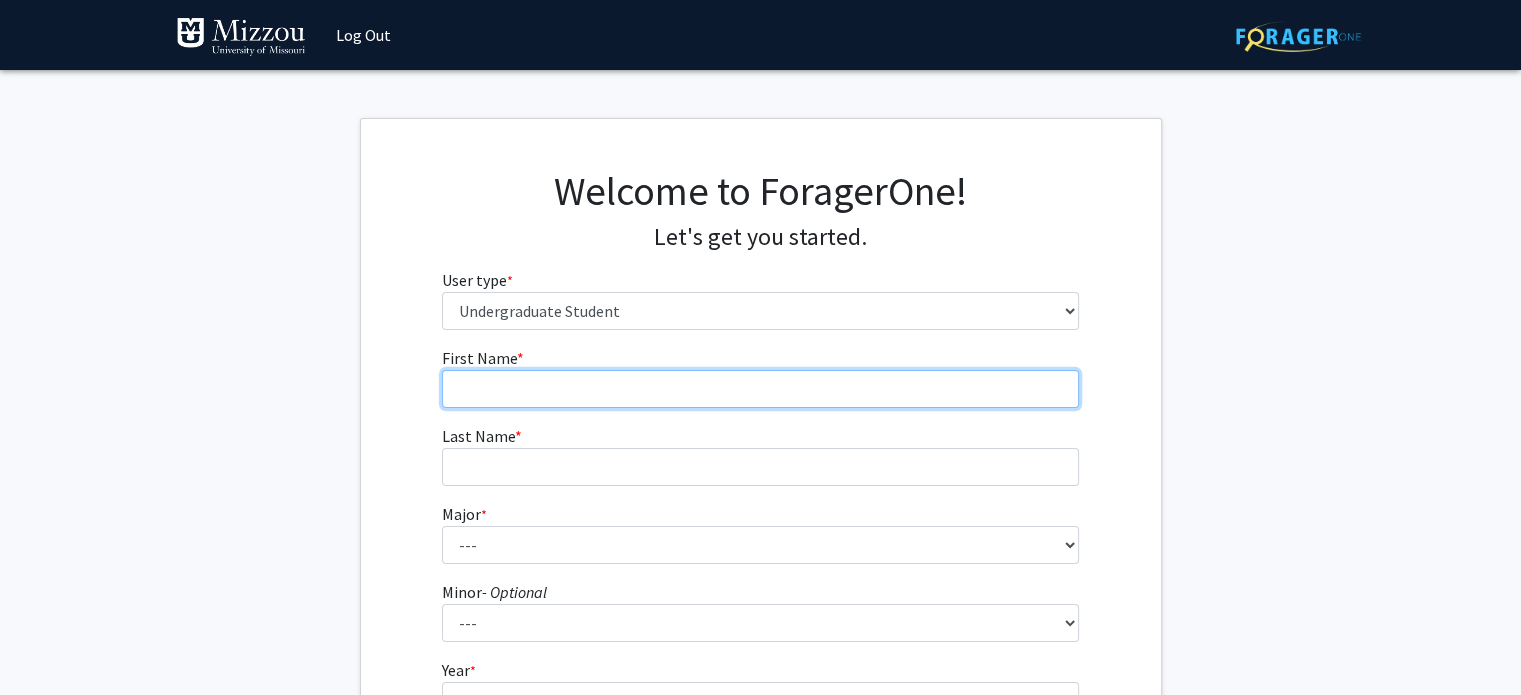 click on "First Name * required" at bounding box center (760, 389) 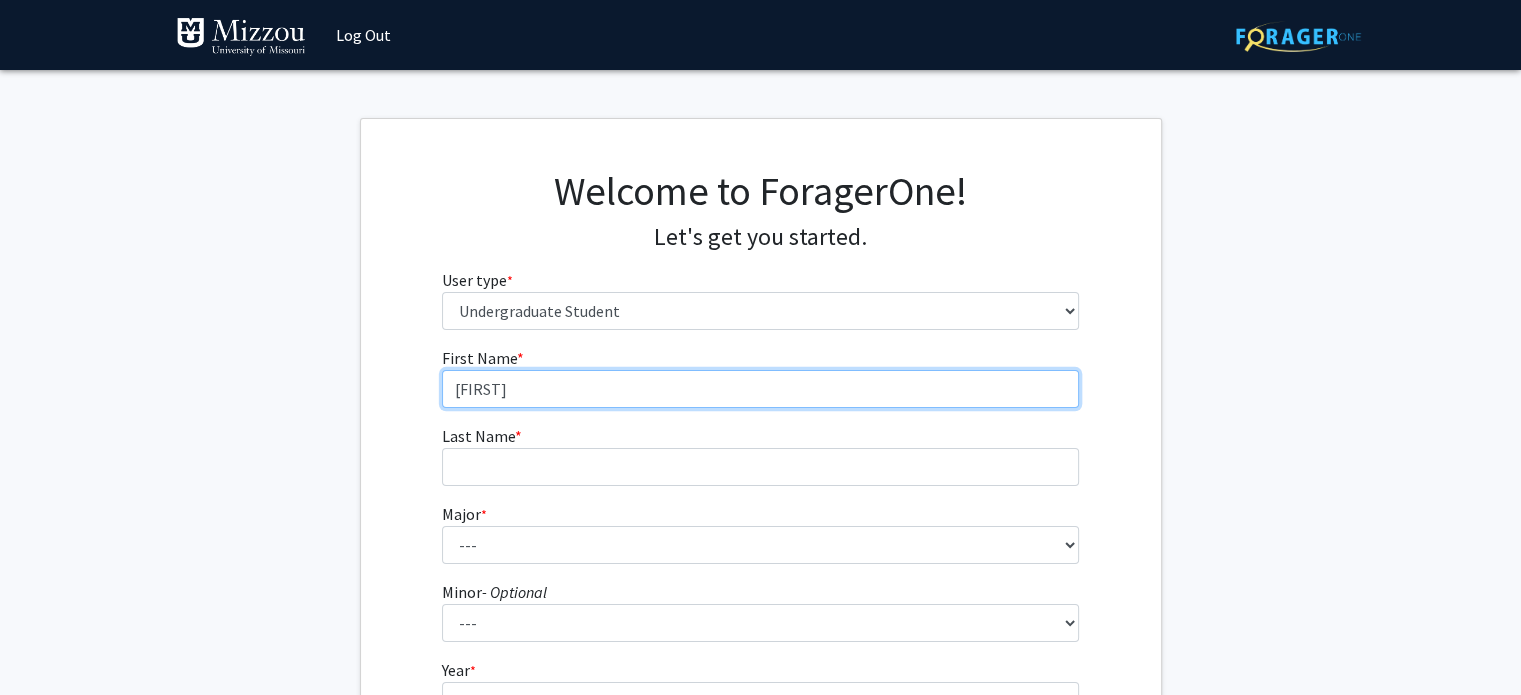 type on "[FIRST]" 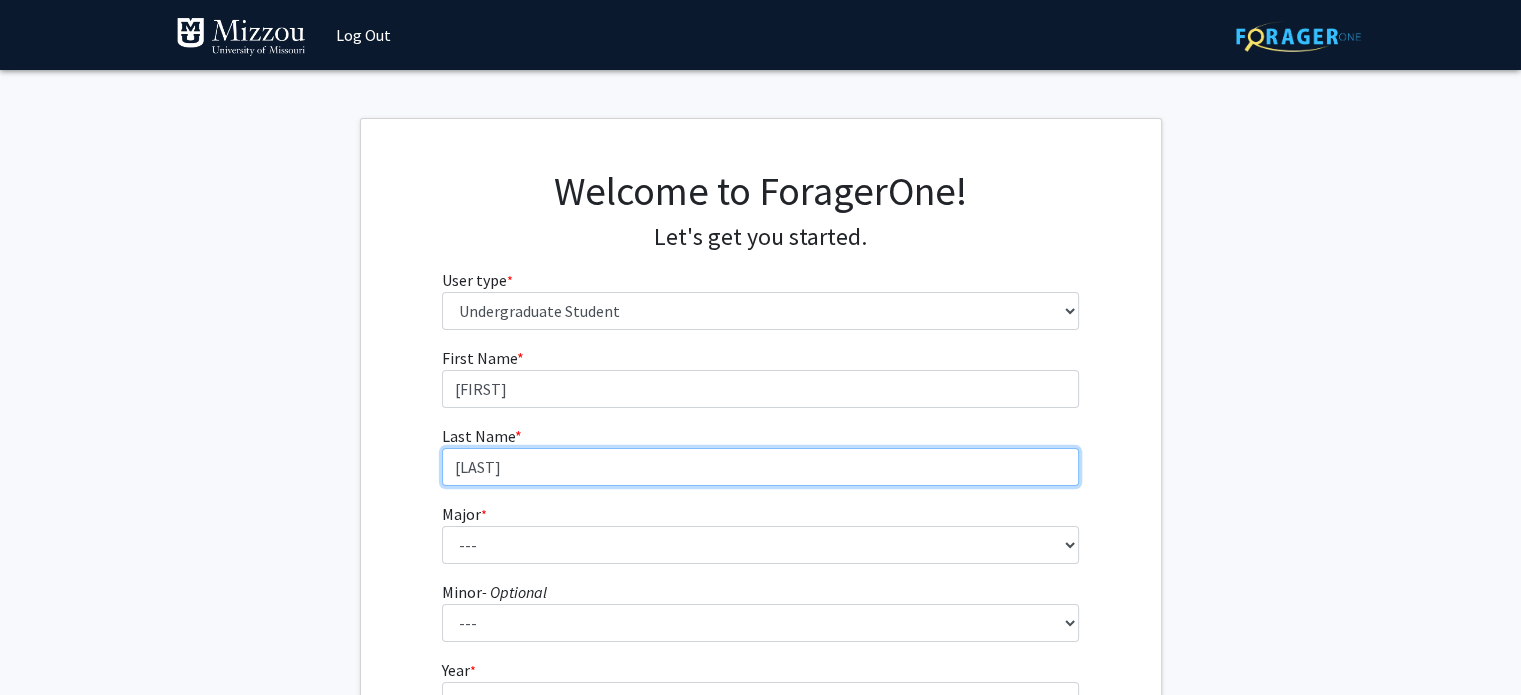 type on "[LAST]" 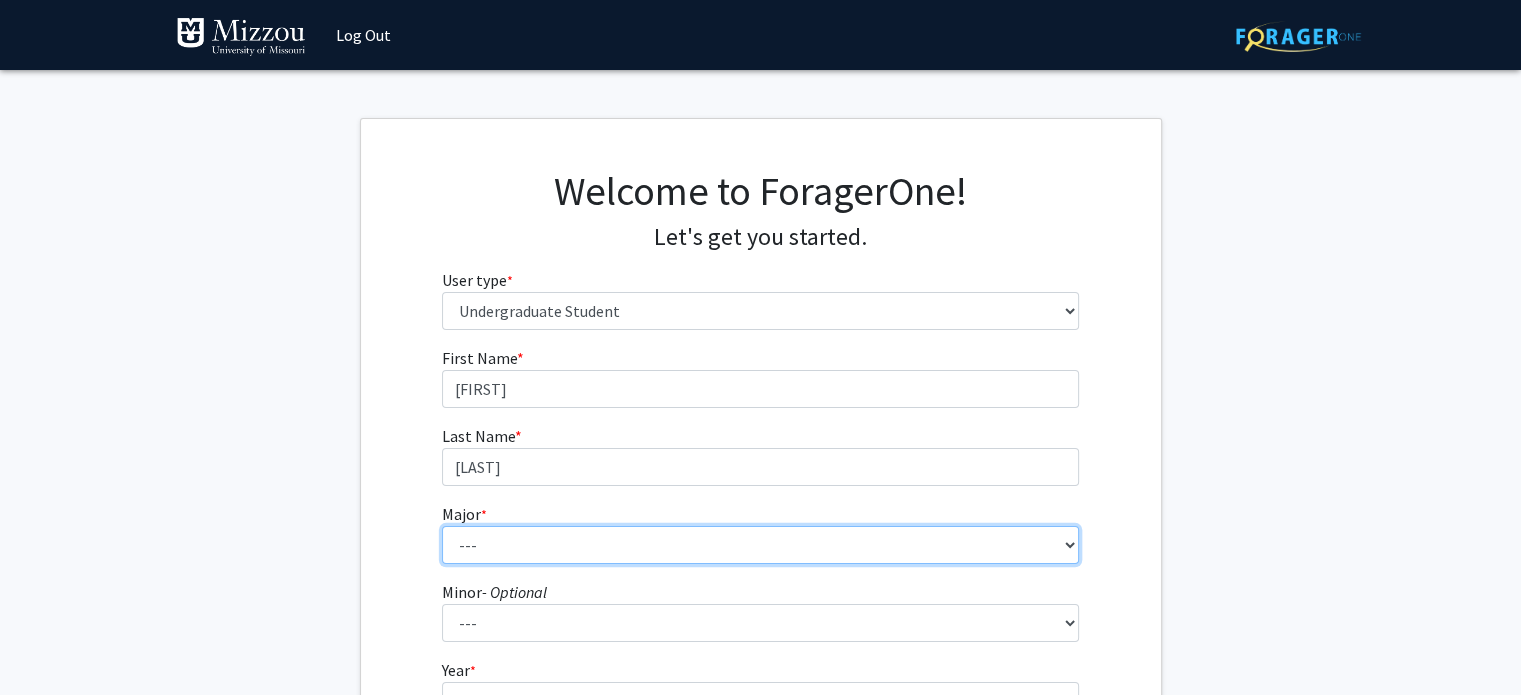select on "21: 2516" 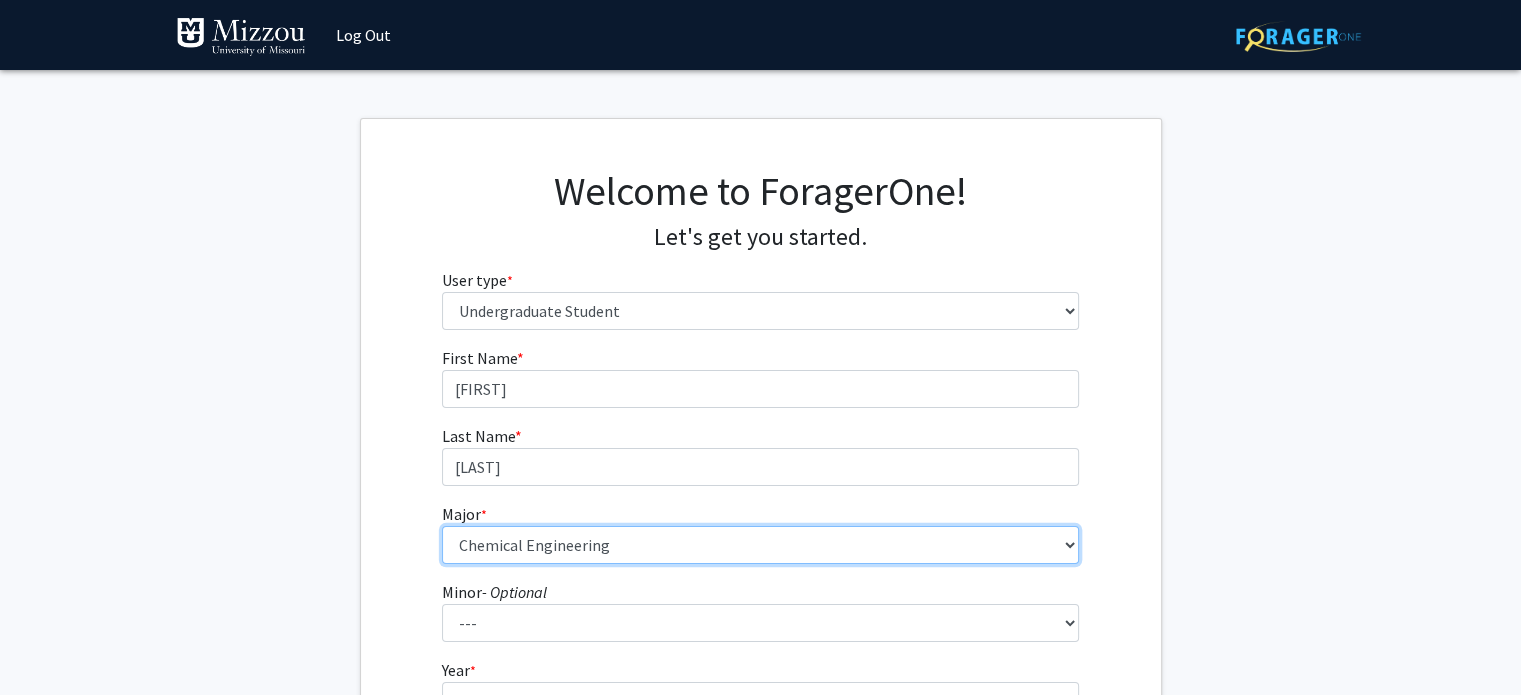 click on "---  Agribusiness Management   Agricultural Education   Agricultural Education: Communications and Leadership   Agricultural Education: Teacher Certification   Agricultural Systems Technology   Agriculture   Ancient Mediterranean Studies   Animal Sciences   Anthropology   Architectural Studies   Art   Art History   Astronomy   Biochemistry   Biological Engineering   Biological Physics   Biological Sciences   Biomedical Engineering   Black Studies   Business Administration   Chemical Engineering   Chemical Engineering: Biochemical   Chemical Engineering: Environmental   Chemical Engineering: Materials   Chemistry   Civil Engineering   Clinical Laboratory Science   Communication   Computer Engineering   Computer Science   Constitutional Democracy   Cross Categorical Special Education   Data Science   Diagnostic Medical Ultrasound   Digital Storytelling   Early Childhood Education   East Asian Studies   Economics   Educational Studies   Educational Studies: Educational Games and Simulations Design   English" at bounding box center [760, 545] 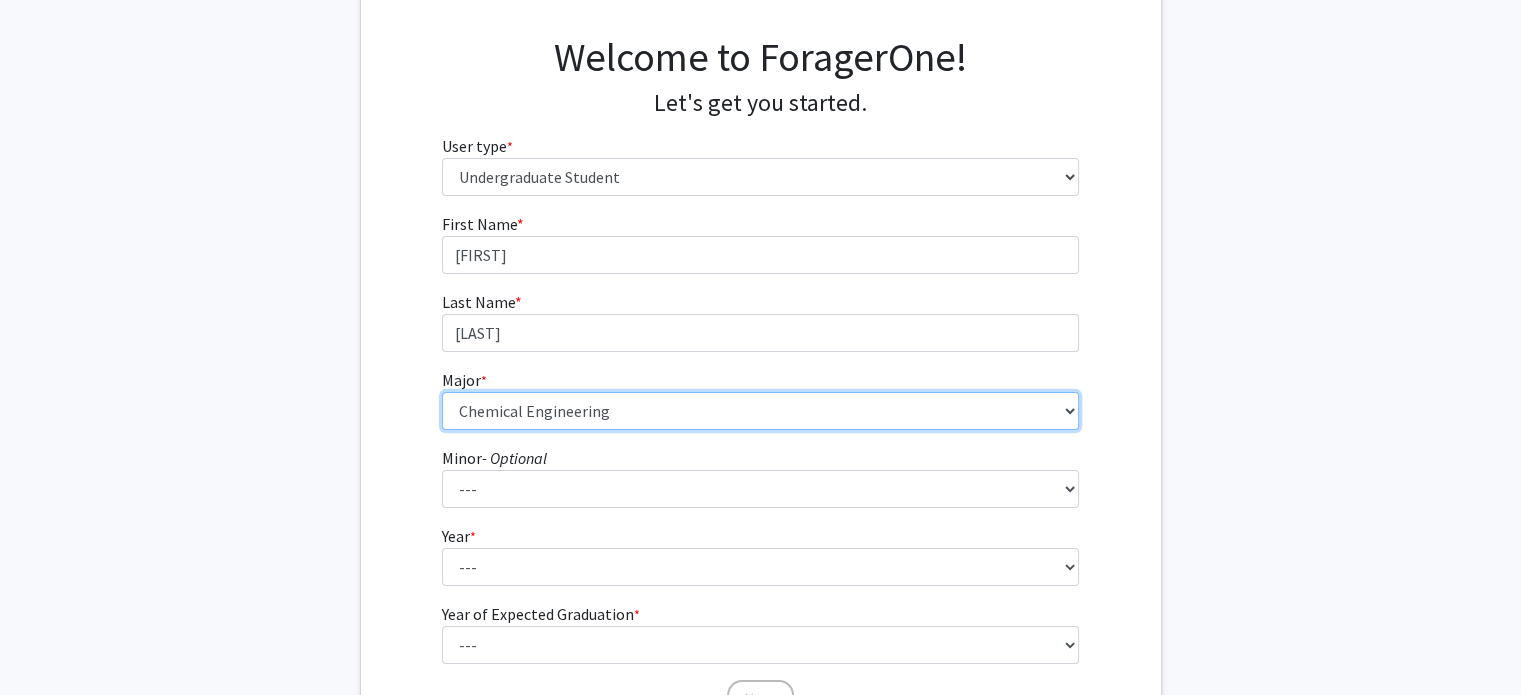 scroll, scrollTop: 136, scrollLeft: 0, axis: vertical 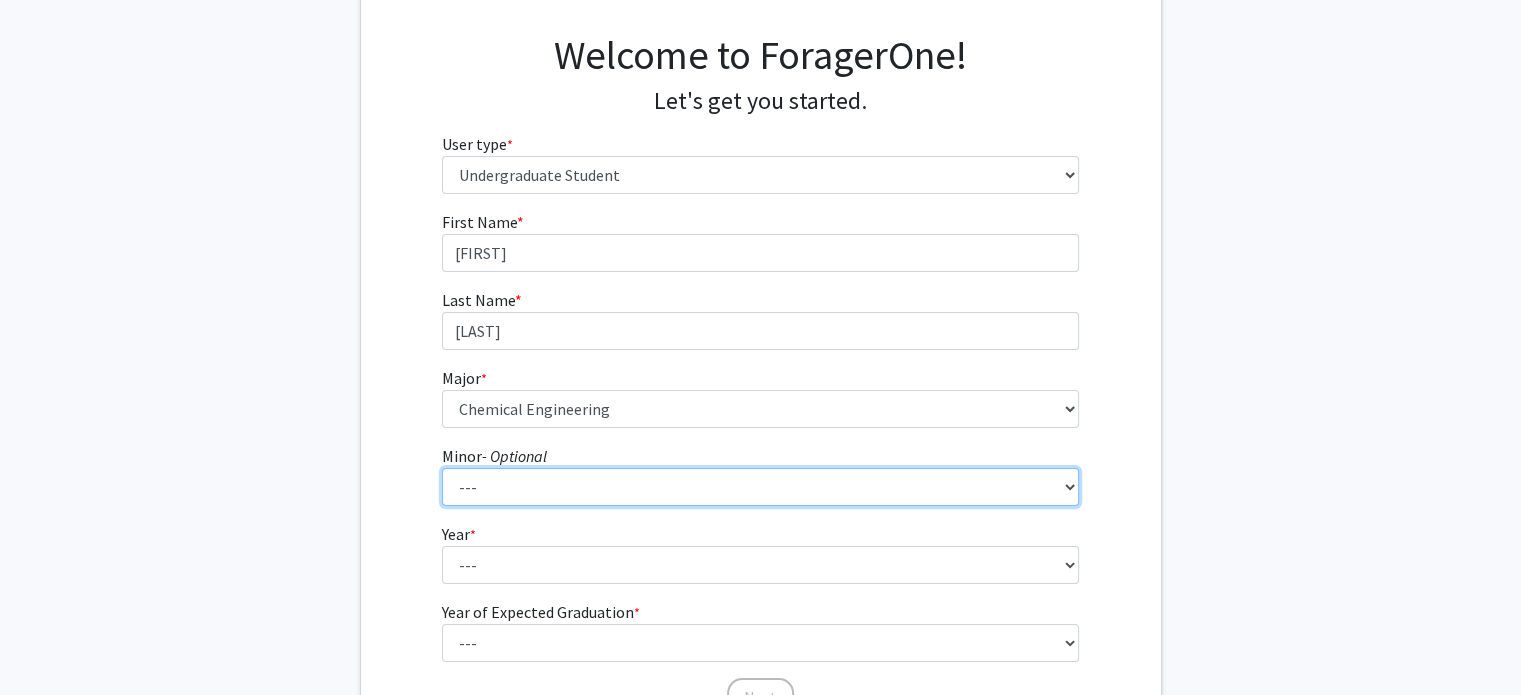 click on "---  Accountancy   Aerospace Engineering   Aerospace Studies   Agribusiness Management   Agricultural Education   Agricultural Engineering   Agricultural Leadership   Agricultural Systems Technology   American Constitutional Democracy   Ancient Mediterranean Studies   Animal Sciences   Anthropology   Archaeology   Architectural Studies   Art   Art History   Astronomy   Biological Sciences   Black Studies   Business   Canadian Studies   Captive Wild Animal Management   Chemistry   Chinese Studies   Computational Neuroscience   Computer Science   Construction Management   Creative Writing   Criminology/Criminal and Juvenile Justice   Data Science   Defense and Strategic Studies   Digital Storytelling   East Asian Studies   Economics   Education   Energy Engineering   Engineering   Engineering Sustainability   English   Entrepreneurship and Innovation Management   Environmental Sciences   Film Studies   Food Science and Nutrition   French   Geography   Geological Sciences   German   Global Brazil   History" at bounding box center (760, 487) 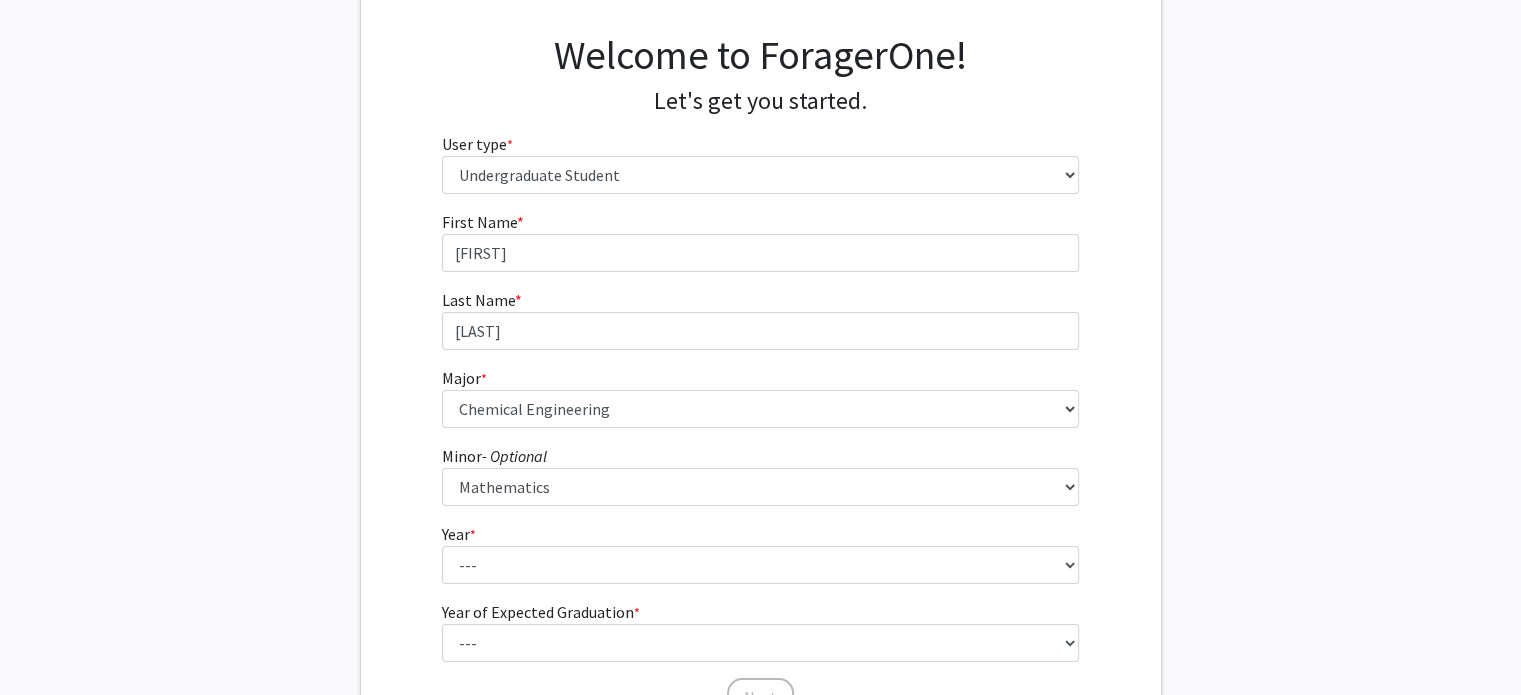 click on "First Name * required [FIRST] Last Name * required [LAST]  Major  * required ---  Agribusiness Management   Agricultural Education   Agricultural Education: Communications and Leadership   Agricultural Education: Teacher Certification   Agricultural Systems Technology   Agriculture   Ancient Mediterranean Studies   Animal Sciences   Anthropology   Architectural Studies   Art   Art History   Astronomy   Biochemistry   Biological Engineering   Biological Physics   Biological Sciences   Biomedical Engineering   Black Studies   Business Administration   Chemical Engineering   Chemical Engineering: Biochemical   Chemical Engineering: Environmental   Chemical Engineering: Materials   Chemistry   Civil Engineering   Clinical Laboratory Science   Communication   Computer Engineering   Computer Science   Constitutional Democracy   Cross Categorical Special Education   Data Science   Diagnostic Medical Ultrasound   Digital Storytelling   Early Childhood Education   East Asian Studies   Economics   Educational Studies  *" 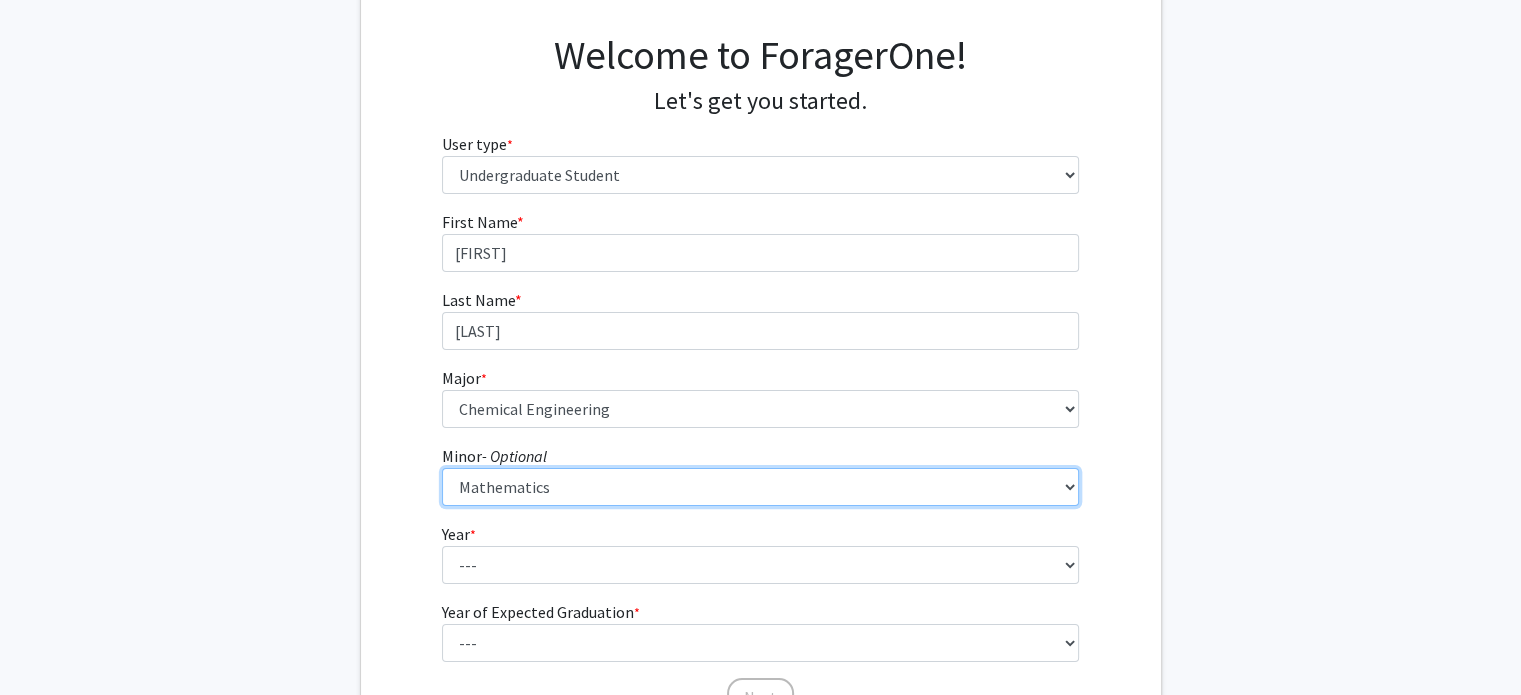 click on "---  Accountancy   Aerospace Engineering   Aerospace Studies   Agribusiness Management   Agricultural Education   Agricultural Engineering   Agricultural Leadership   Agricultural Systems Technology   American Constitutional Democracy   Ancient Mediterranean Studies   Animal Sciences   Anthropology   Archaeology   Architectural Studies   Art   Art History   Astronomy   Biological Sciences   Black Studies   Business   Canadian Studies   Captive Wild Animal Management   Chemistry   Chinese Studies   Computational Neuroscience   Computer Science   Construction Management   Creative Writing   Criminology/Criminal and Juvenile Justice   Data Science   Defense and Strategic Studies   Digital Storytelling   East Asian Studies   Economics   Education   Energy Engineering   Engineering   Engineering Sustainability   English   Entrepreneurship and Innovation Management   Environmental Sciences   Film Studies   Food Science and Nutrition   French   Geography   Geological Sciences   German   Global Brazil   History" at bounding box center [760, 487] 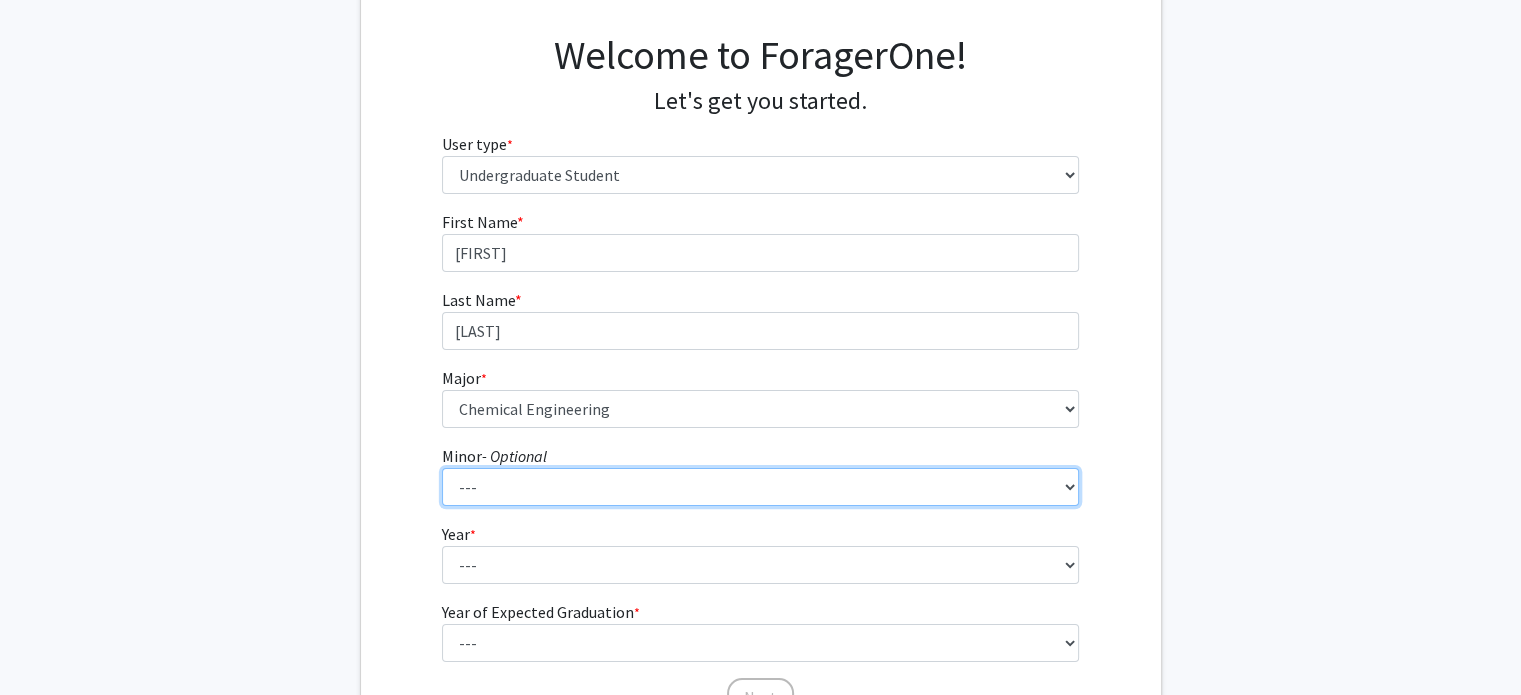 click on "---  Accountancy   Aerospace Engineering   Aerospace Studies   Agribusiness Management   Agricultural Education   Agricultural Engineering   Agricultural Leadership   Agricultural Systems Technology   American Constitutional Democracy   Ancient Mediterranean Studies   Animal Sciences   Anthropology   Archaeology   Architectural Studies   Art   Art History   Astronomy   Biological Sciences   Black Studies   Business   Canadian Studies   Captive Wild Animal Management   Chemistry   Chinese Studies   Computational Neuroscience   Computer Science   Construction Management   Creative Writing   Criminology/Criminal and Juvenile Justice   Data Science   Defense and Strategic Studies   Digital Storytelling   East Asian Studies   Economics   Education   Energy Engineering   Engineering   Engineering Sustainability   English   Entrepreneurship and Innovation Management   Environmental Sciences   Film Studies   Food Science and Nutrition   French   Geography   Geological Sciences   German   Global Brazil   History" at bounding box center [760, 487] 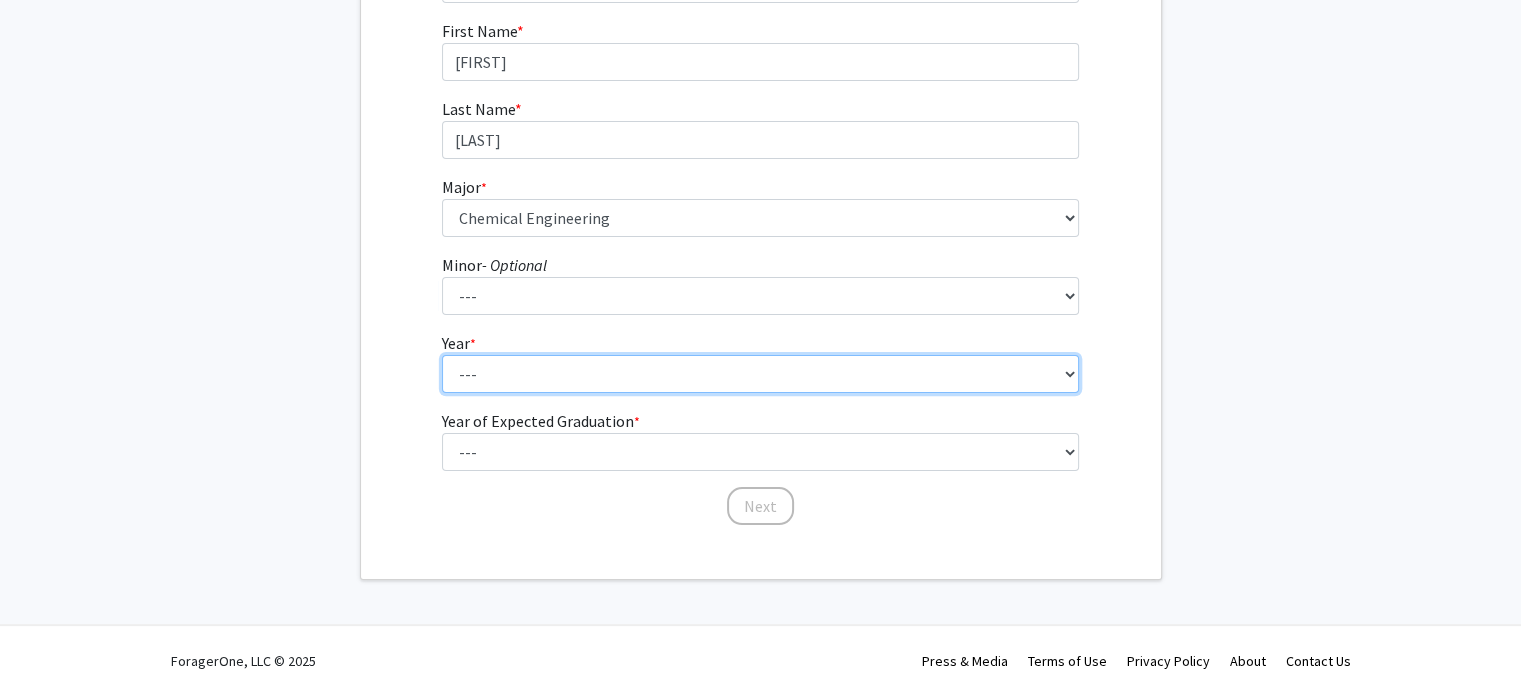 drag, startPoint x: 523, startPoint y: 367, endPoint x: 534, endPoint y: 371, distance: 11.7046995 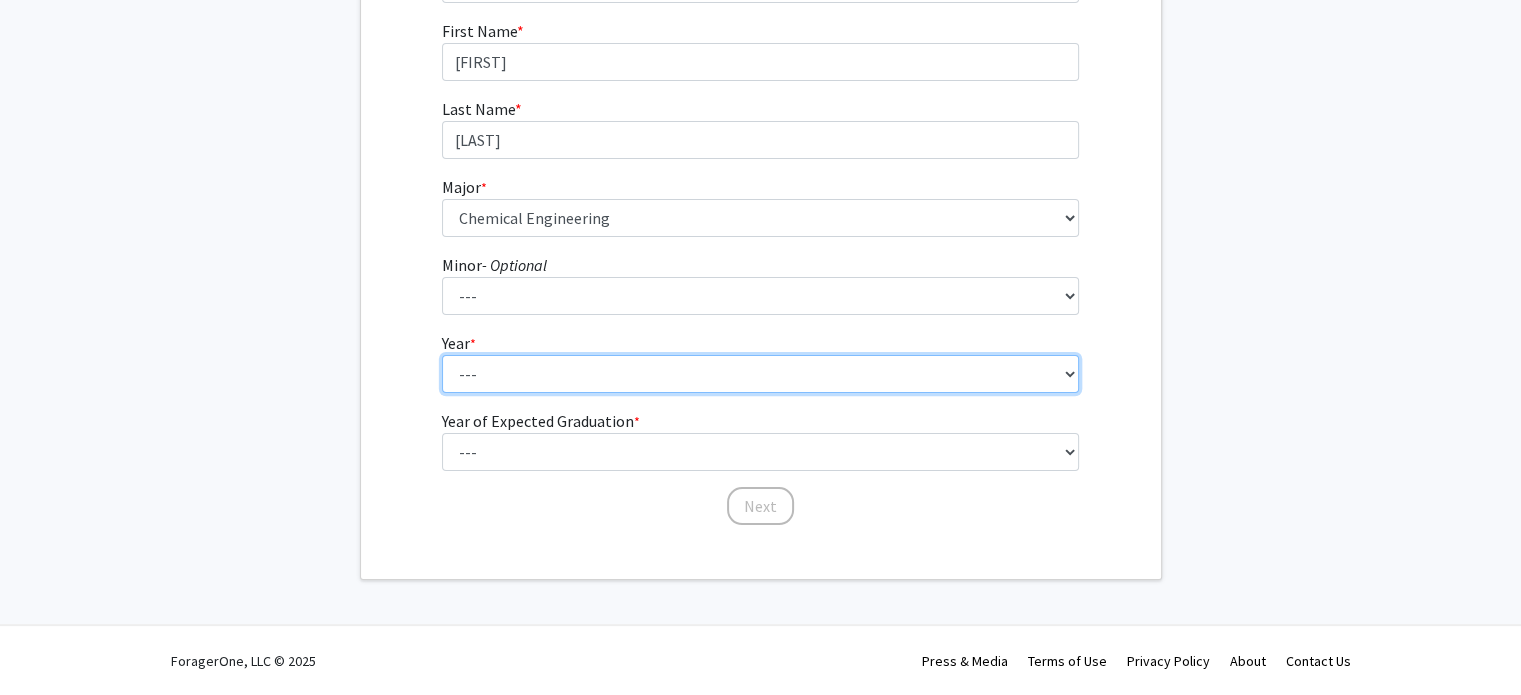 select on "2: sophomore" 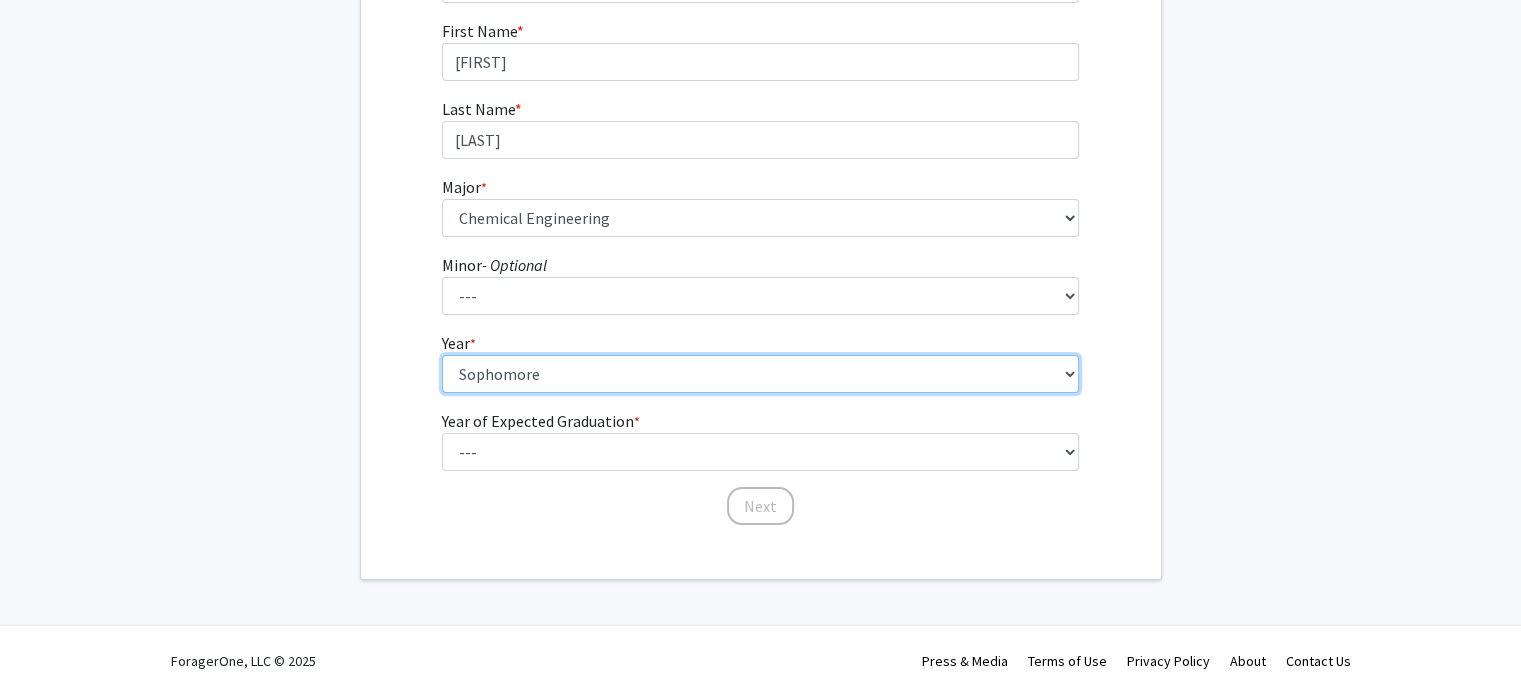 click on "---  First-year   Sophomore   Junior   Senior   Postbaccalaureate Certificate" at bounding box center [760, 374] 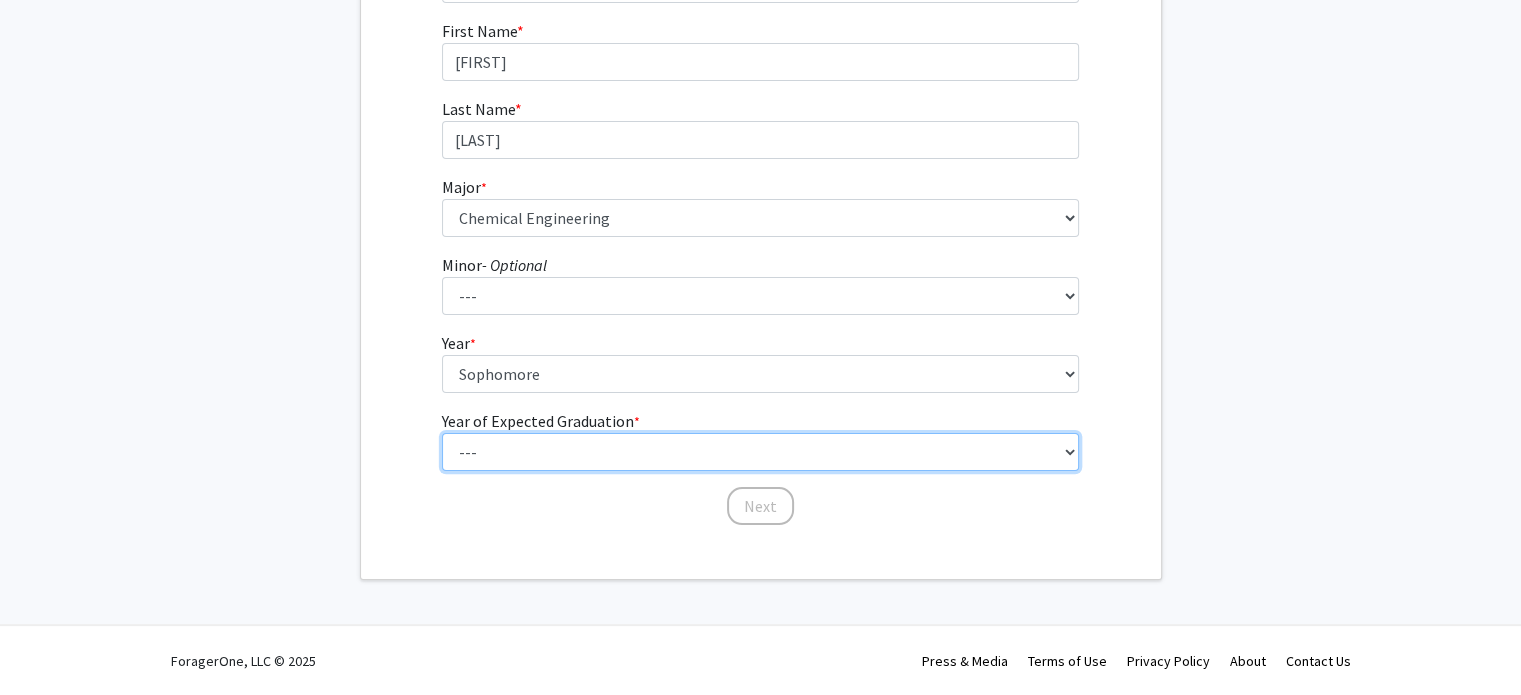 click on "---  2025   2026   2027   2028   2029   2030   2031   2032   2033   2034" at bounding box center (760, 452) 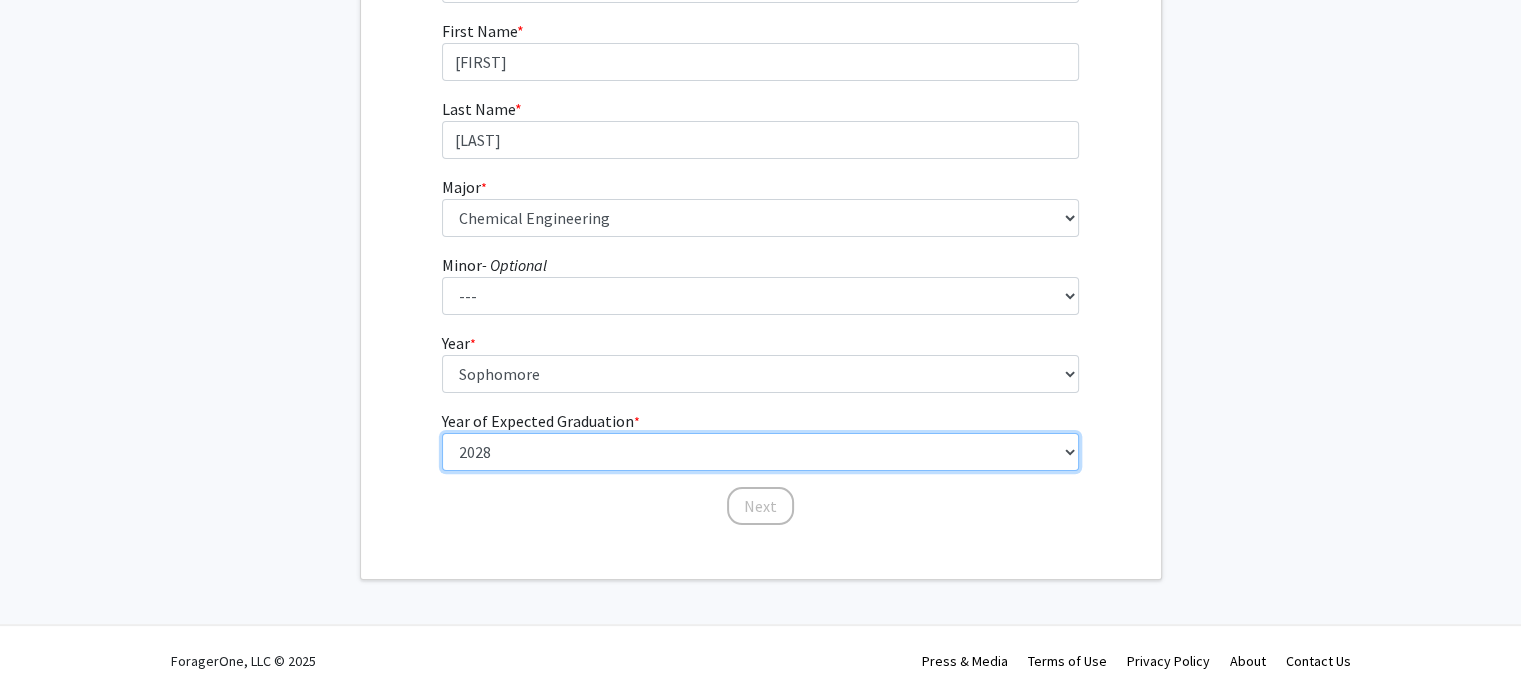 click on "---  2025   2026   2027   2028   2029   2030   2031   2032   2033   2034" at bounding box center [760, 452] 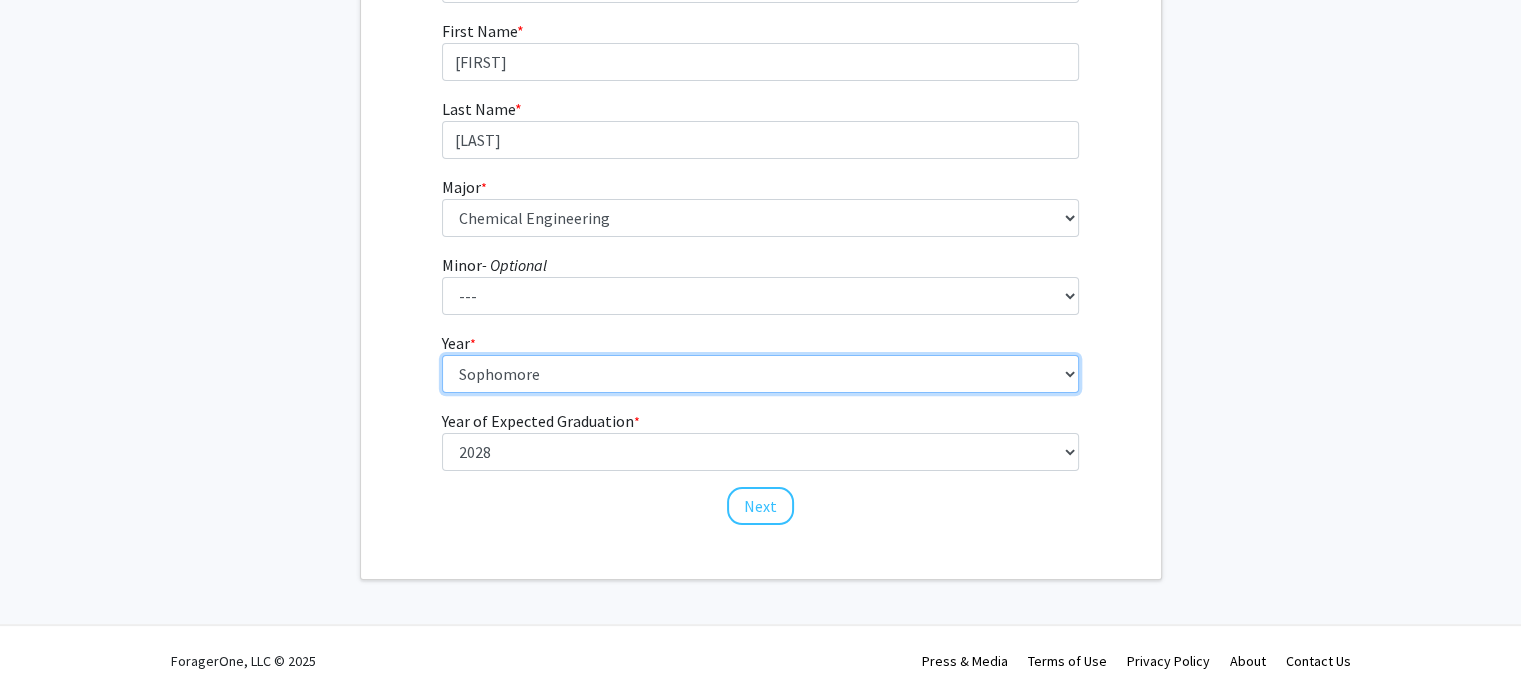 click on "---  First-year   Sophomore   Junior   Senior   Postbaccalaureate Certificate" at bounding box center [760, 374] 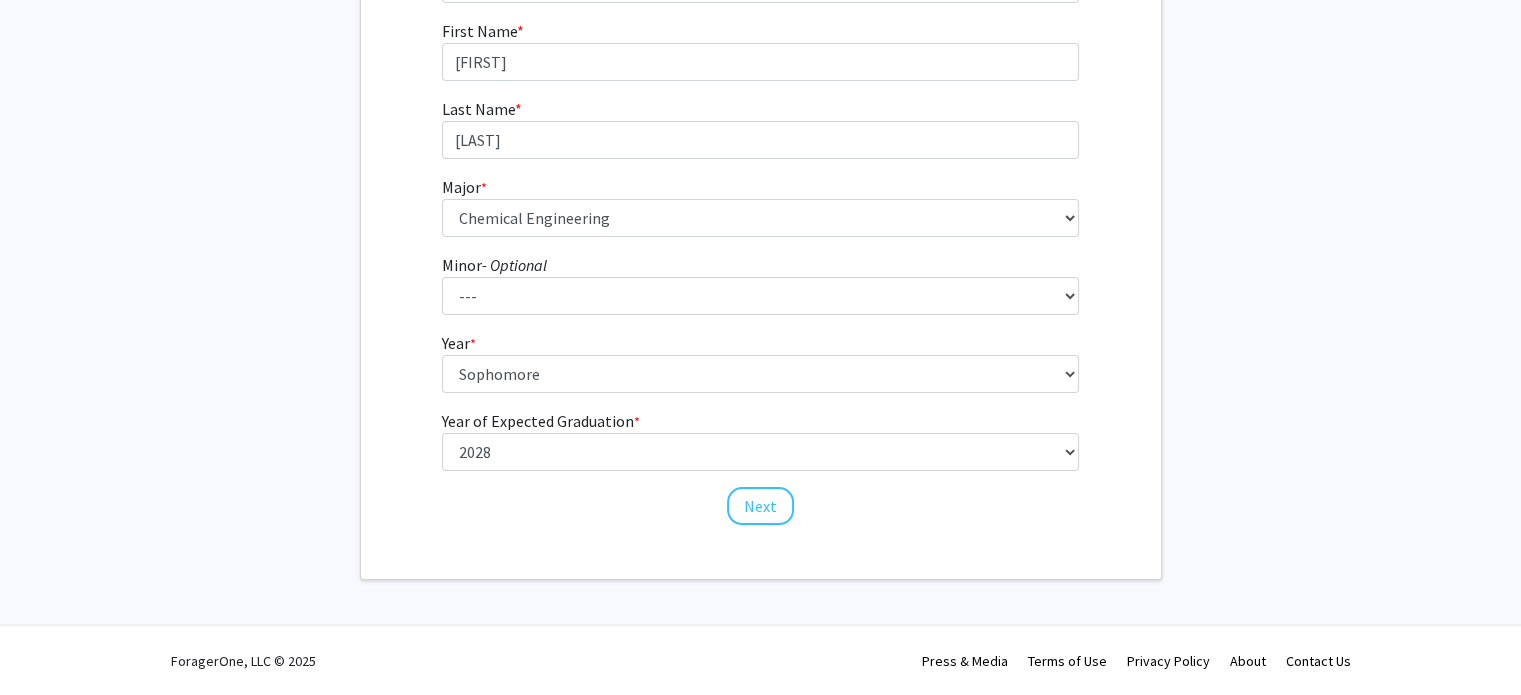 click on "Welcome to ForagerOne! Let's get you started.  User type  * required Please tell us who you are  Undergraduate Student   Master's Student   Doctoral Candidate (PhD, MD, DMD, PharmD, etc.)   Postdoctoral Researcher / Research Staff / Medical Resident / Medical Fellow   Faculty   Administrative Staff  First Name * required [FIRST] Last Name * required [LAST]  Major  * required ---  Agribusiness Management   Agricultural Education   Agricultural Education: Communications and Leadership   Agricultural Education: Teacher Certification   Agricultural Systems Technology   Agriculture   Ancient Mediterranean Studies   Animal Sciences   Anthropology   Architectural Studies   Art   Art History   Astronomy   Biochemistry   Biological Engineering  *" 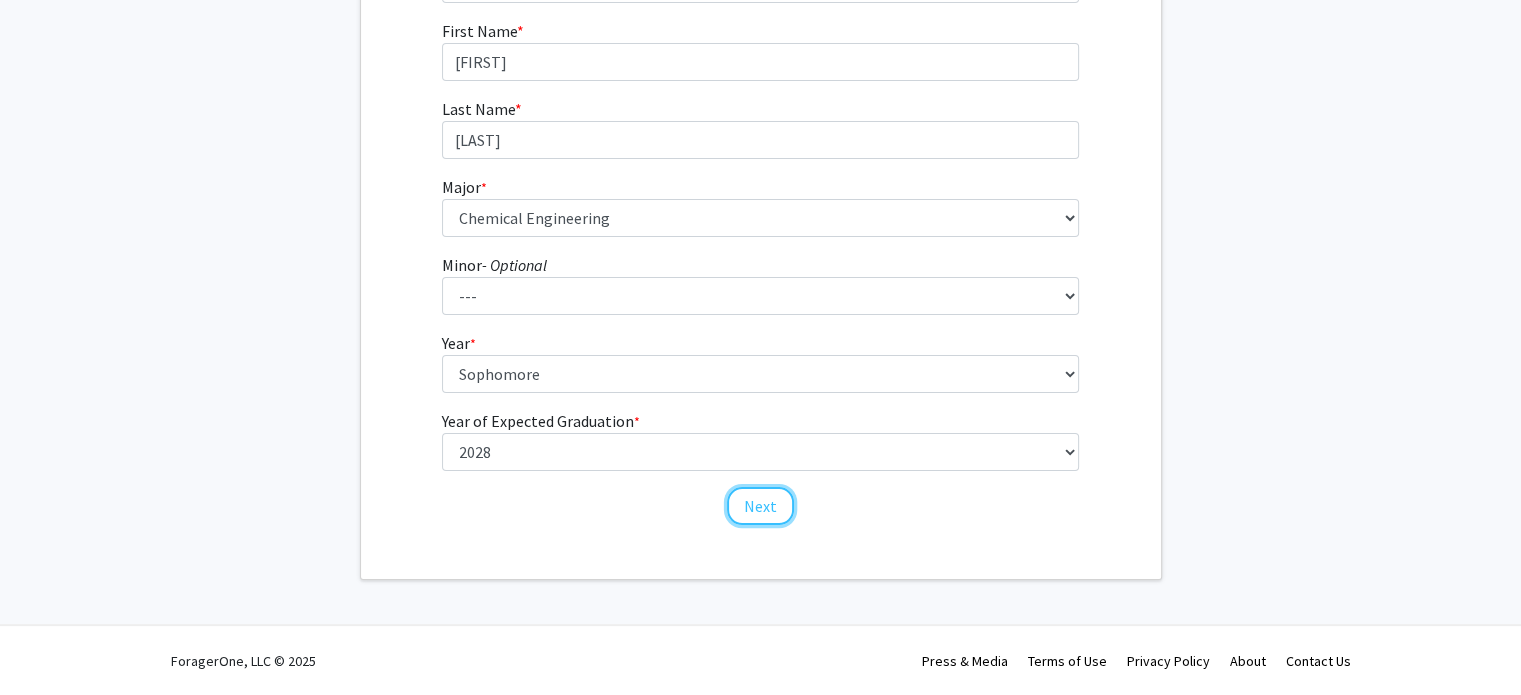 drag, startPoint x: 767, startPoint y: 517, endPoint x: 741, endPoint y: 564, distance: 53.712196 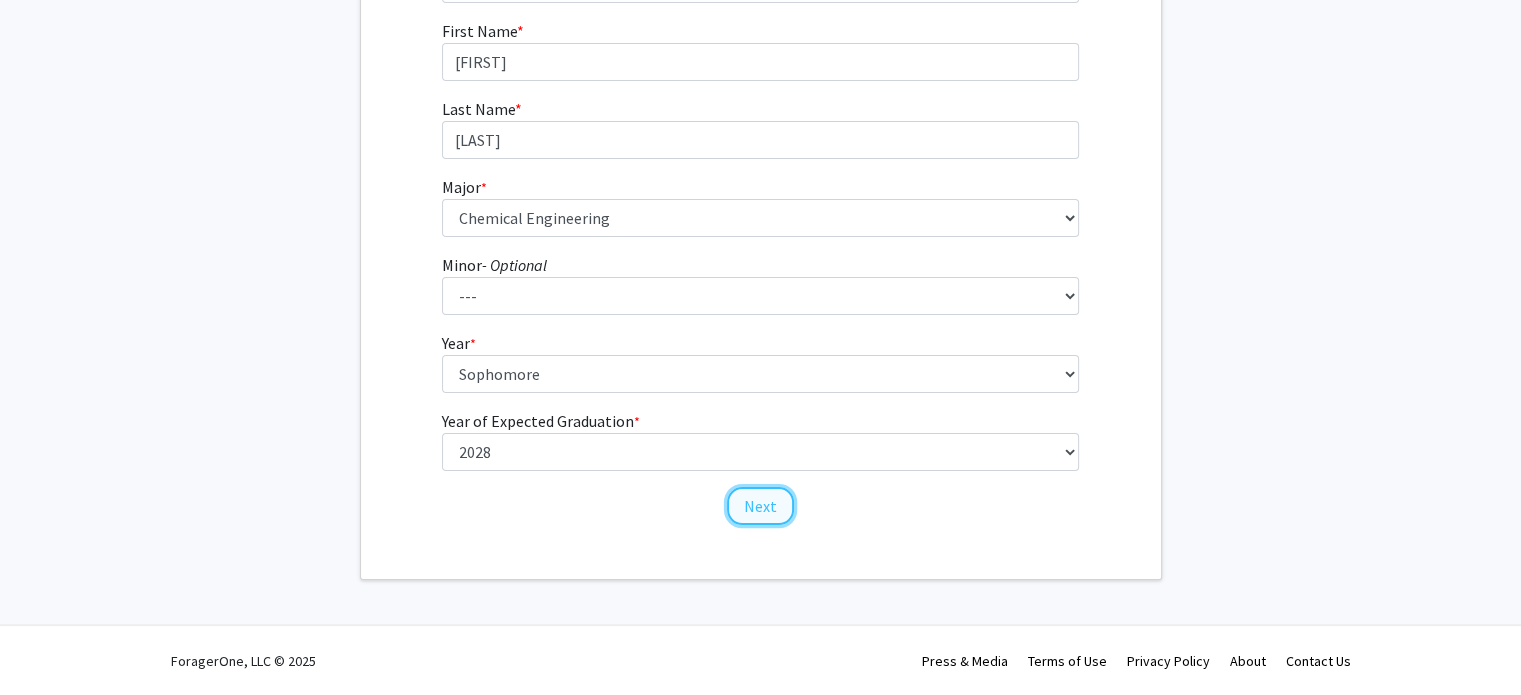 click on "Next" 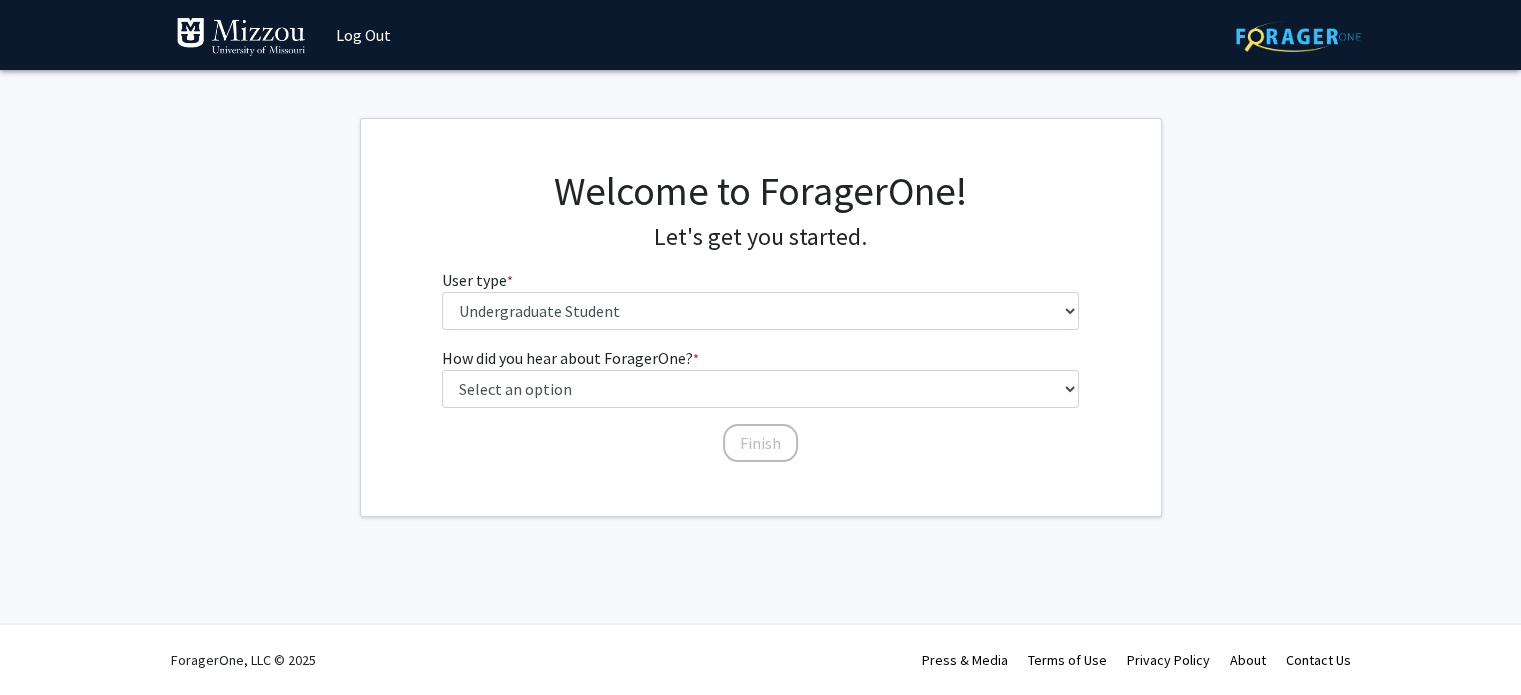 scroll, scrollTop: 0, scrollLeft: 0, axis: both 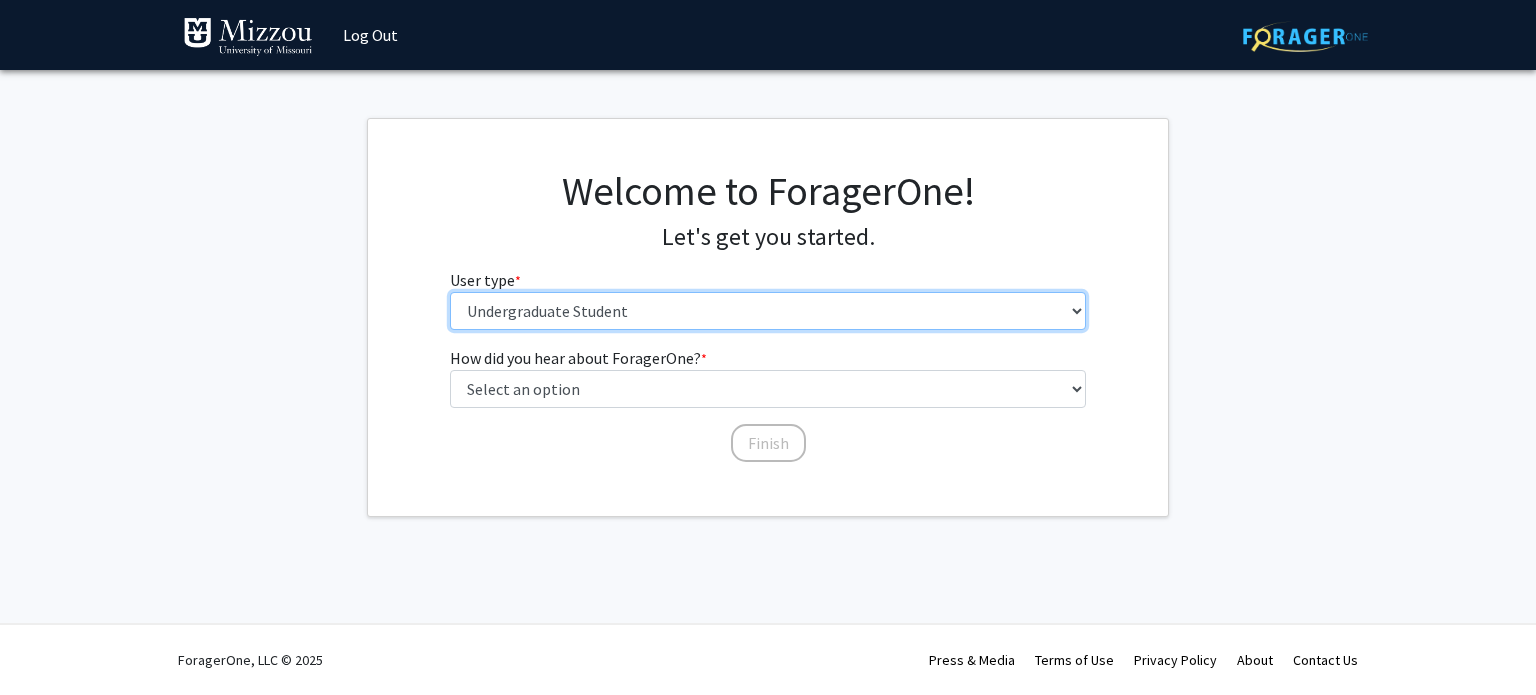 click on "Please tell us who you are  Undergraduate Student   Master's Student   Doctoral Candidate (PhD, MD, DMD, PharmD, etc.)   Postdoctoral Researcher / Research Staff / Medical Resident / Medical Fellow   Faculty   Administrative Staff" at bounding box center [768, 311] 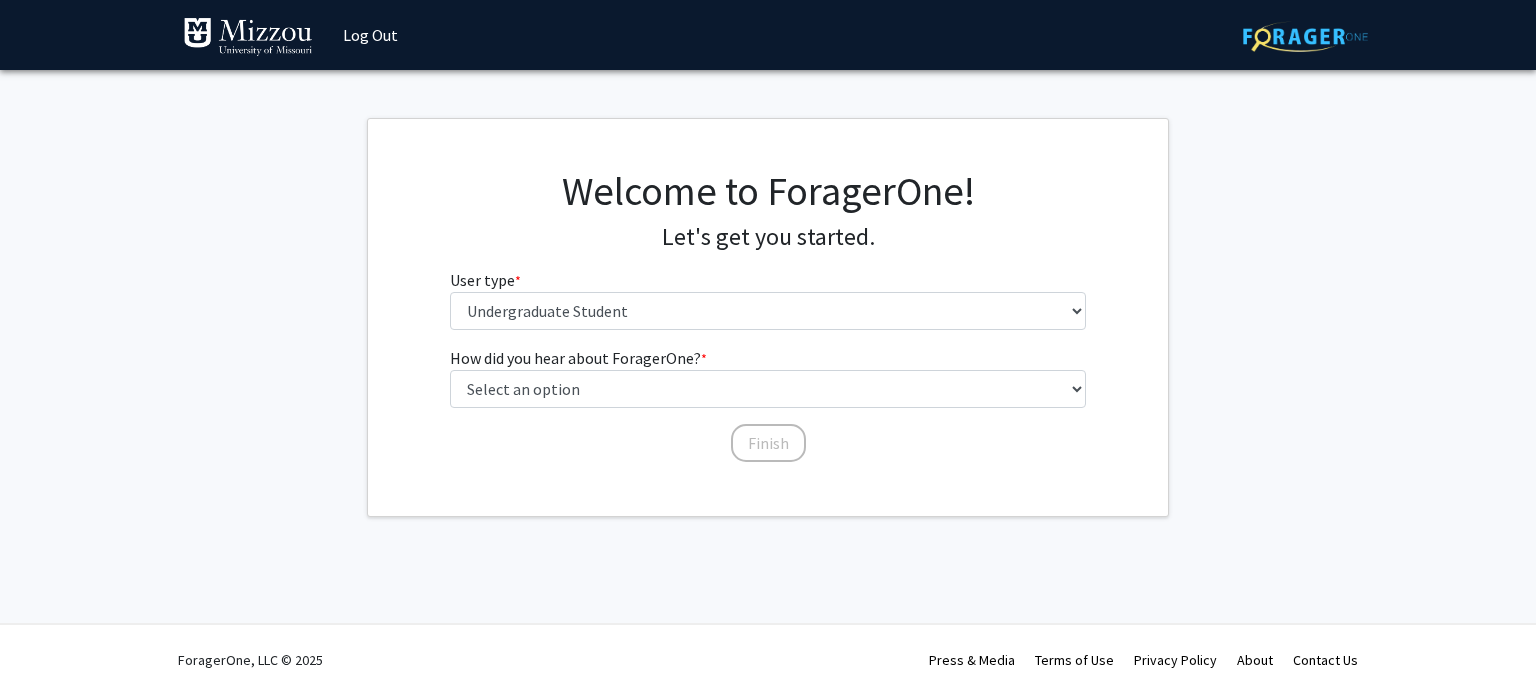 click on "Welcome to ForagerOne! Let's get you started.  User type  * required Please tell us who you are  Undergraduate Student   Master's Student   Doctoral Candidate (PhD, MD, DMD, PharmD, etc.)   Postdoctoral Researcher / Research Staff / Medical Resident / Medical Fellow   Faculty   Administrative Staff   How did you hear about ForagerOne?  * required Select an option  Peer/student recommendation   Faculty/staff recommendation   University website   University email or newsletter   Other   Finish" 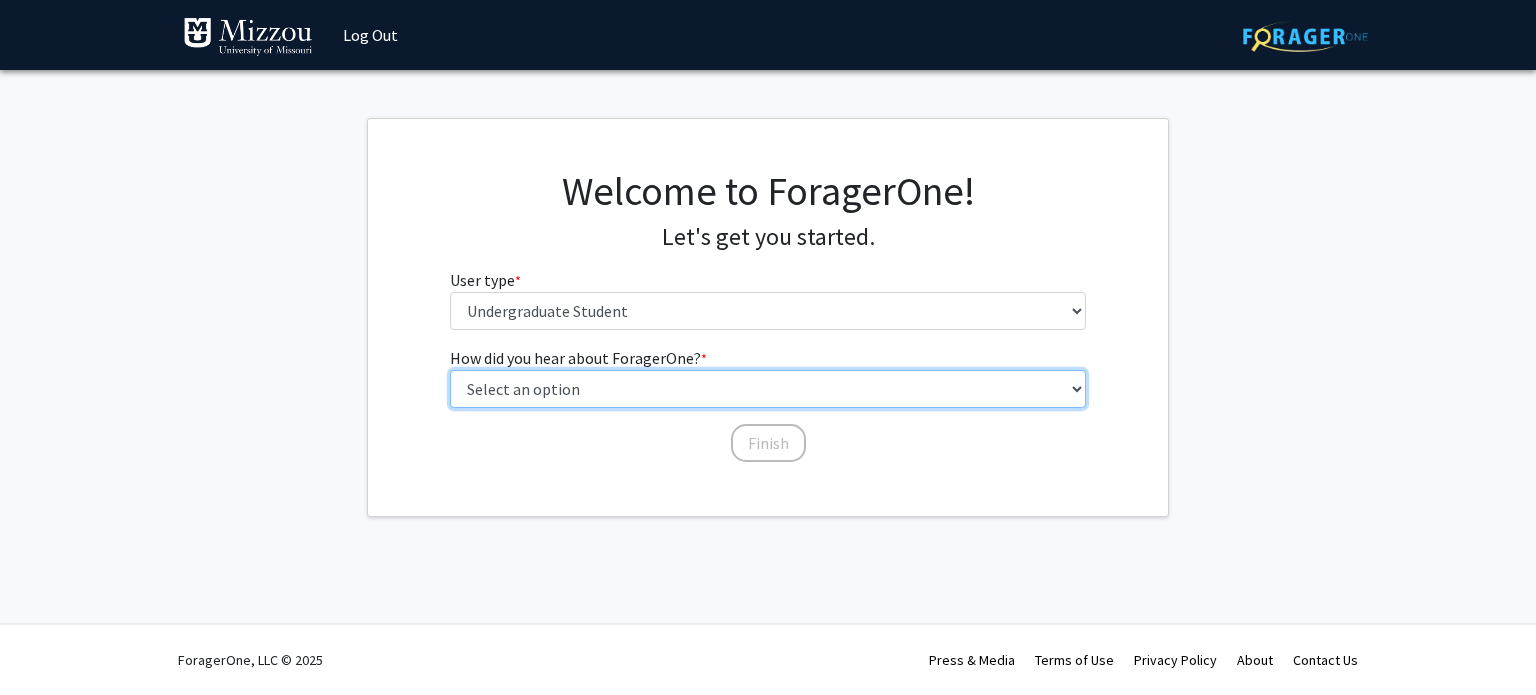 click on "Select an option  Peer/student recommendation   Faculty/staff recommendation   University website   University email or newsletter   Other" at bounding box center [768, 389] 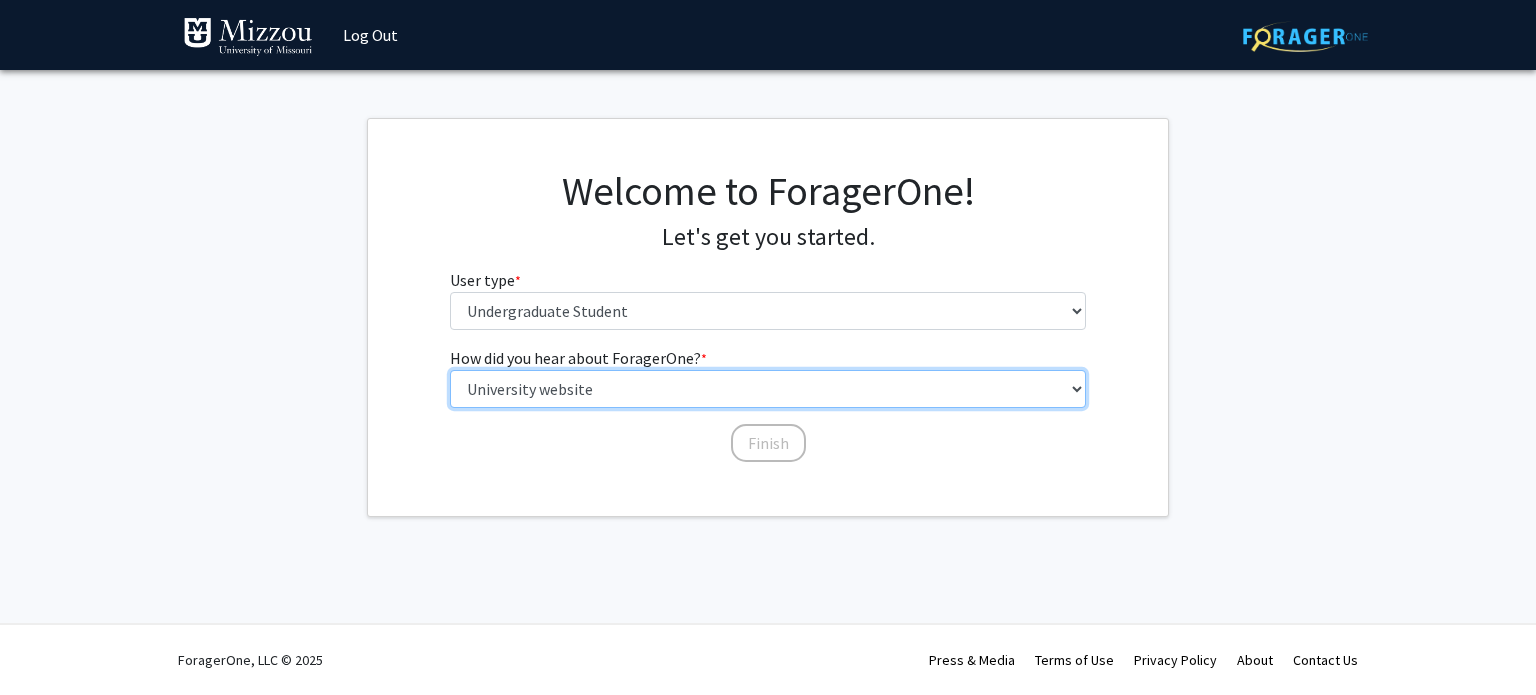 click on "Select an option  Peer/student recommendation   Faculty/staff recommendation   University website   University email or newsletter   Other" at bounding box center (768, 389) 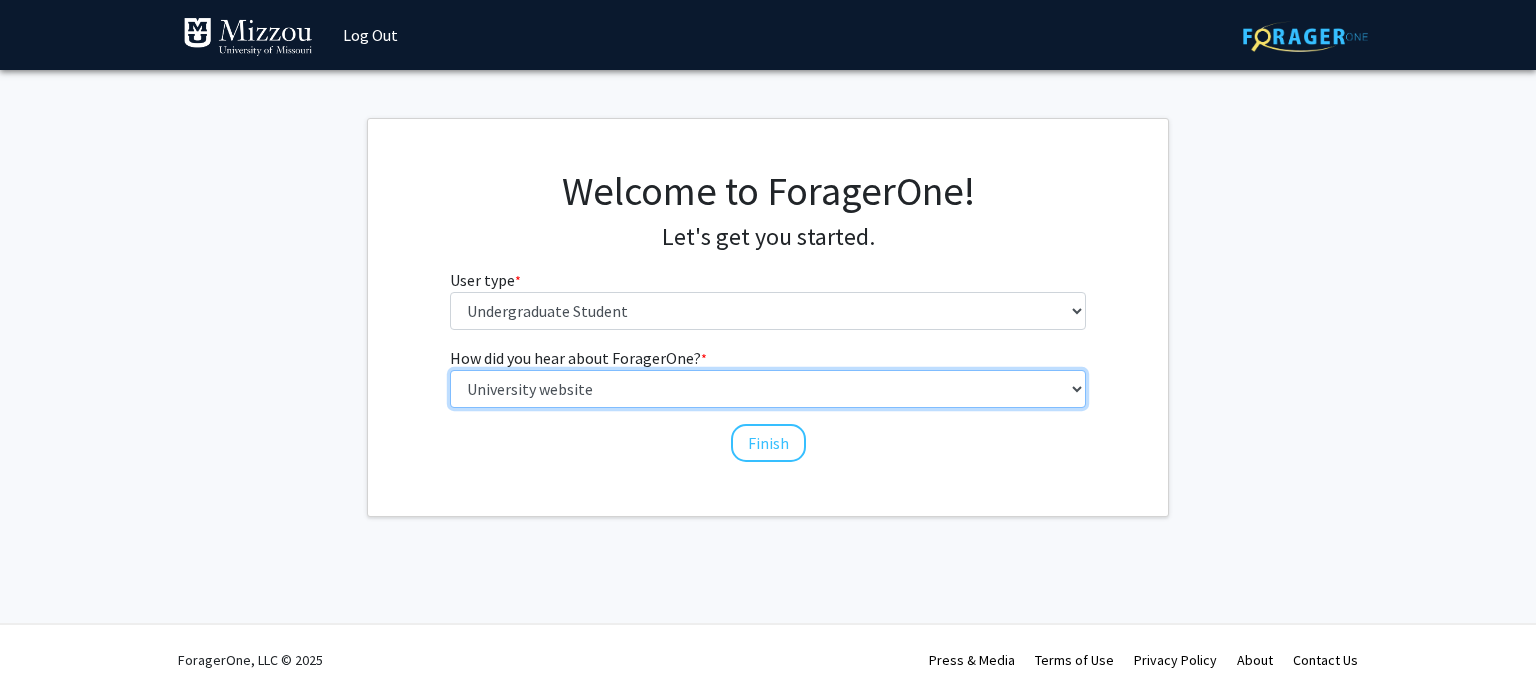 click on "Select an option  Peer/student recommendation   Faculty/staff recommendation   University website   University email or newsletter   Other" at bounding box center [768, 389] 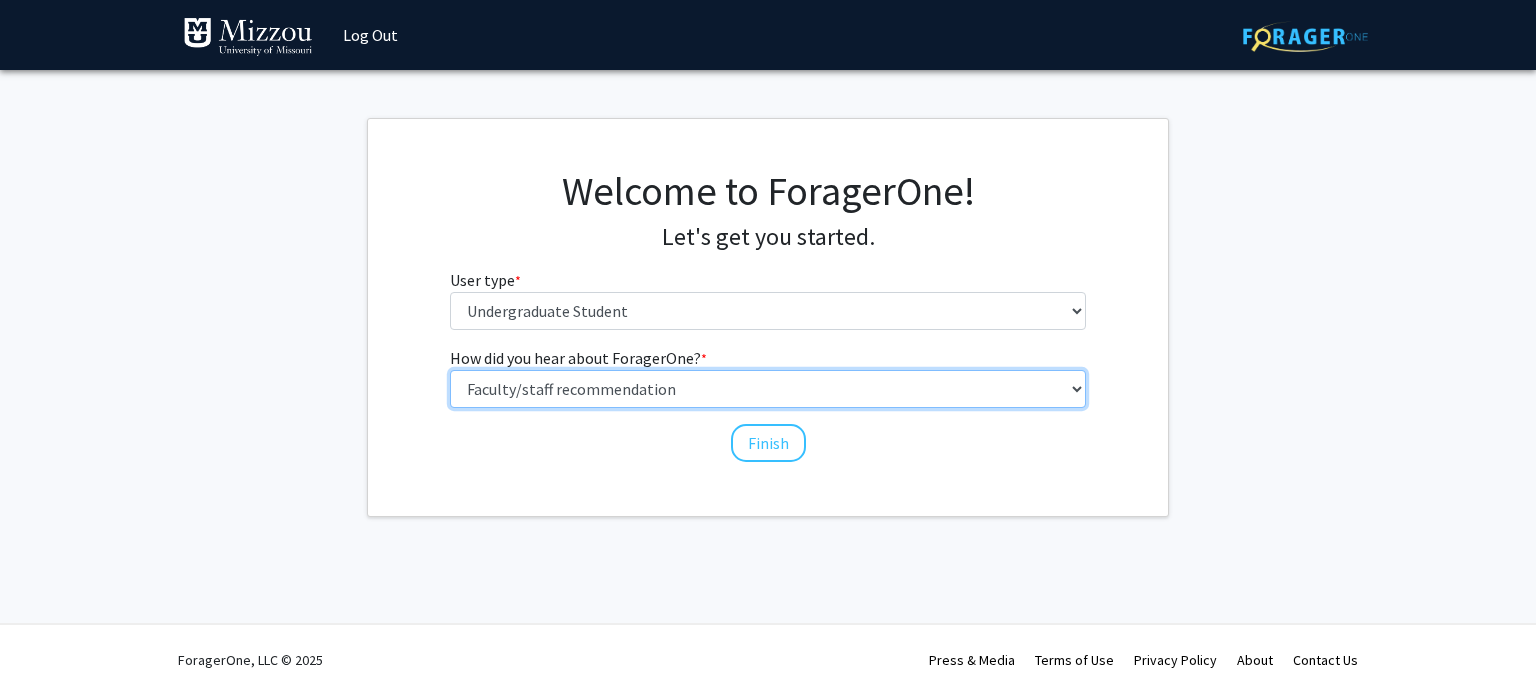 click on "Select an option  Peer/student recommendation   Faculty/staff recommendation   University website   University email or newsletter   Other" at bounding box center [768, 389] 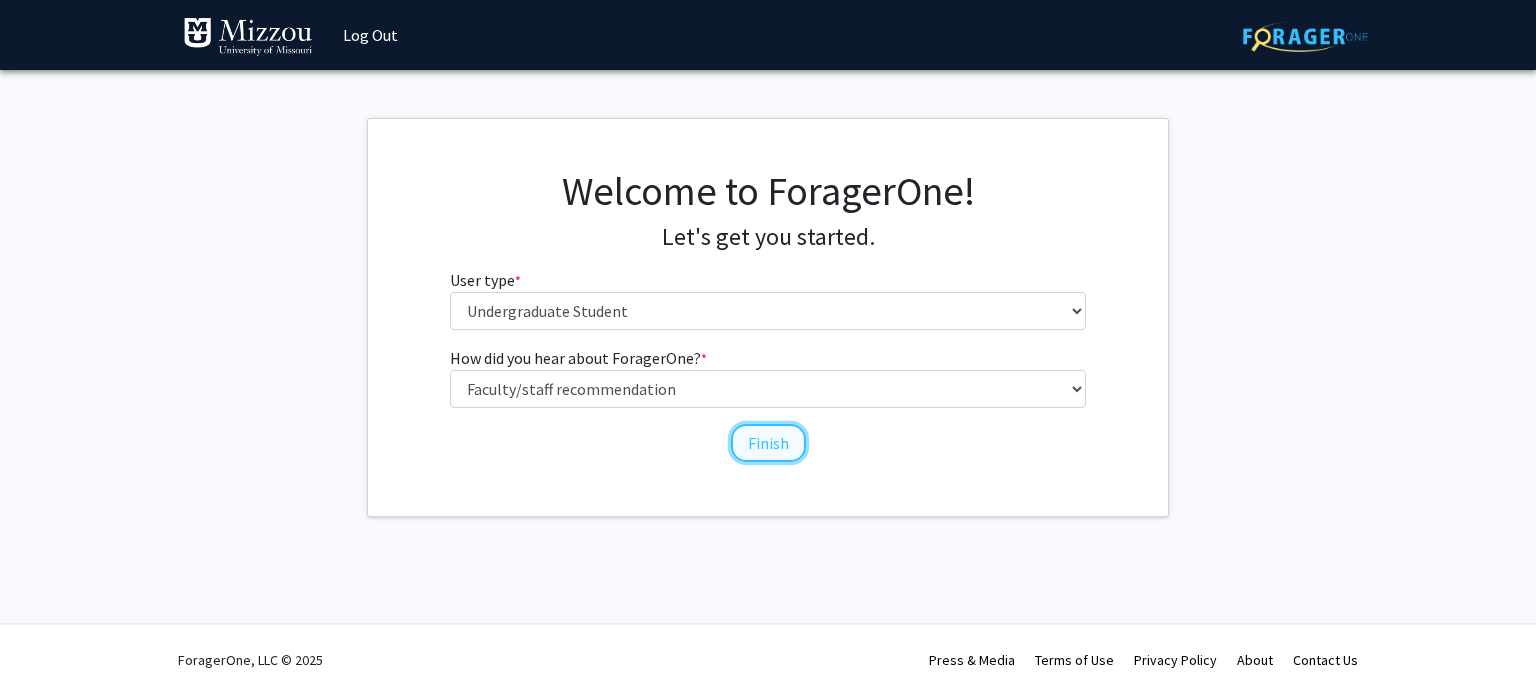 click on "Finish" 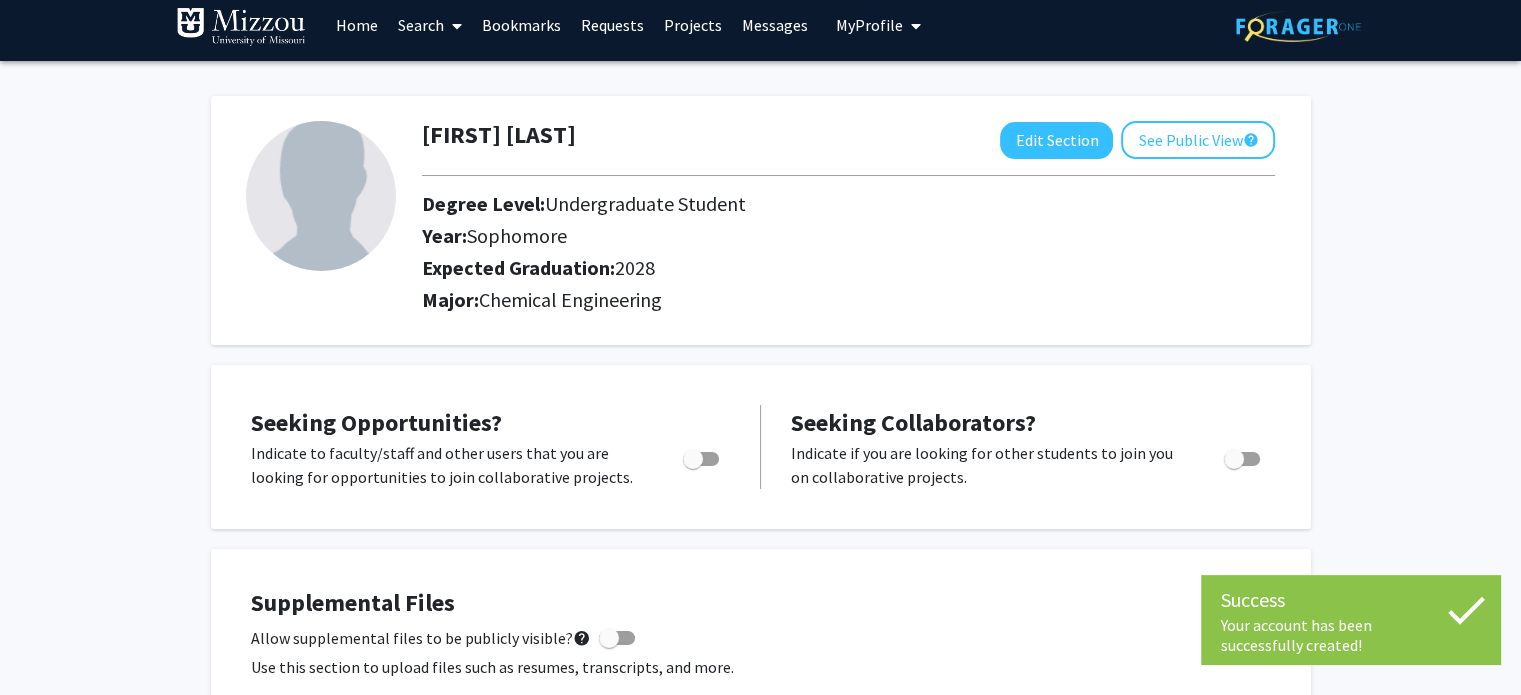 scroll, scrollTop: 20, scrollLeft: 0, axis: vertical 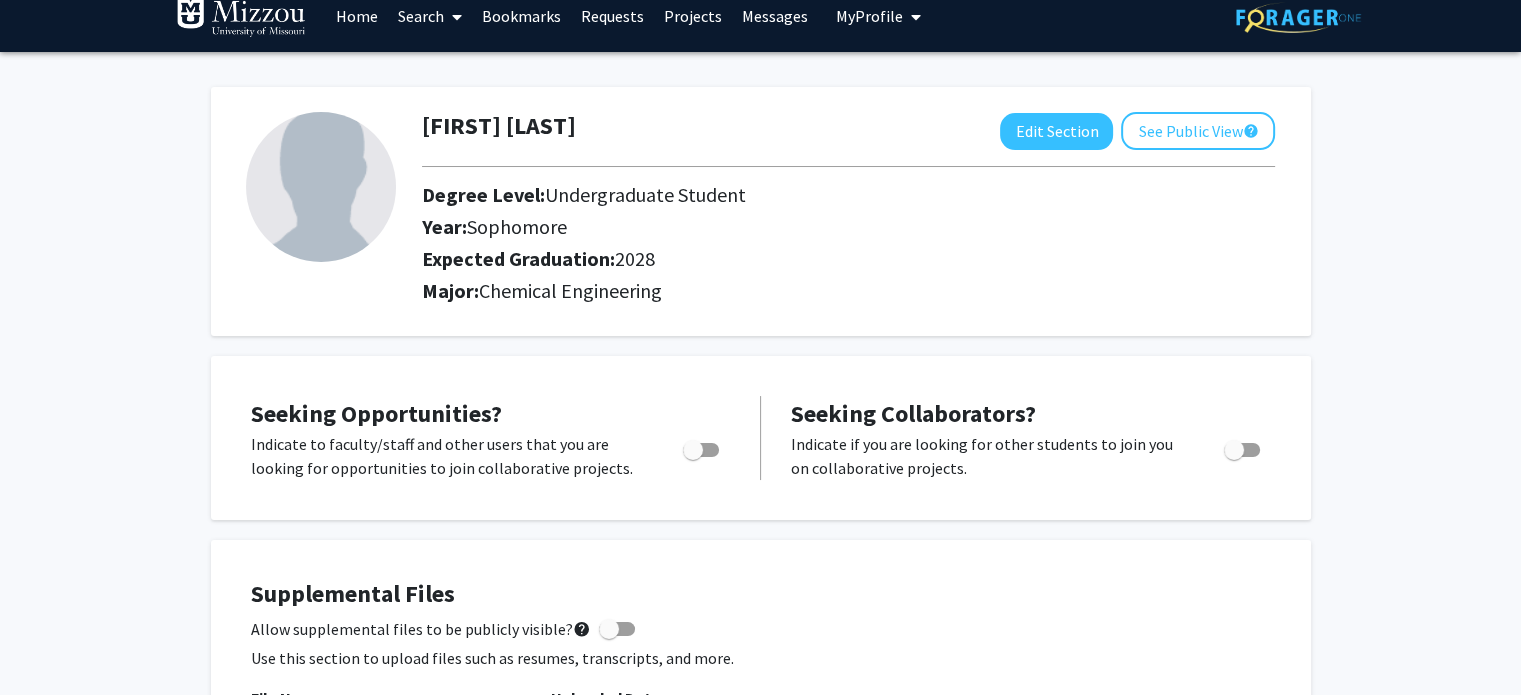 click on "[FIRST] [LAST]" 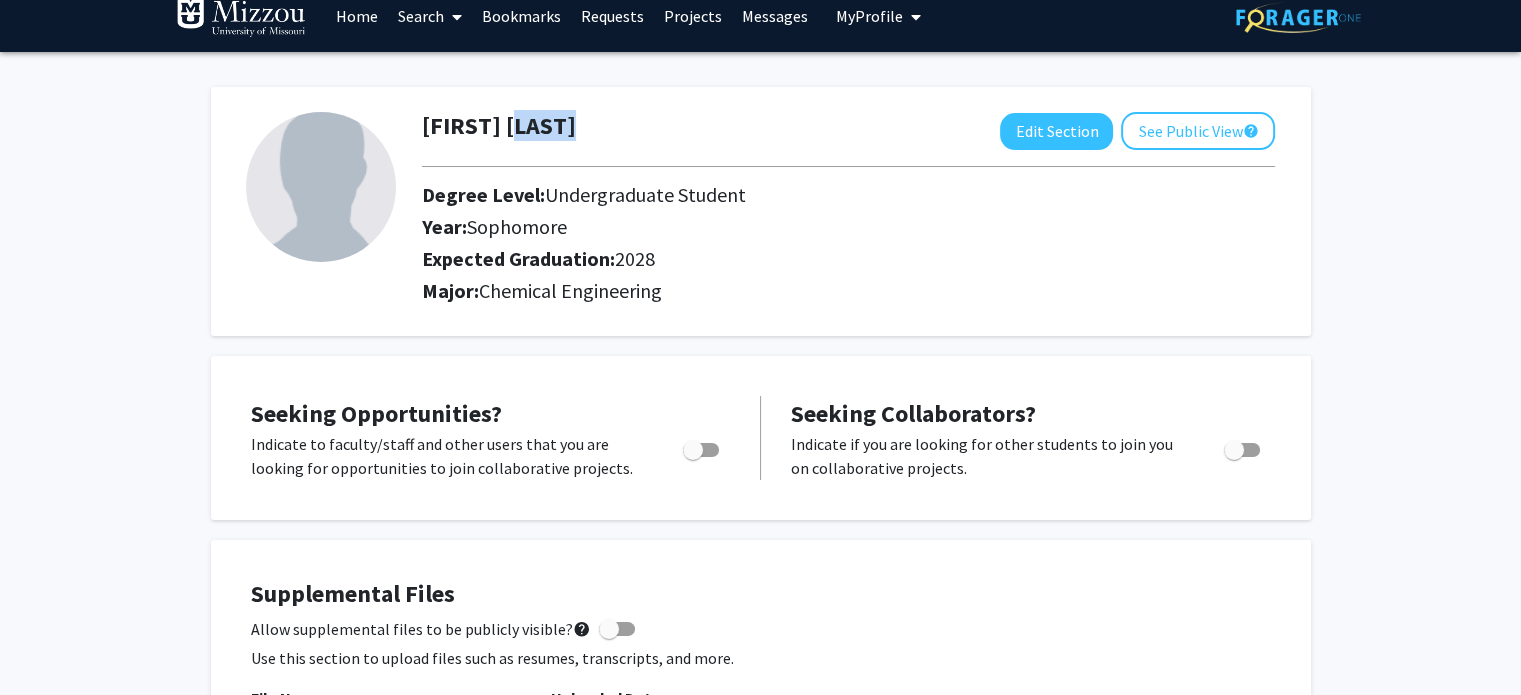 click on "[FIRST] [LAST]" 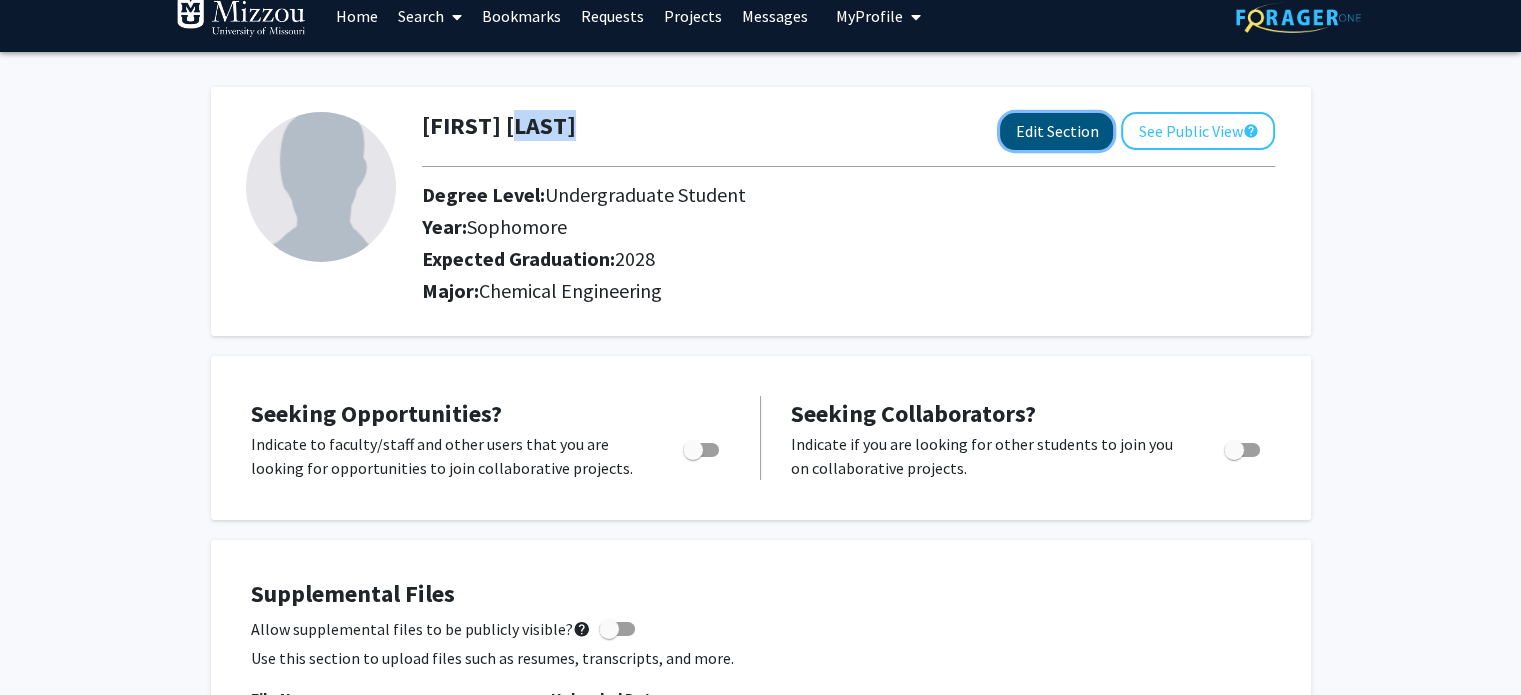 click on "Edit Section" 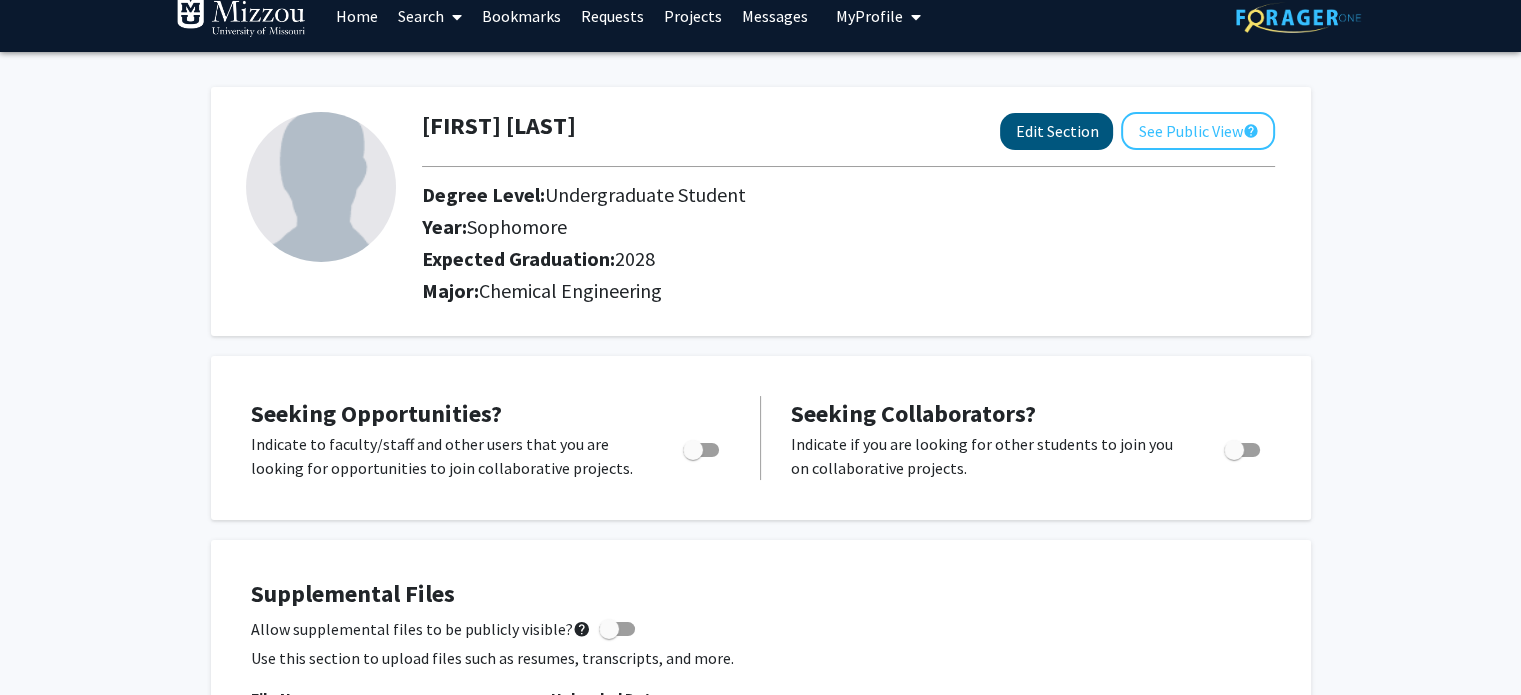 select on "sophomore" 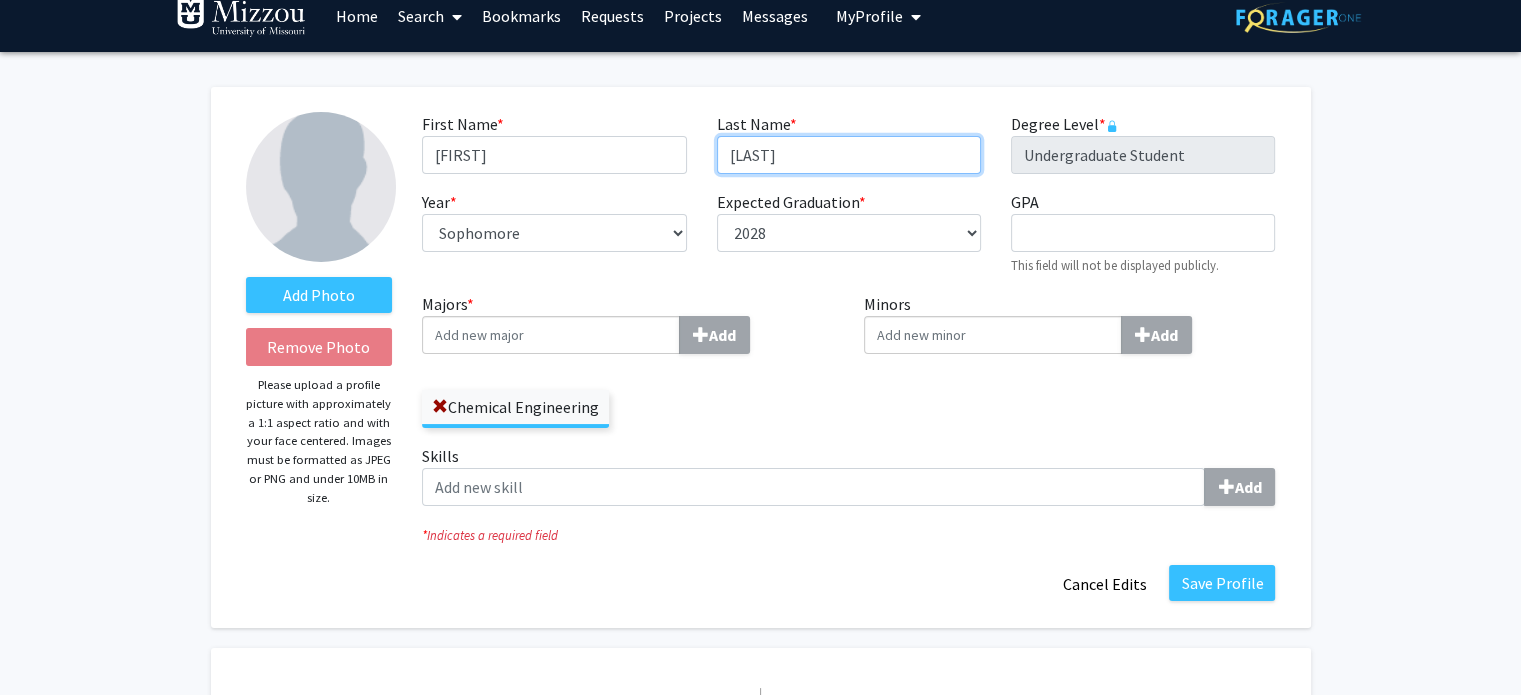 click on "[LAST]" at bounding box center (849, 155) 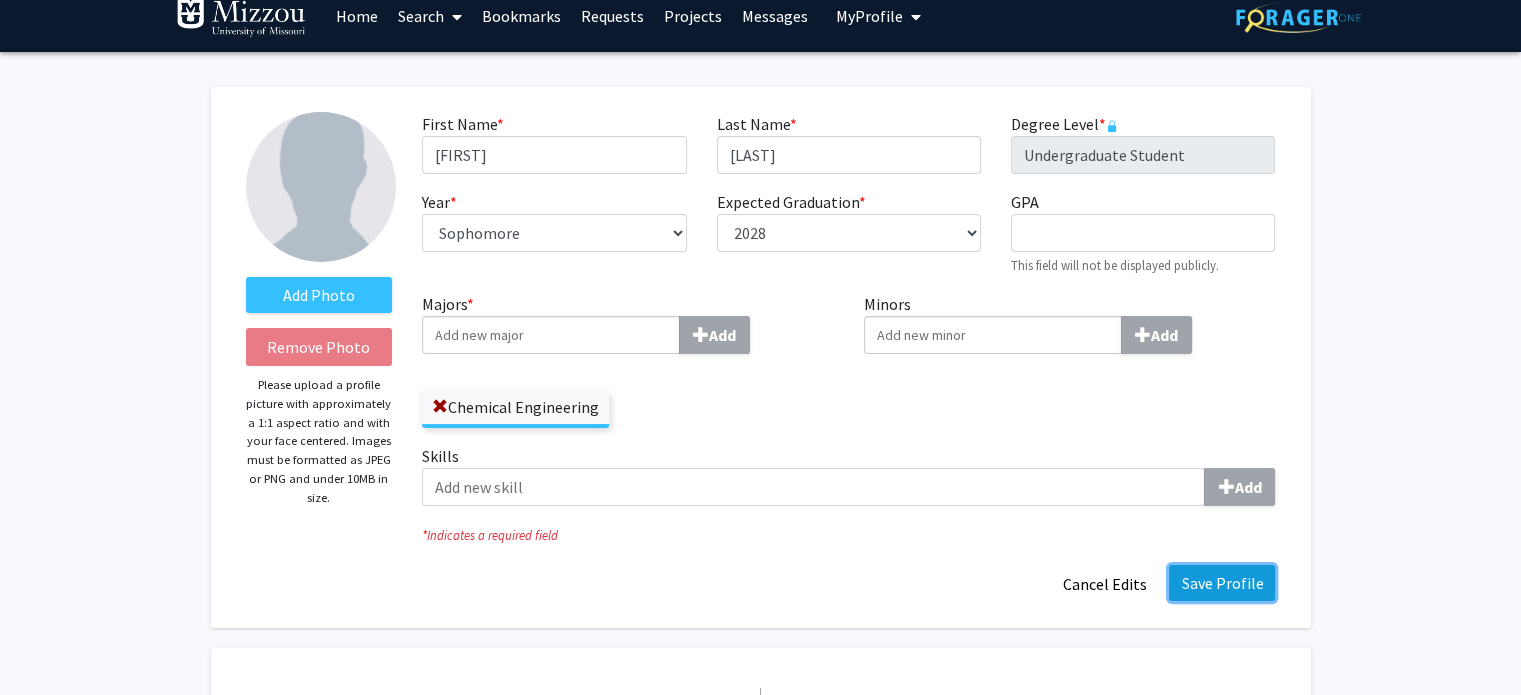 click on "Save Profile" 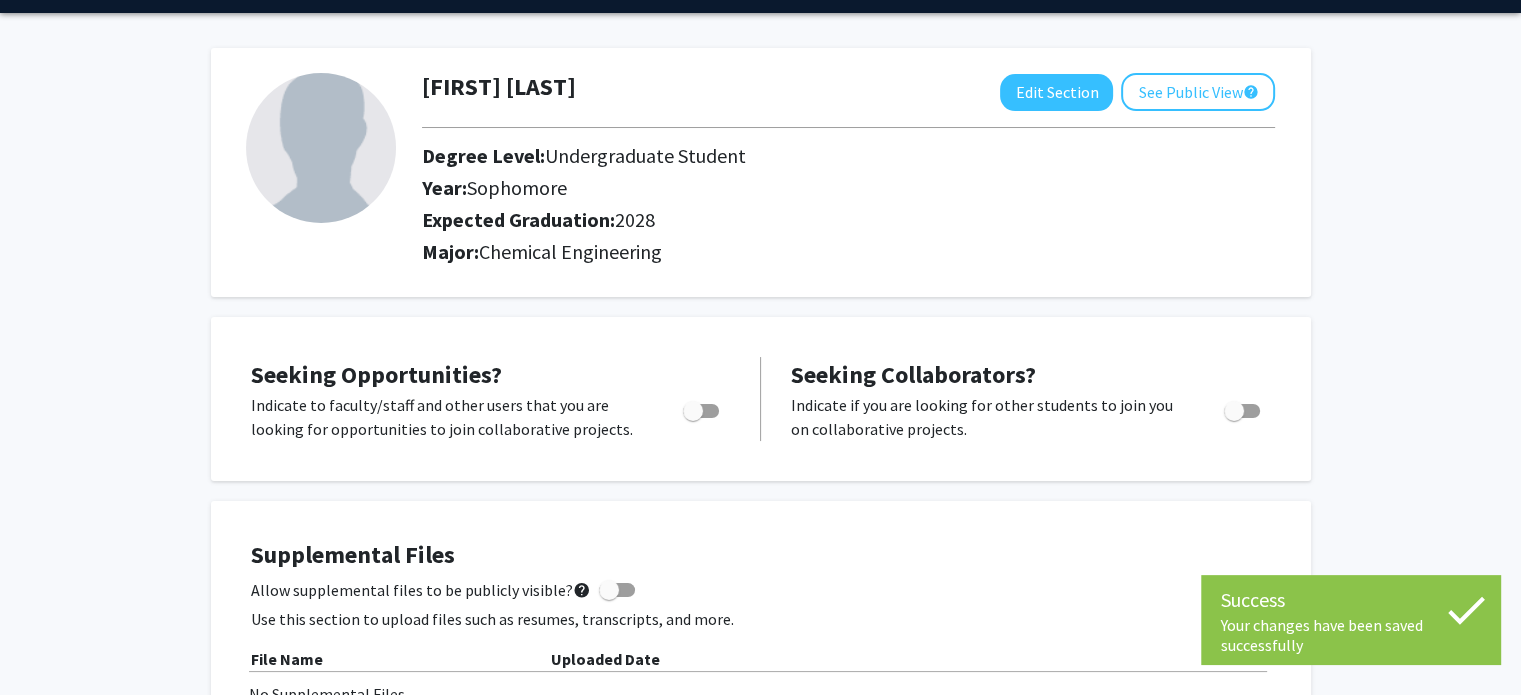 scroll, scrollTop: 56, scrollLeft: 0, axis: vertical 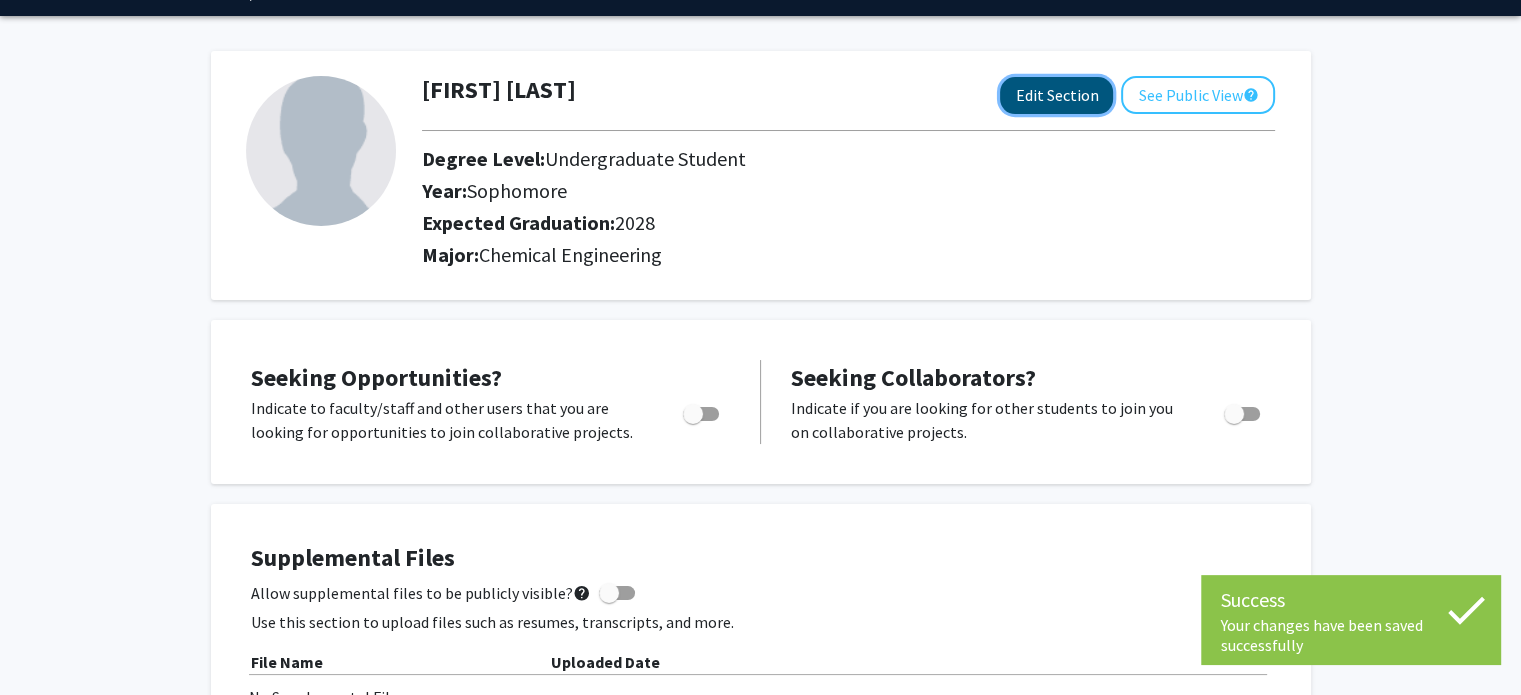 click on "Edit Section" 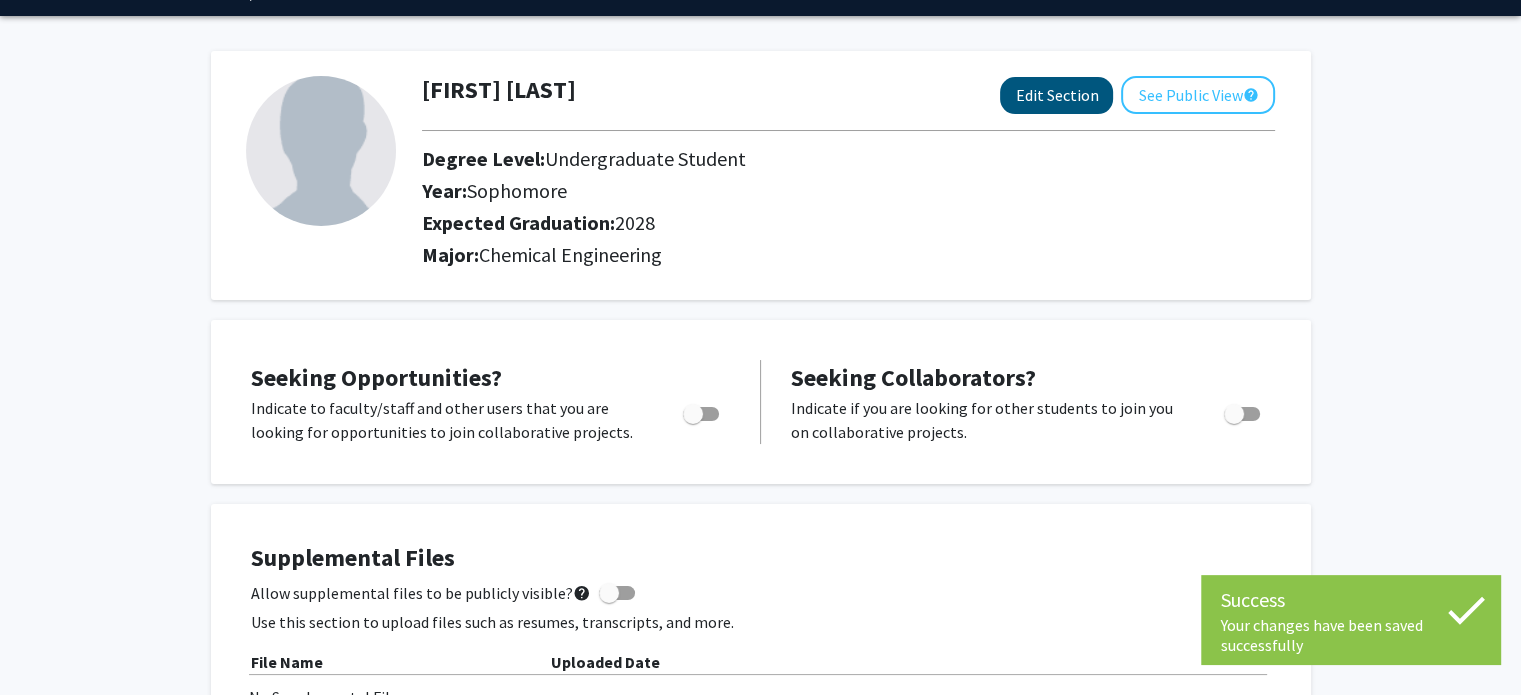 select on "sophomore" 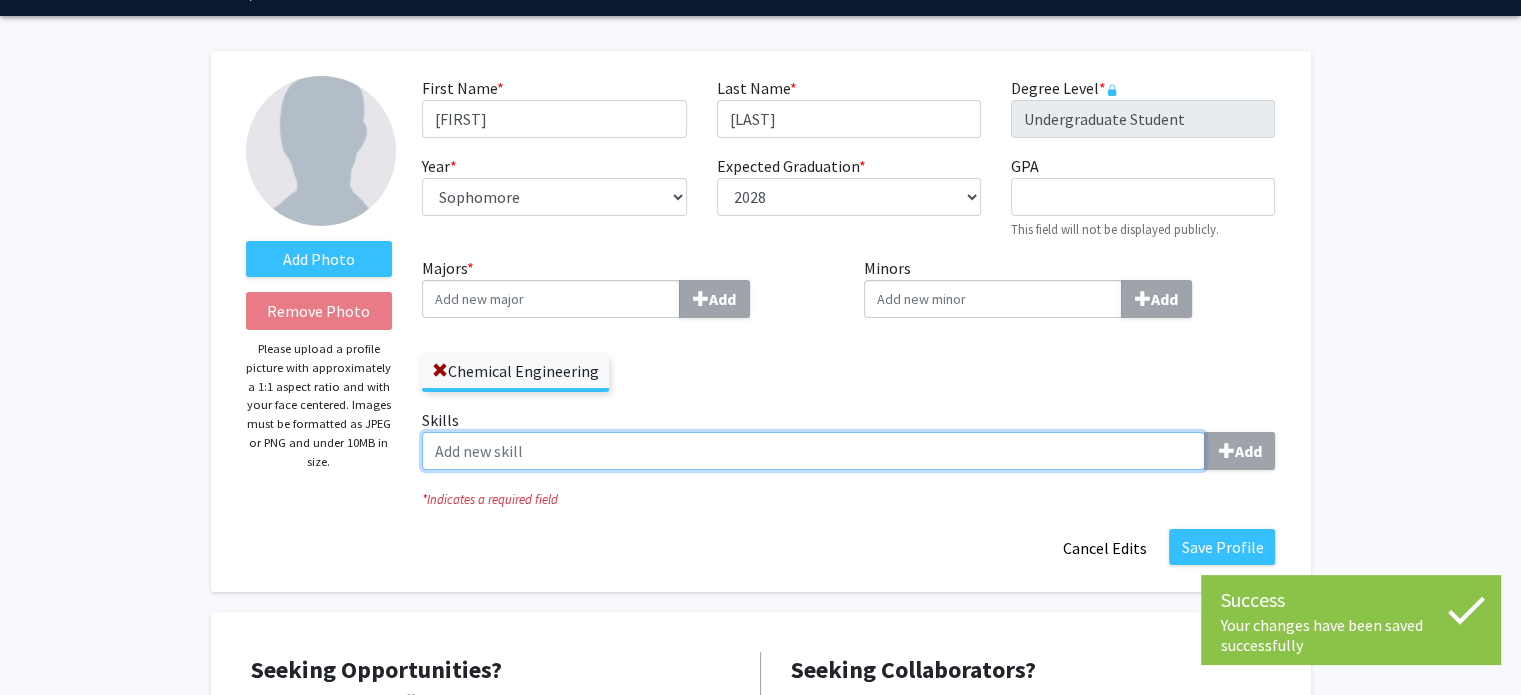 click on "Skills  Add" 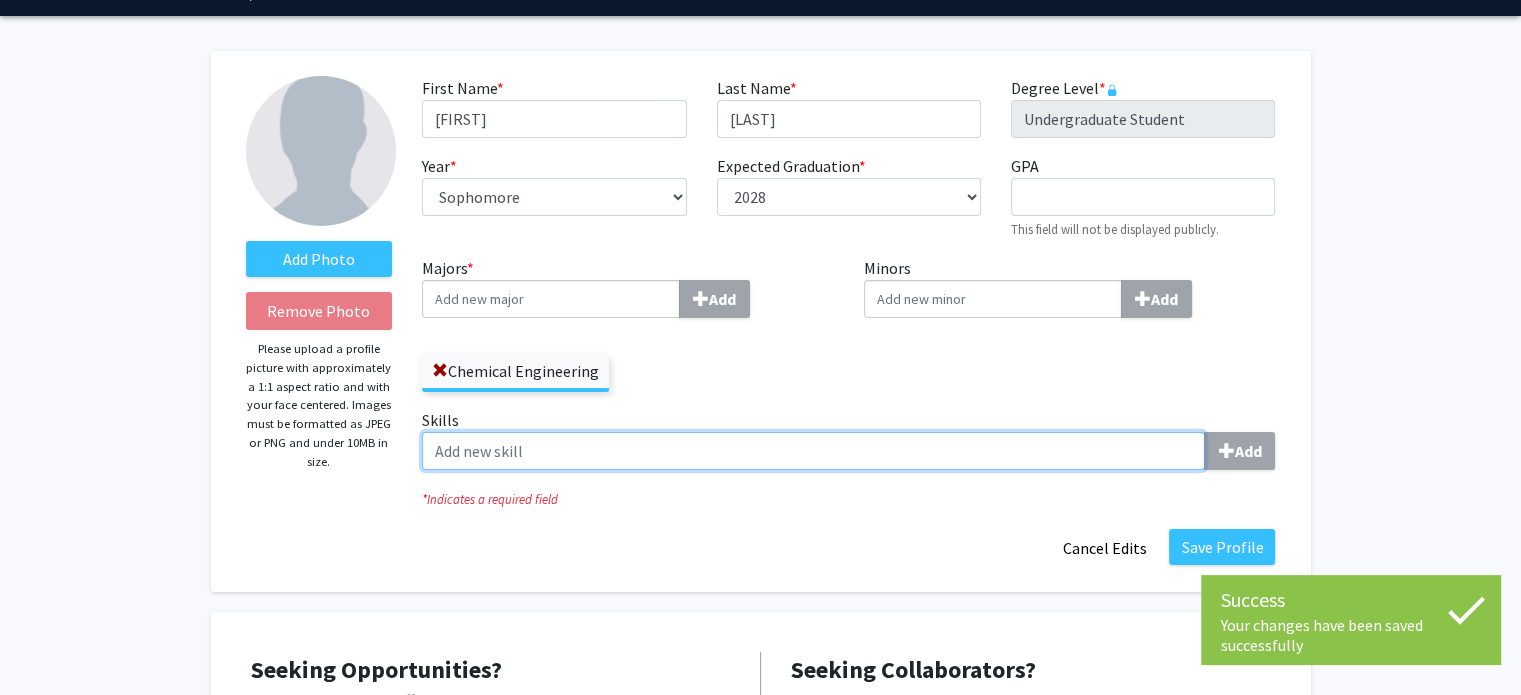 type on "d" 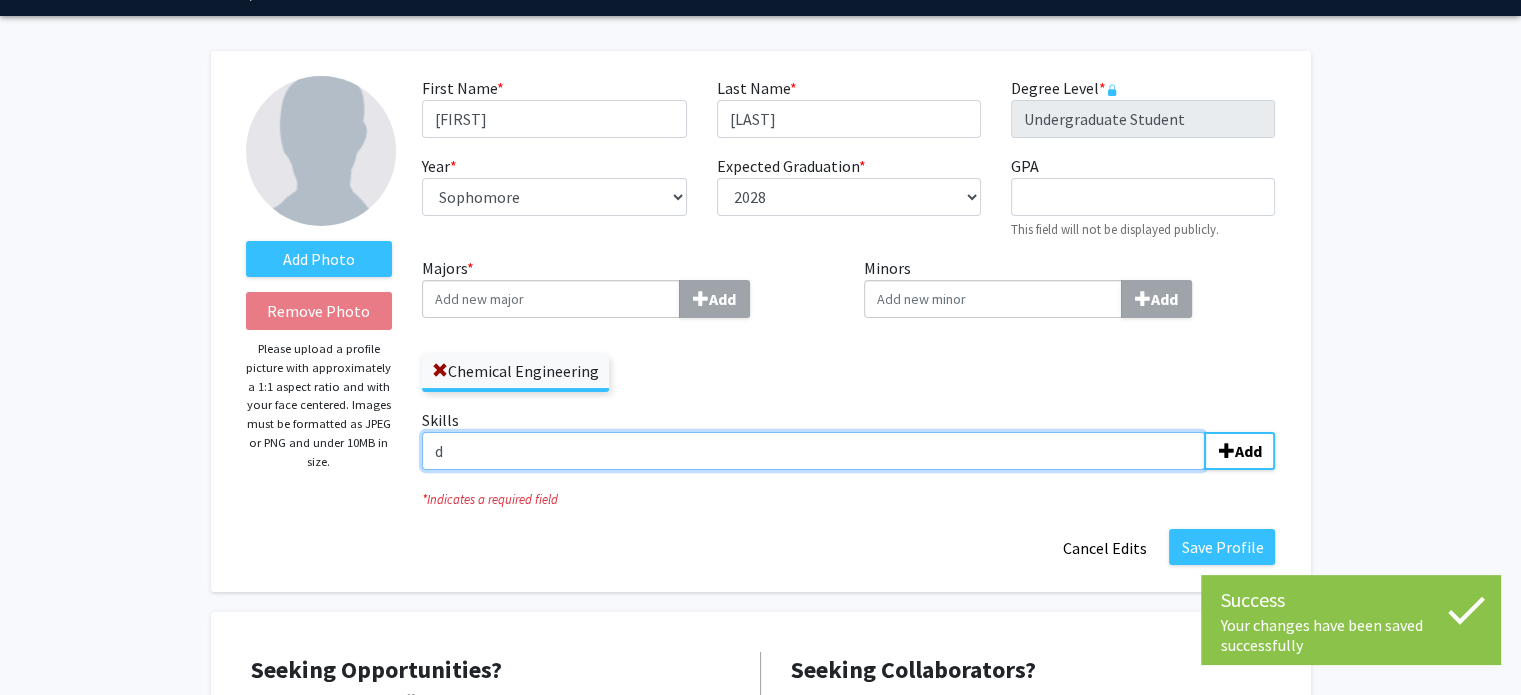 type 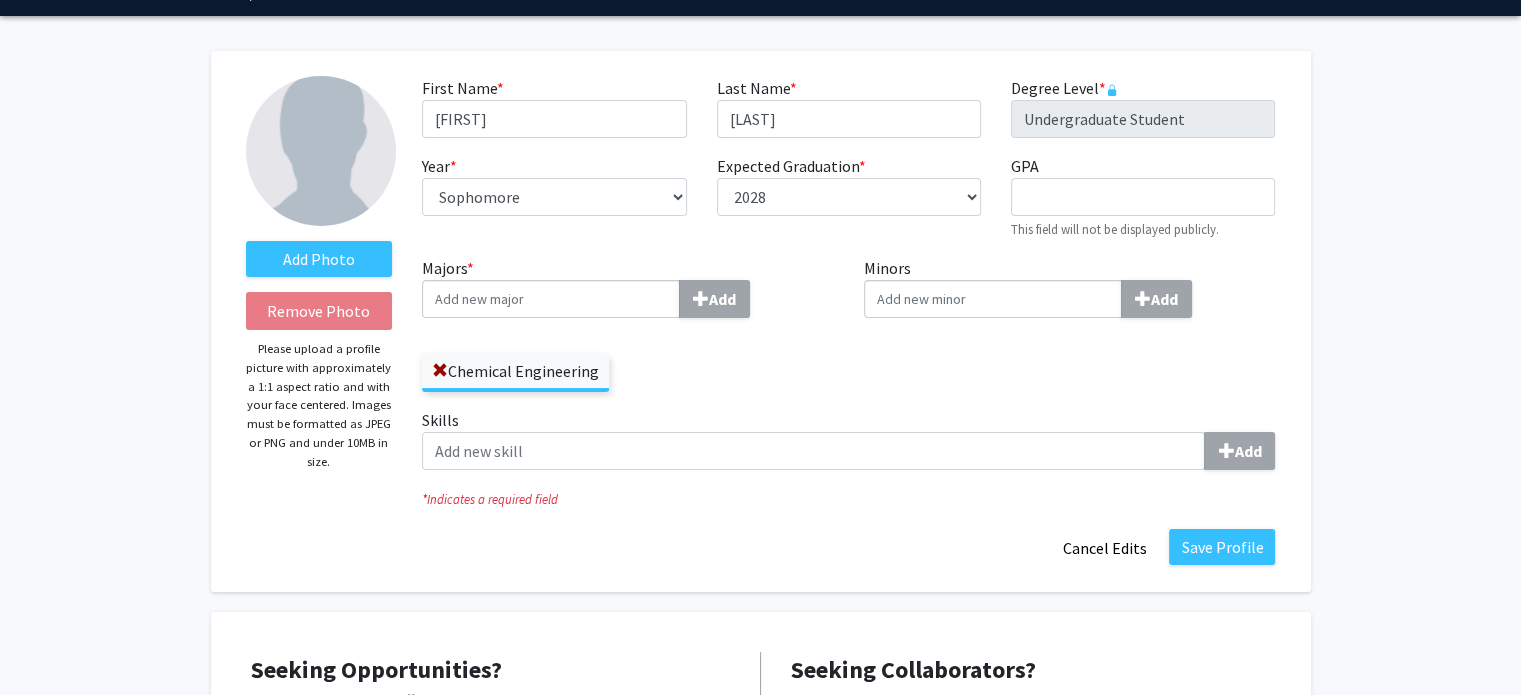 click on "*  Indicates a required field" 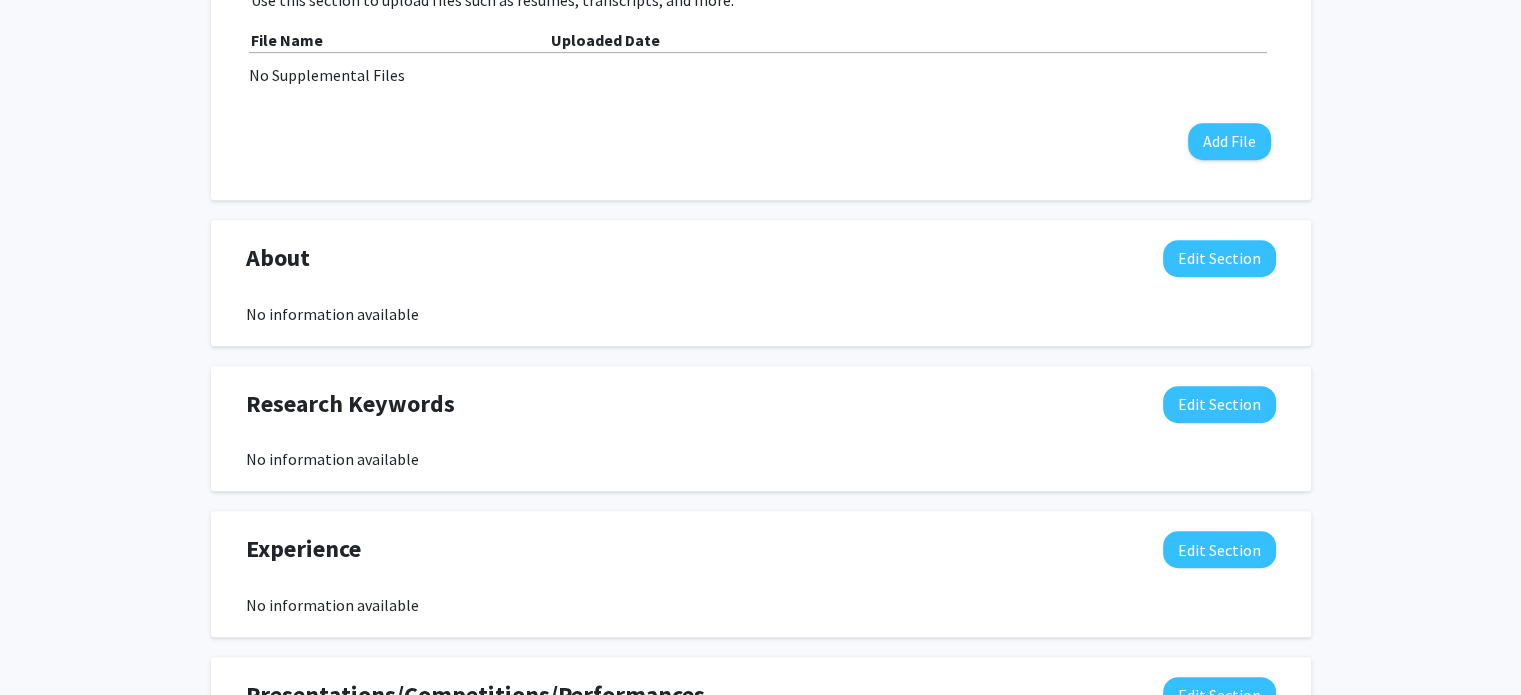 scroll, scrollTop: 974, scrollLeft: 0, axis: vertical 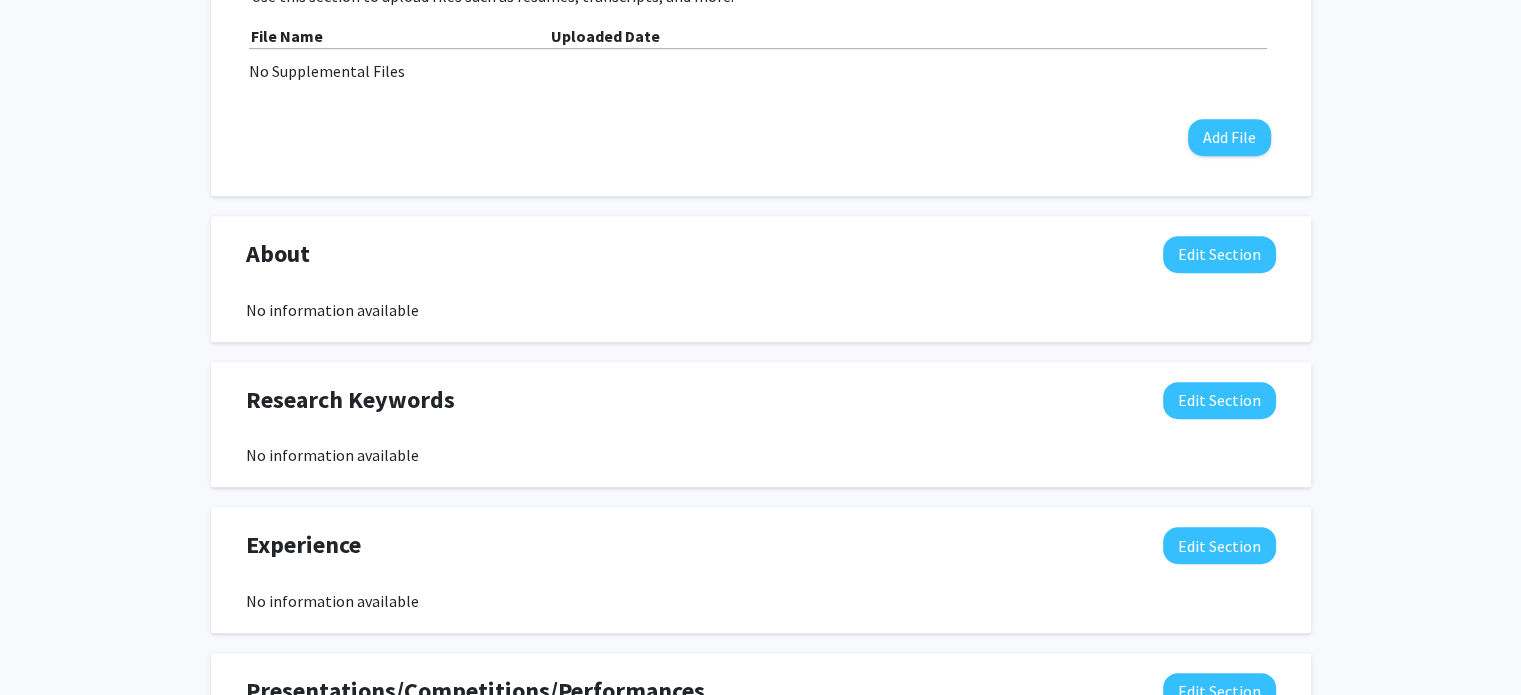 click on "Experience  Edit Section  No information available  You may write a maximum of 750 words:  Insert link Remove link Word Count: 0 words Save  Cancel Edits" 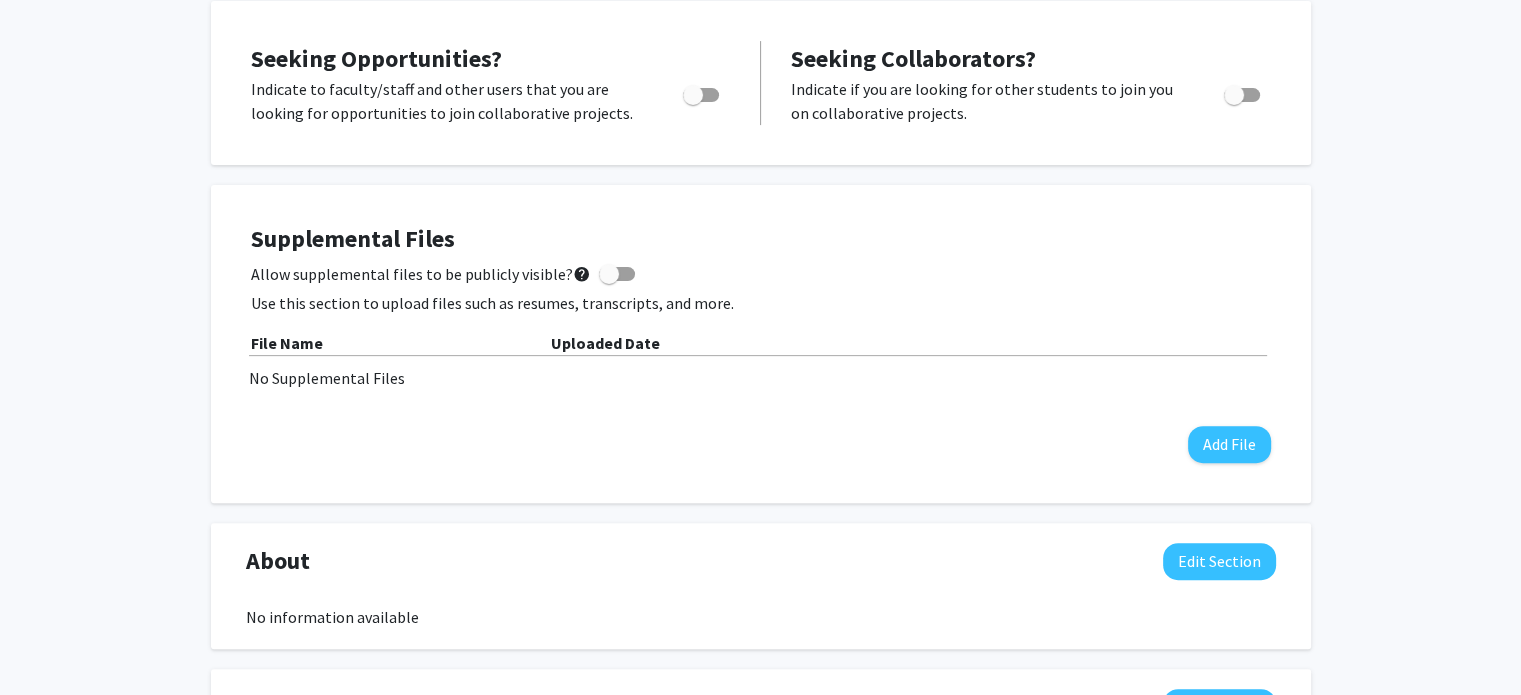 scroll, scrollTop: 664, scrollLeft: 0, axis: vertical 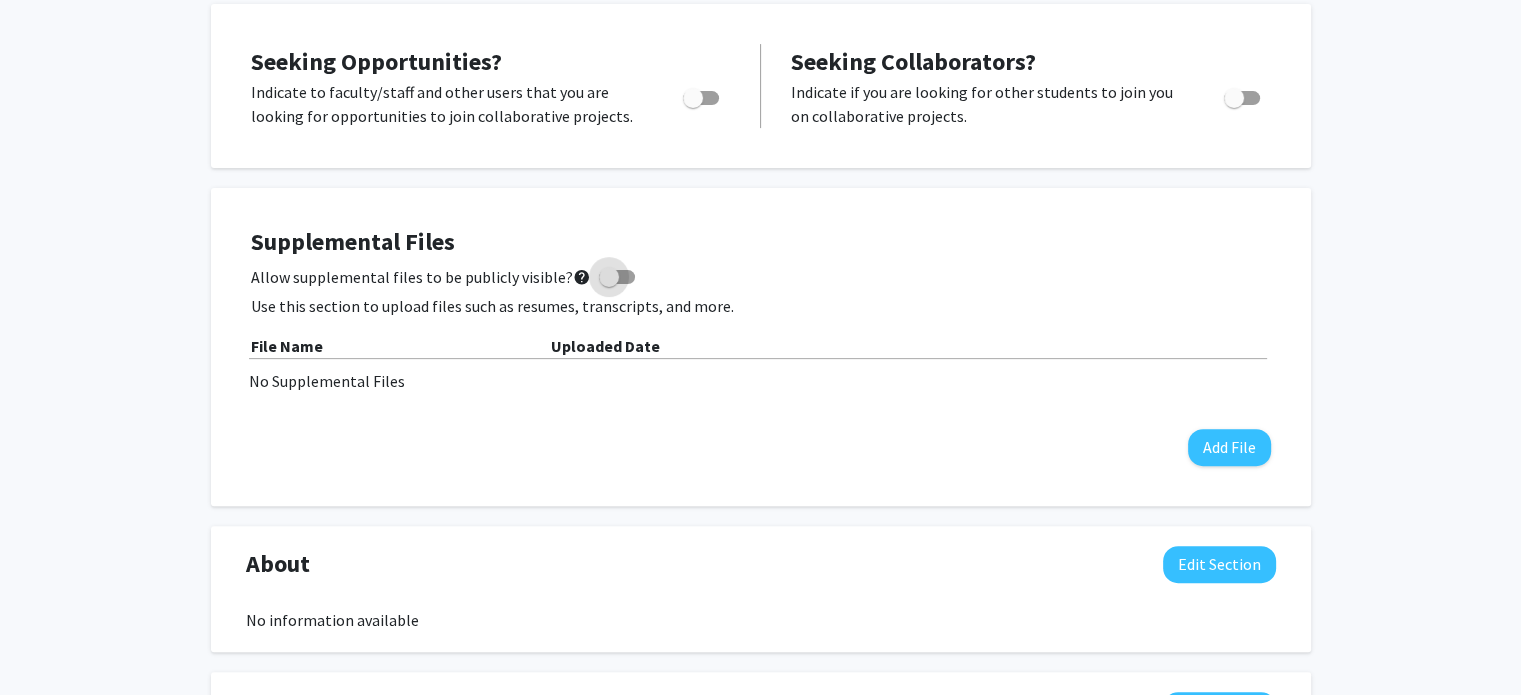 click on "Allow supplemental files to be publicly visible?  help" at bounding box center [421, 277] 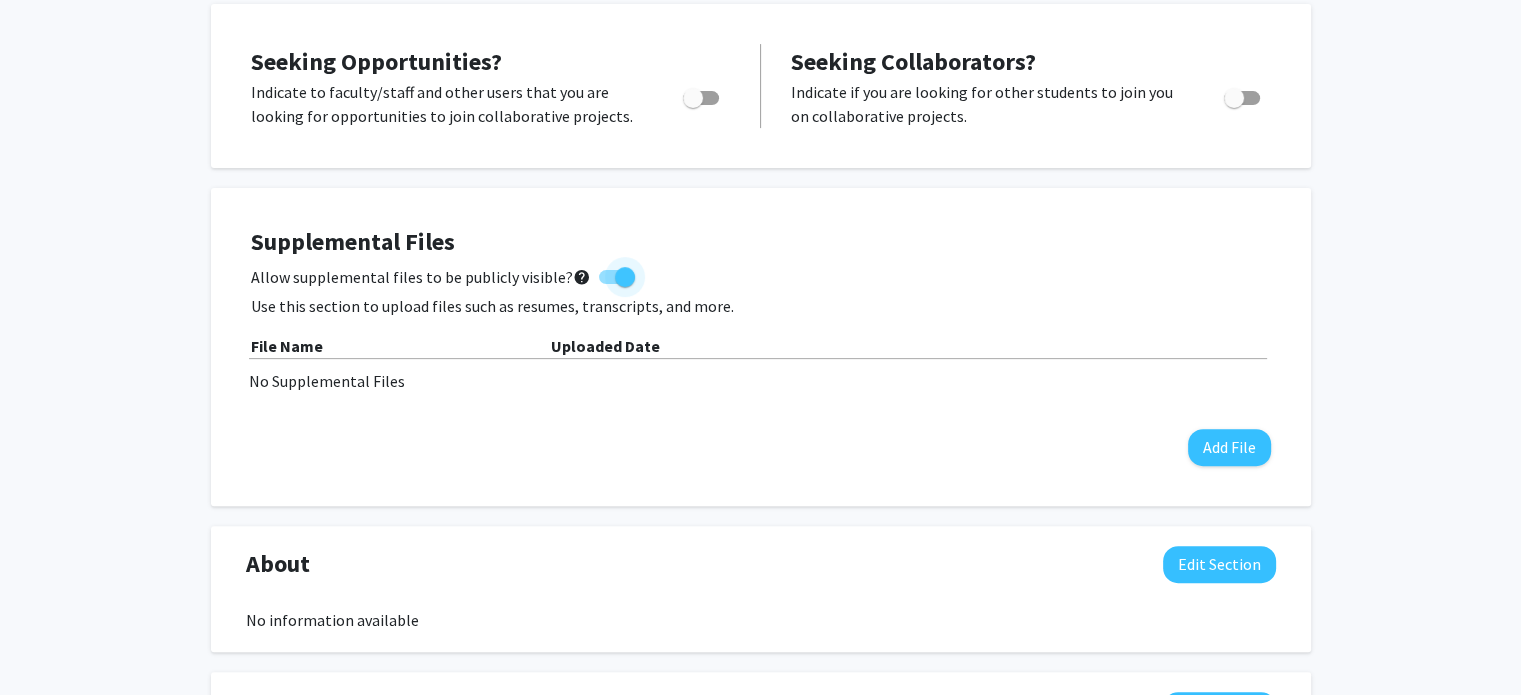 click on "Allow supplemental files to be publicly visible?  help" at bounding box center [421, 277] 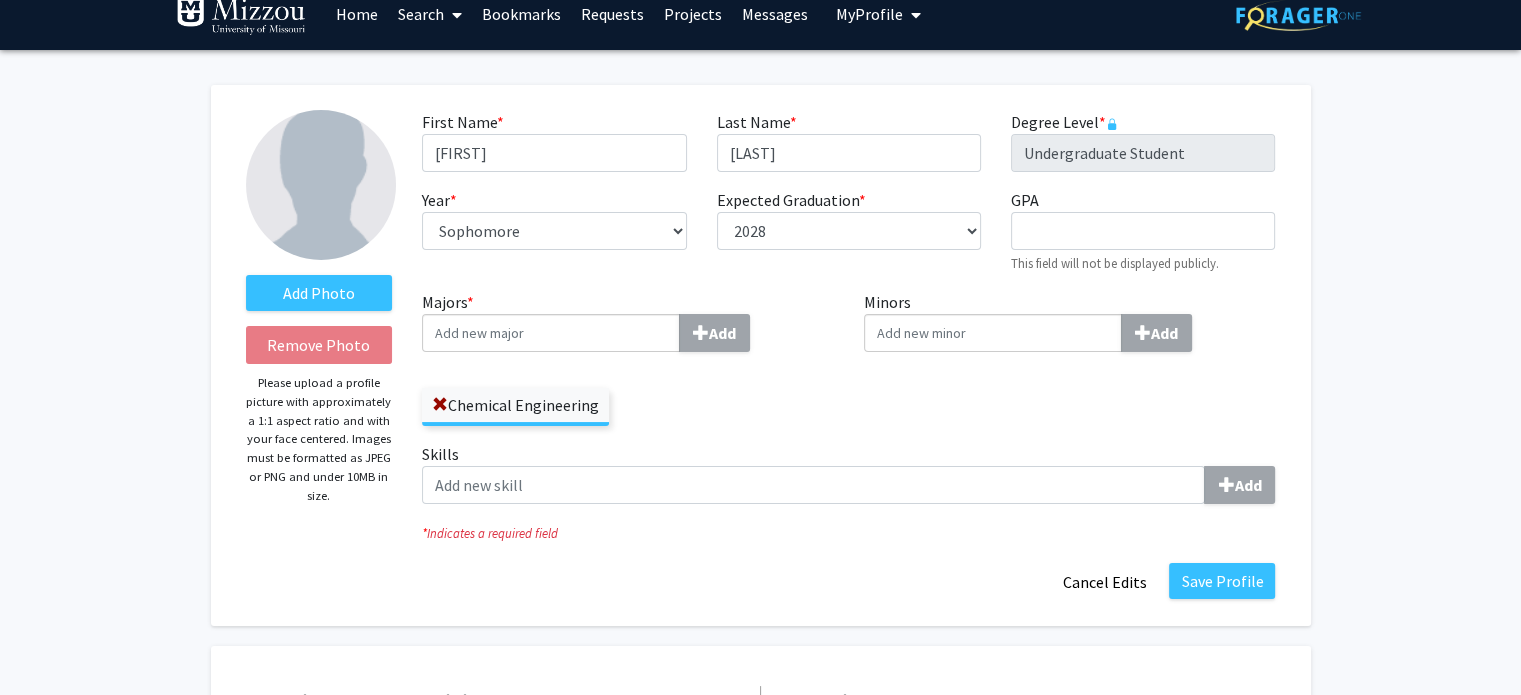scroll, scrollTop: 0, scrollLeft: 0, axis: both 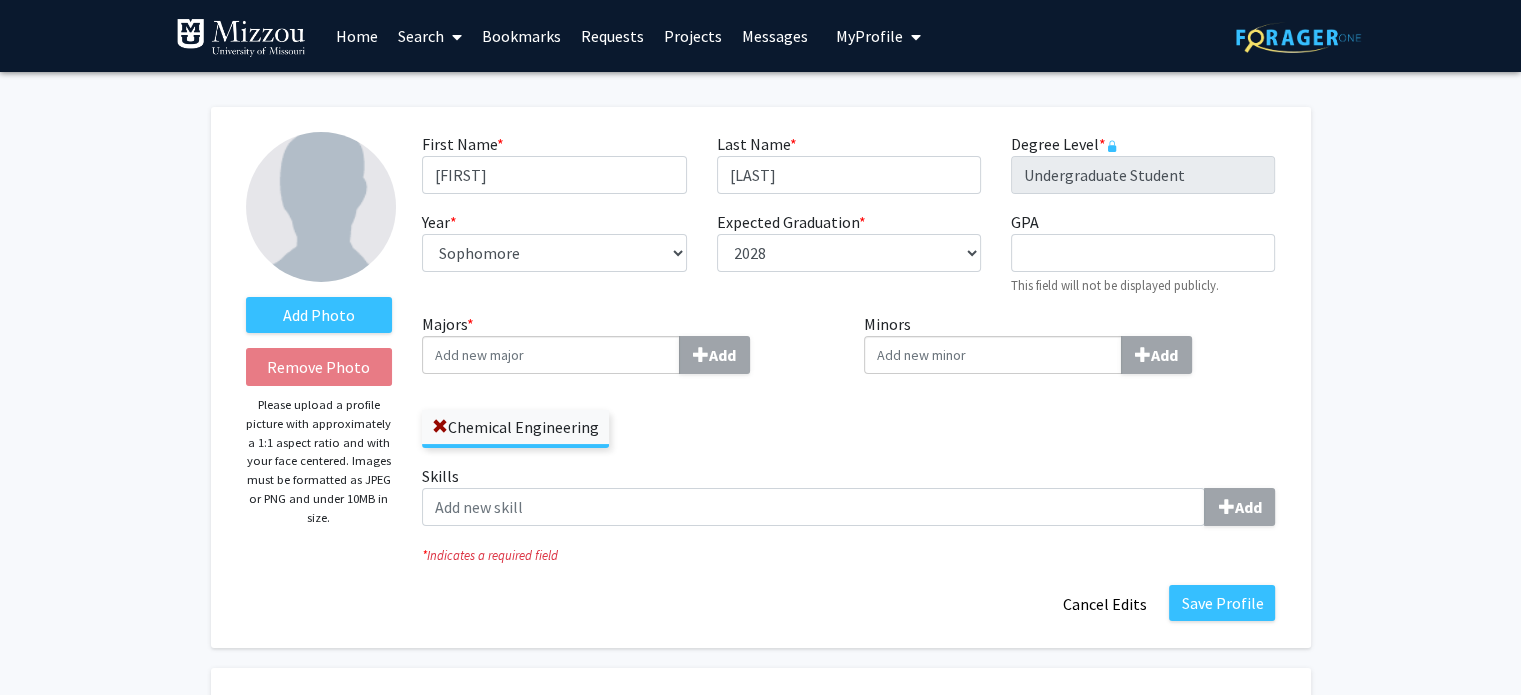 click on "Home" at bounding box center [357, 36] 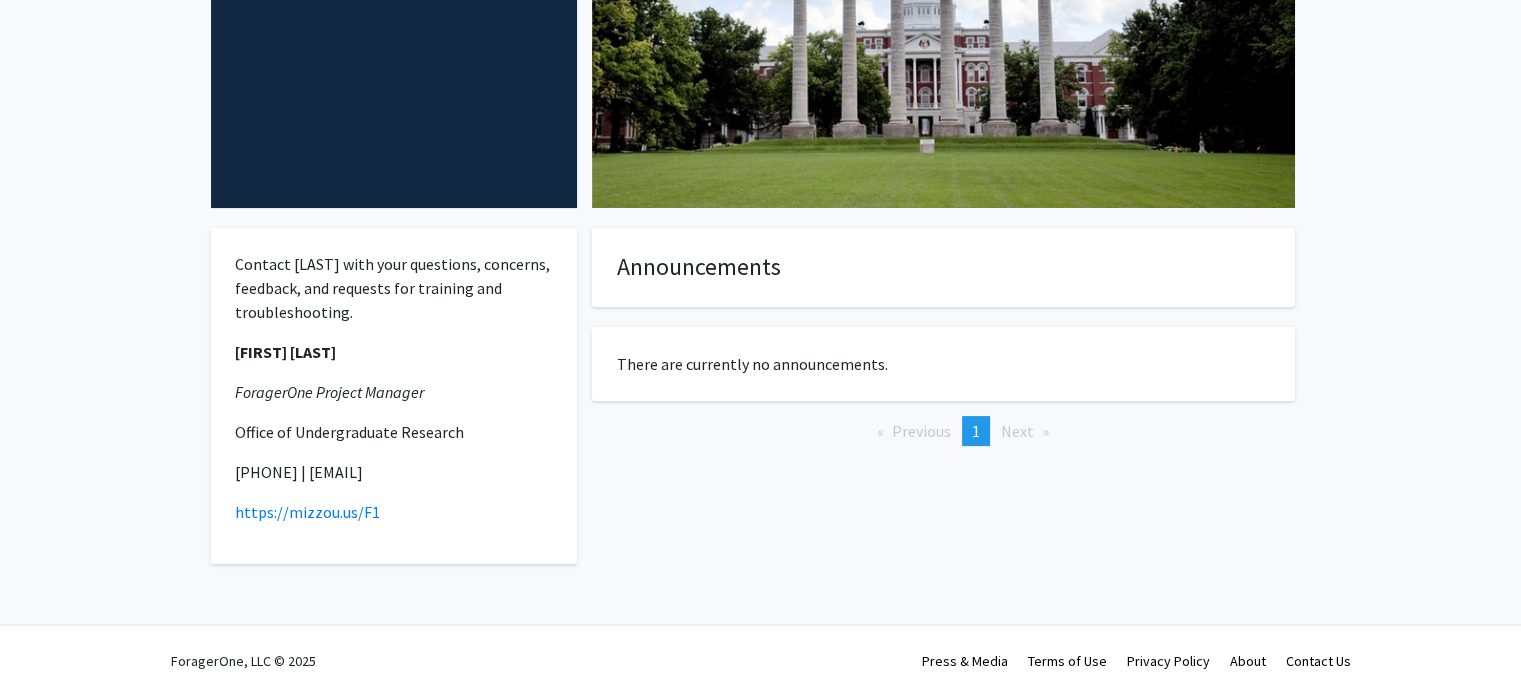 scroll, scrollTop: 0, scrollLeft: 0, axis: both 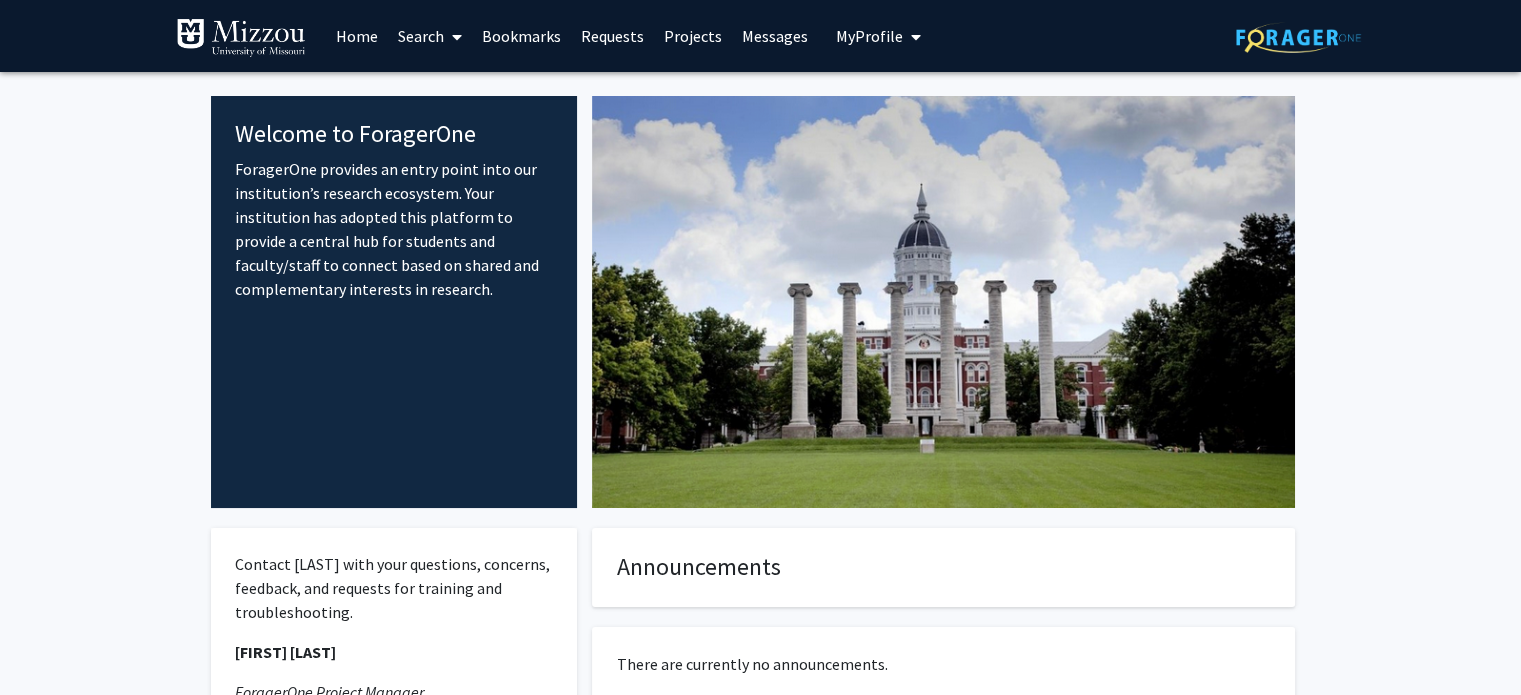 click at bounding box center [453, 37] 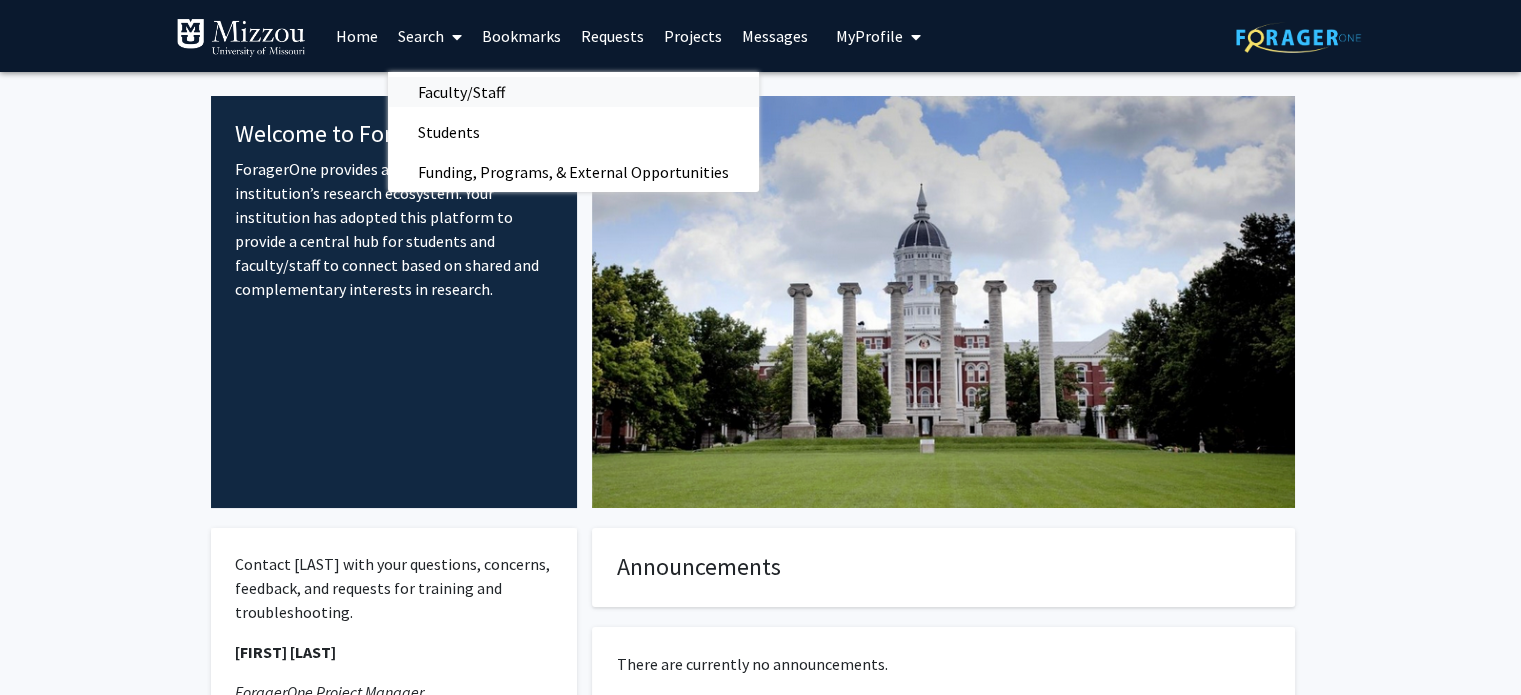 click on "Faculty/Staff" at bounding box center (461, 92) 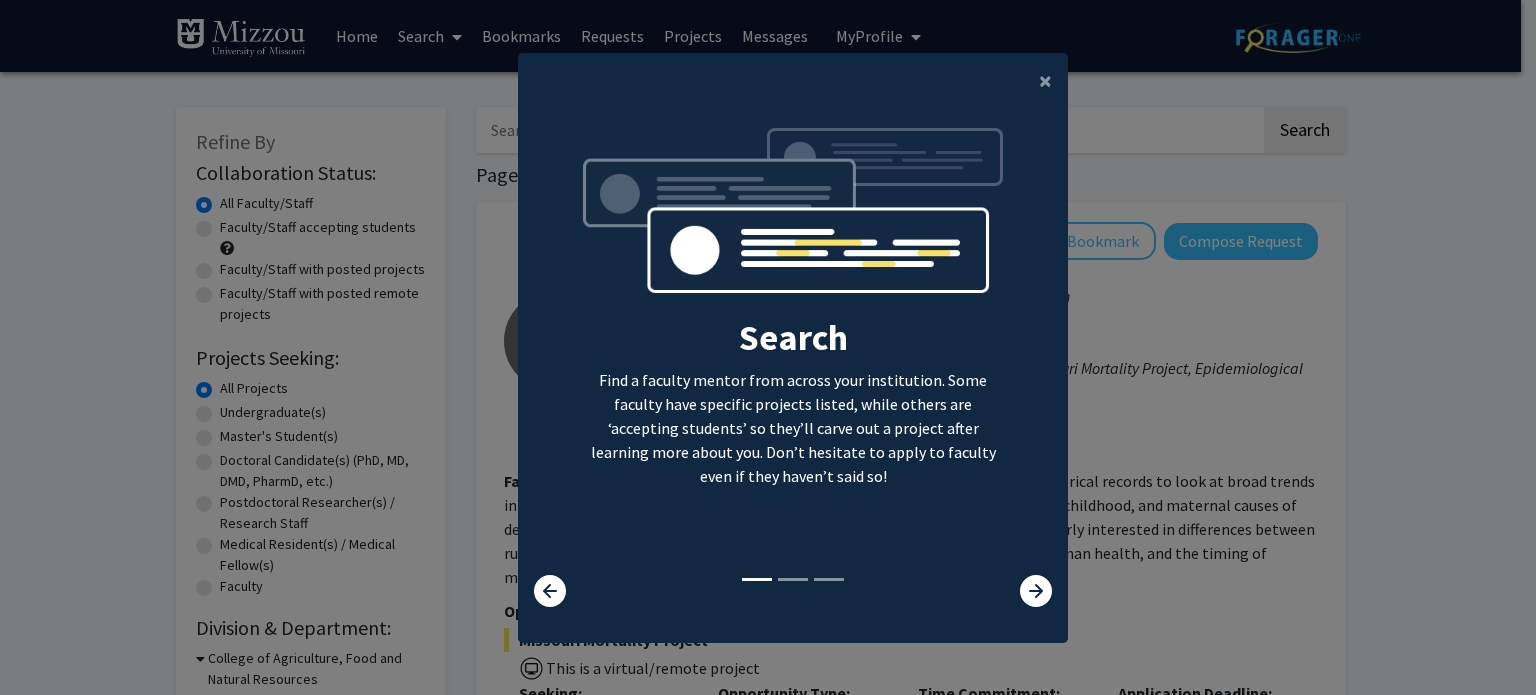 click on "Search  Find a faculty mentor from across your institution. Some faculty have specific projects listed, while others are ‘accepting students’ so they’ll carve out a project after learning more about you. Don’t hesitate to apply to faculty even if they haven’t said so!  Bookmark  Don’t lose track of the faculty mentors you’re interested in working with. Save them as you go and apply to work with them whenever you’re ready!  Apply  We help you put your best foot forward to get the attention of faculty. On average, students applying via ForagerOne need to only submit 2-3 requests to connect with at least one faculty." at bounding box center [793, 350] 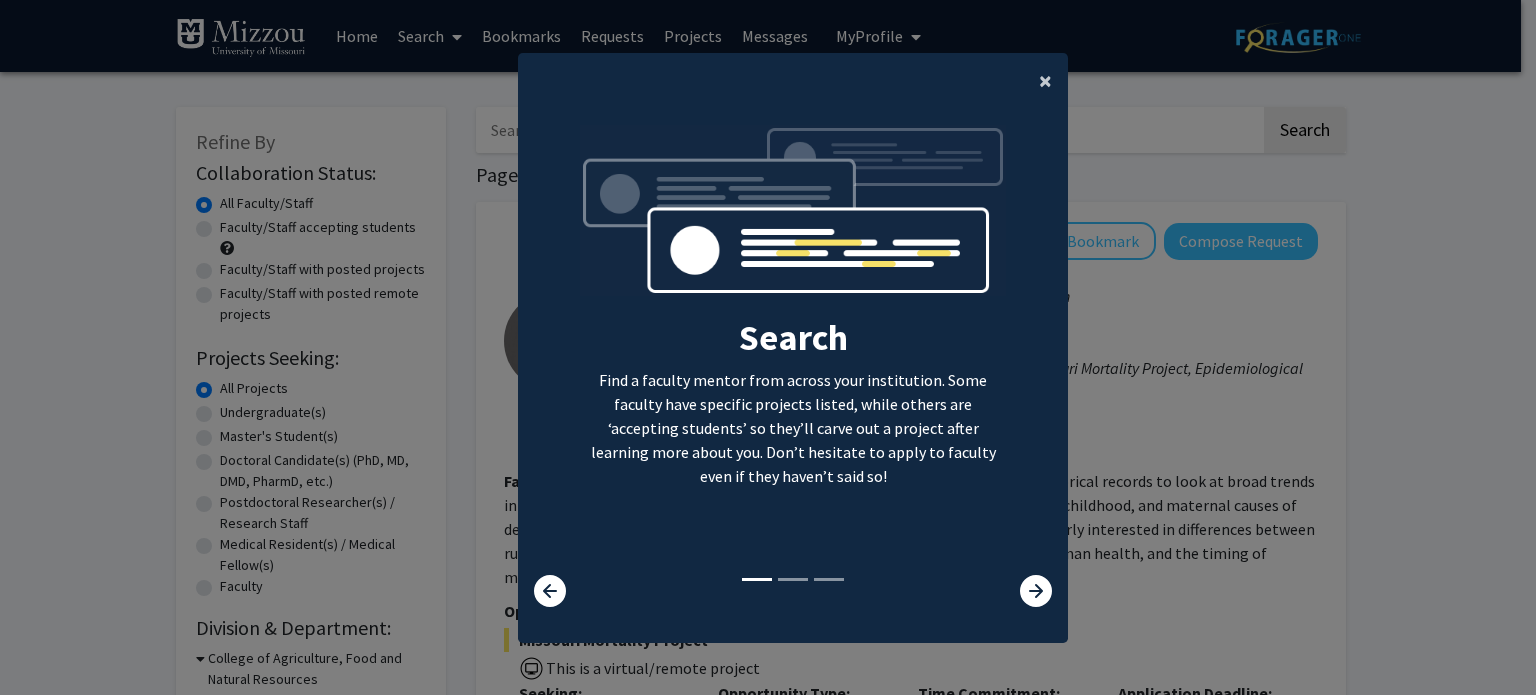 click on "×" 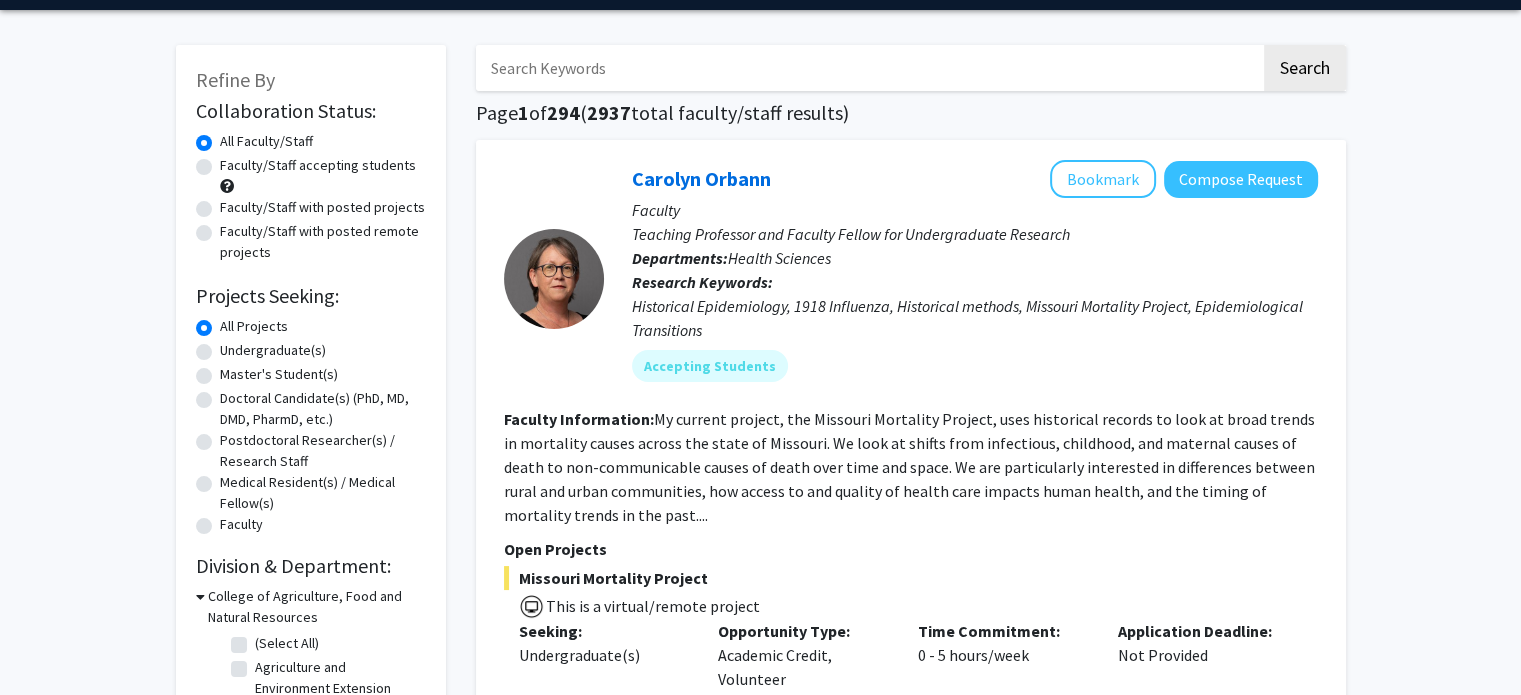 scroll, scrollTop: 63, scrollLeft: 0, axis: vertical 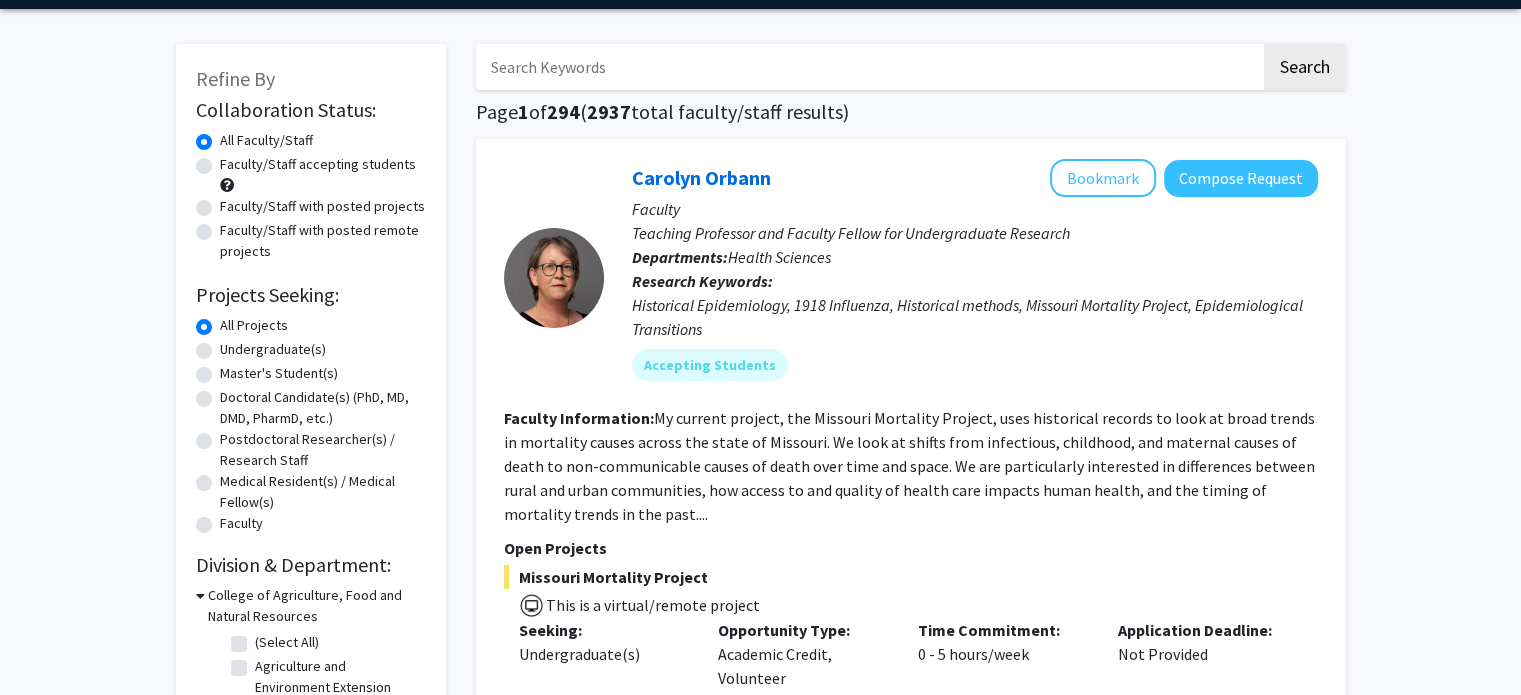 click at bounding box center (868, 67) 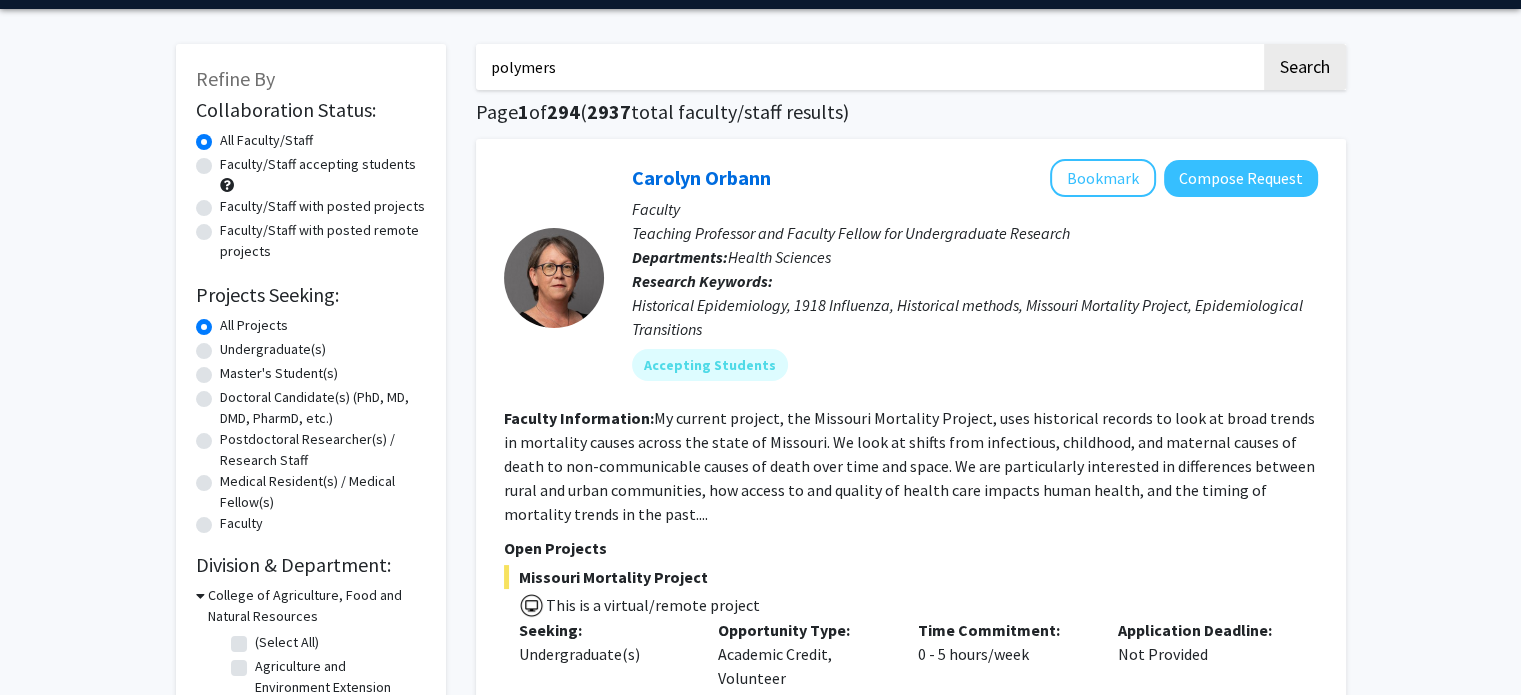 type on "polymers" 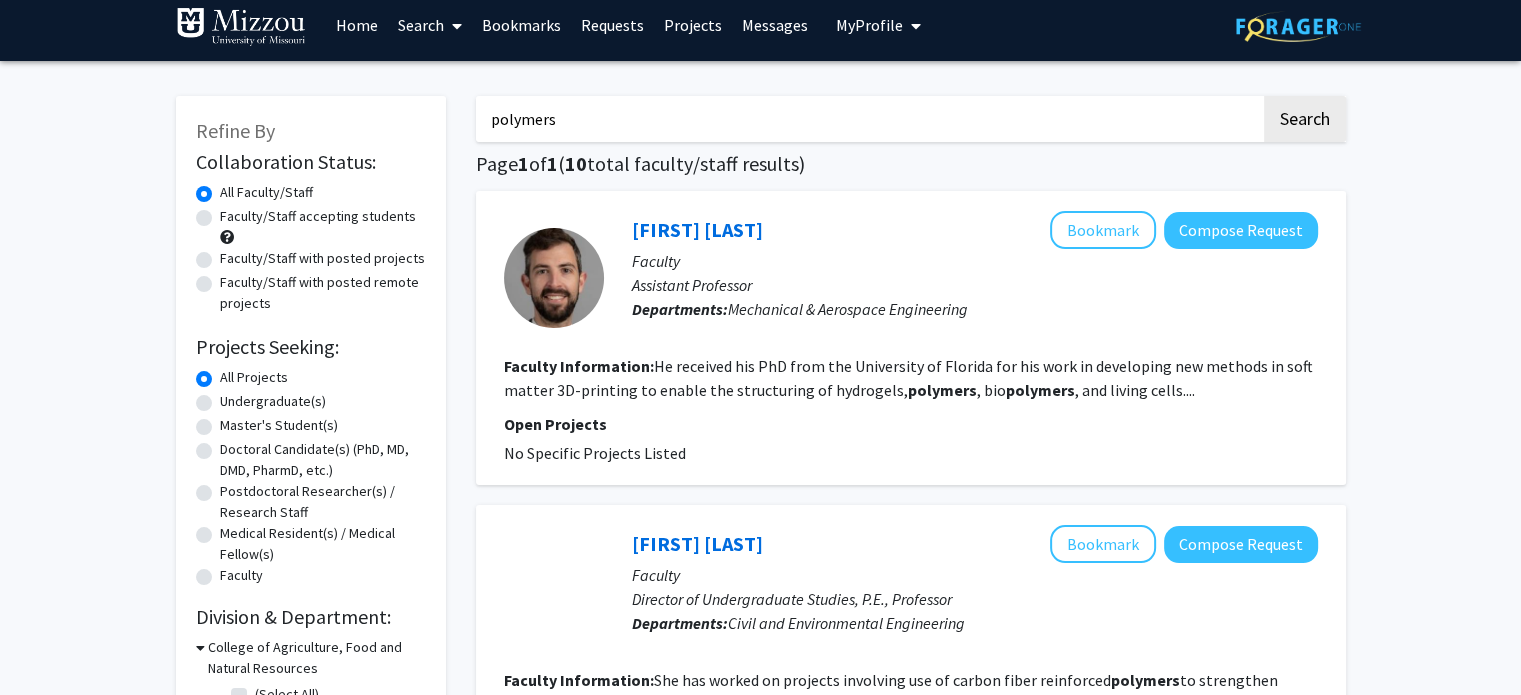 scroll, scrollTop: 12, scrollLeft: 0, axis: vertical 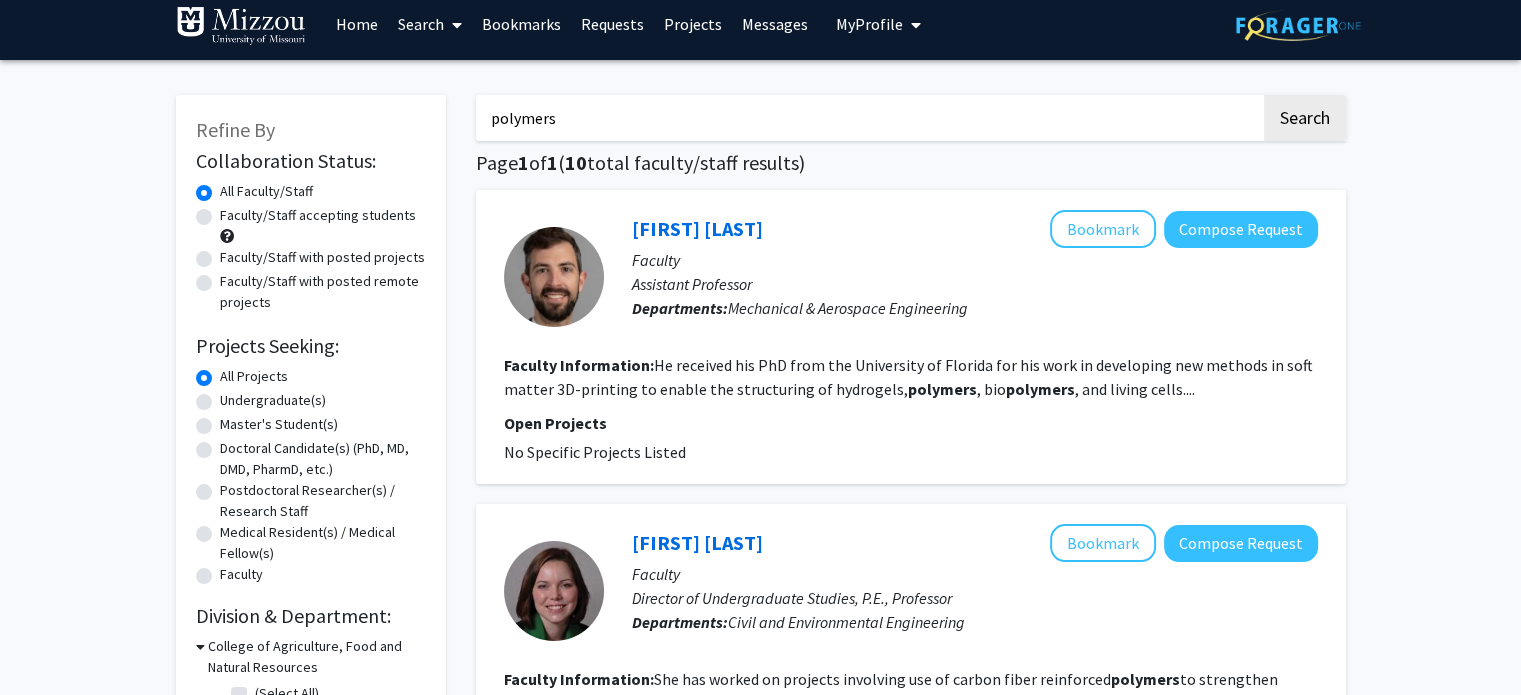 click on "He received his PhD from the University of Florida for his work in developing new methods in soft matter 3D-printing to enable the structuring of hydrogels,  polymers , bio polymers , and living cells...." 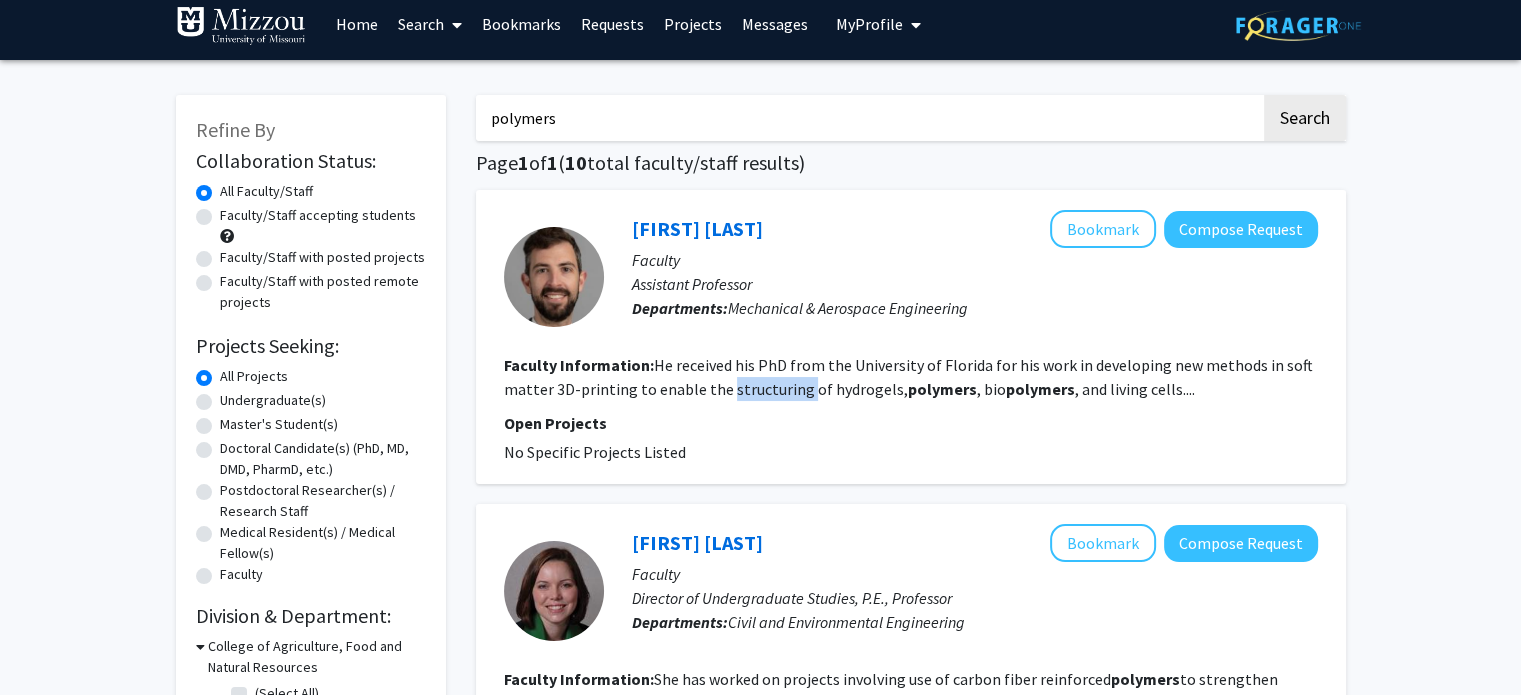 click on "He received his PhD from the University of Florida for his work in developing new methods in soft matter 3D-printing to enable the structuring of hydrogels,  polymers , bio polymers , and living cells...." 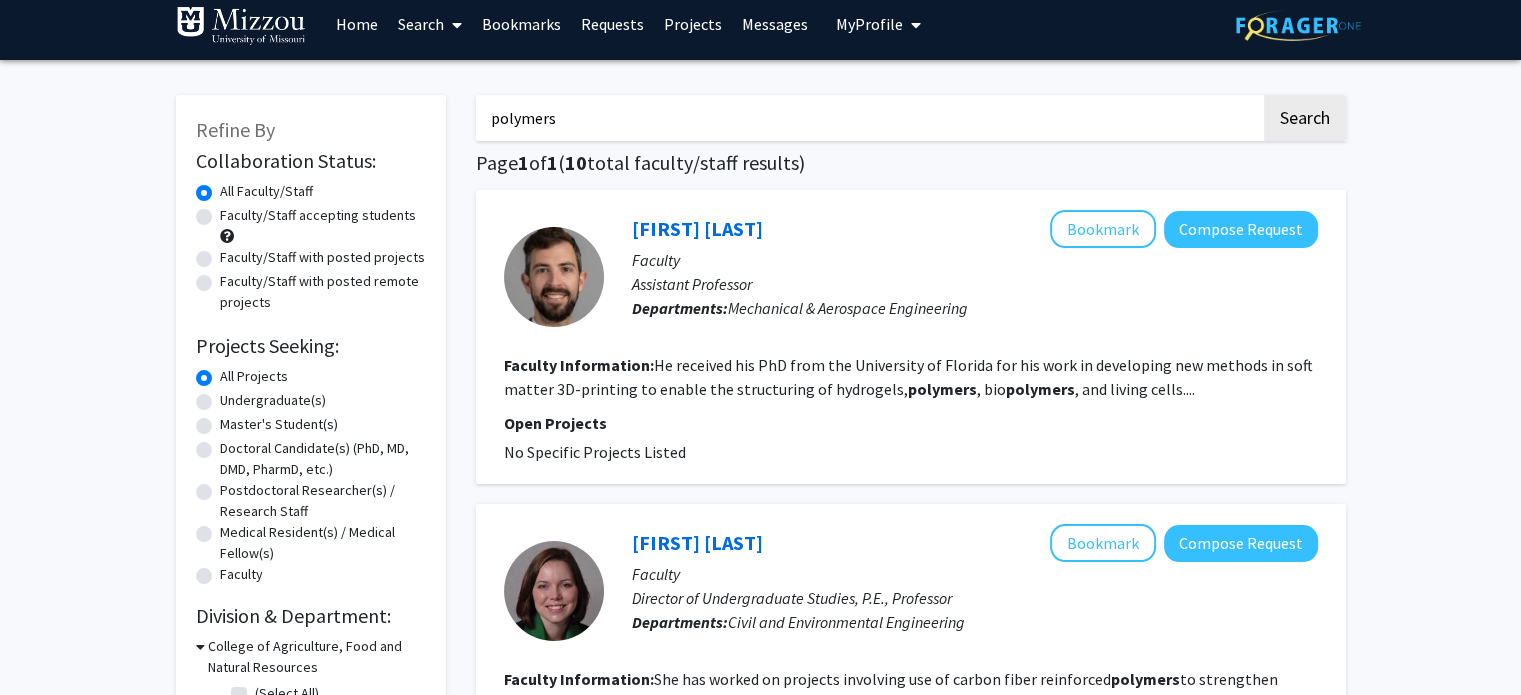 click on "Faculty Information:  He received his PhD from the University of Florida for his work in developing new methods in soft matter 3D-printing to enable the structuring of hydrogels,  polymers , bio polymers , and living cells...." 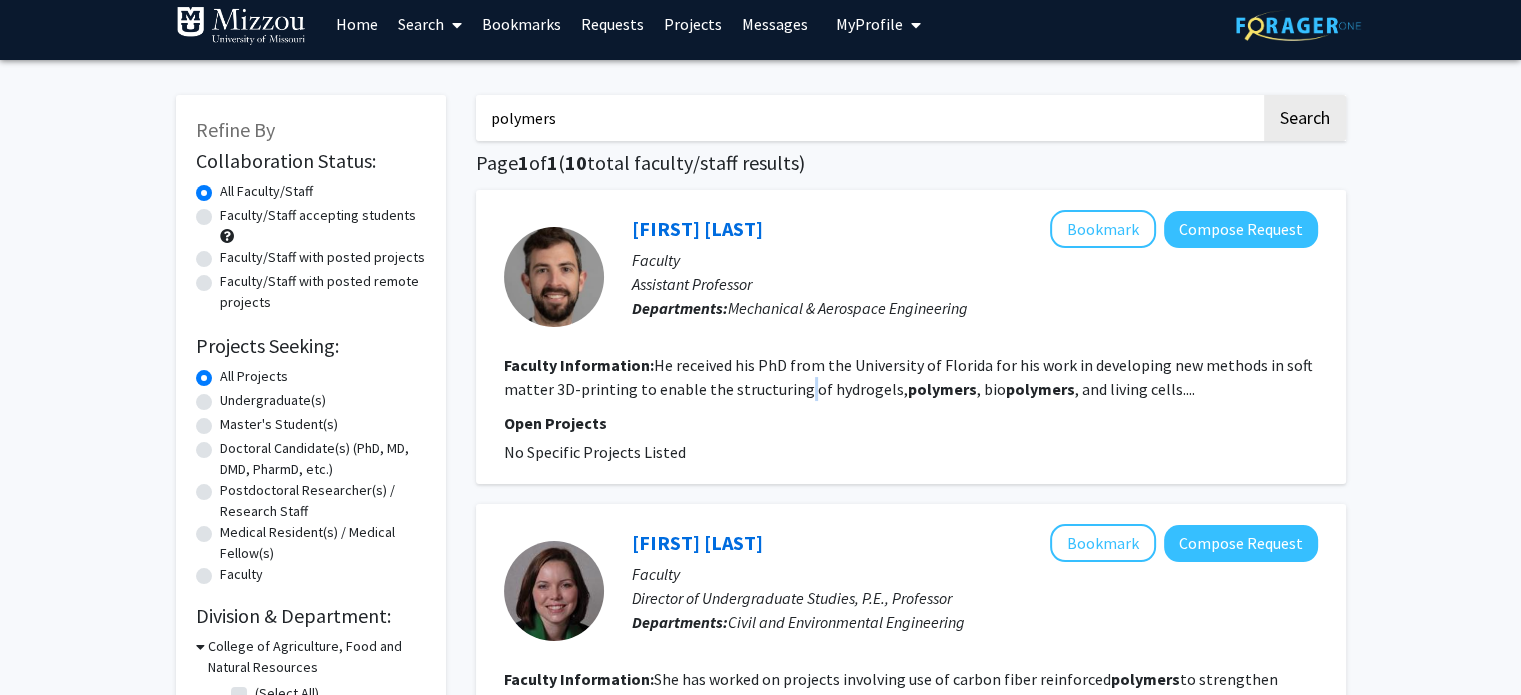 click on "He received his PhD from the University of Florida for his work in developing new methods in soft matter 3D-printing to enable the structuring of hydrogels,  polymers , bio polymers , and living cells...." 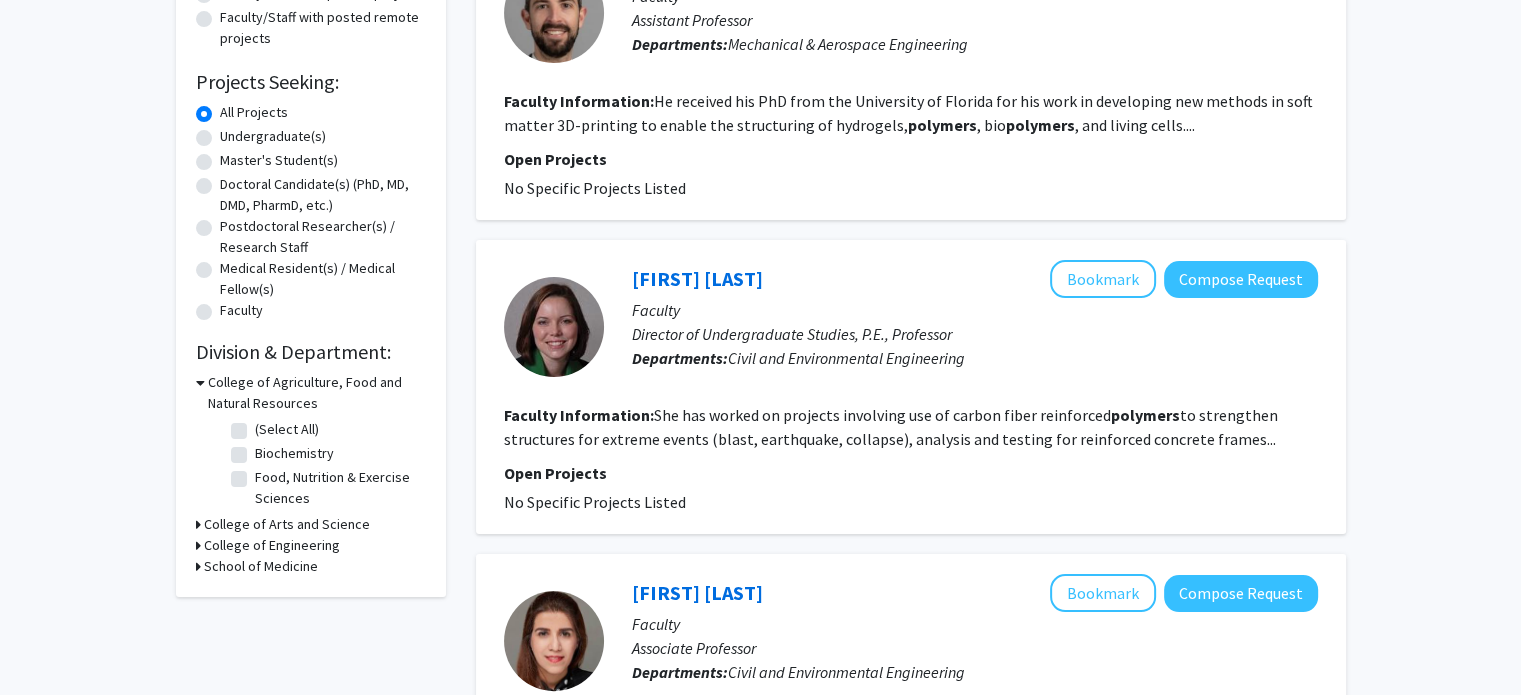 click on "She has worked on projects involving use of carbon fiber reinforced  polymers  to strengthen structures for extreme events (blast, earthquake, collapse), analysis and testing for reinforced concrete frames..." 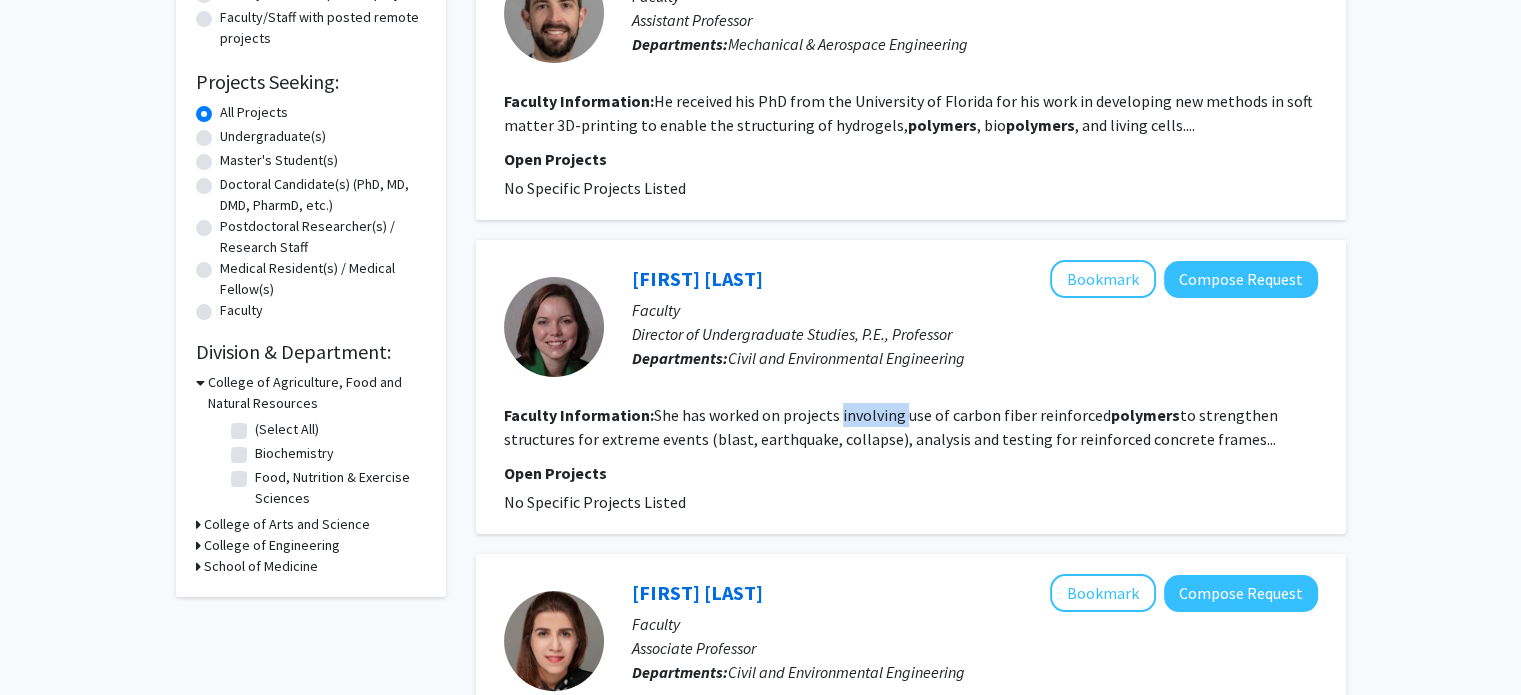 click on "She has worked on projects involving use of carbon fiber reinforced  polymers  to strengthen structures for extreme events (blast, earthquake, collapse), analysis and testing for reinforced concrete frames..." 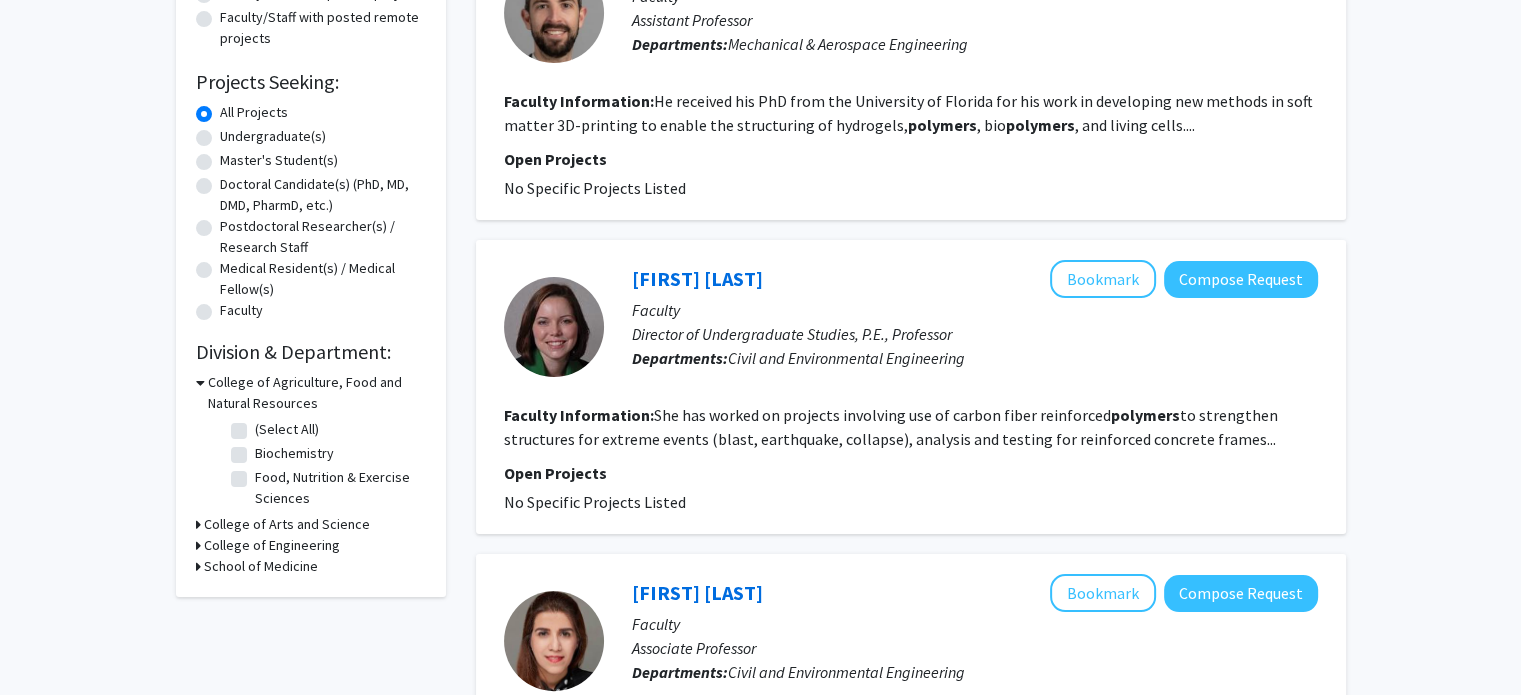 click on "She has worked on projects involving use of carbon fiber reinforced  polymers  to strengthen structures for extreme events (blast, earthquake, collapse), analysis and testing for reinforced concrete frames..." 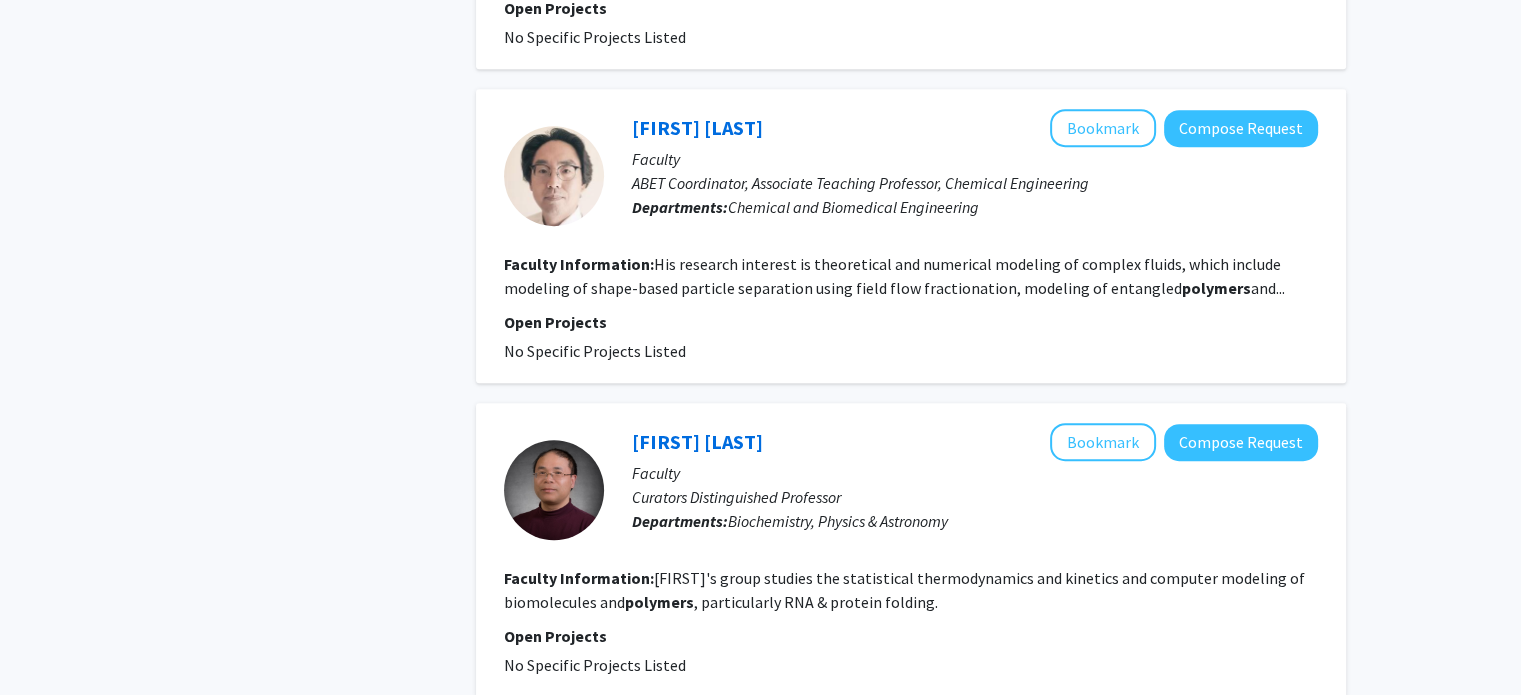 scroll, scrollTop: 1080, scrollLeft: 0, axis: vertical 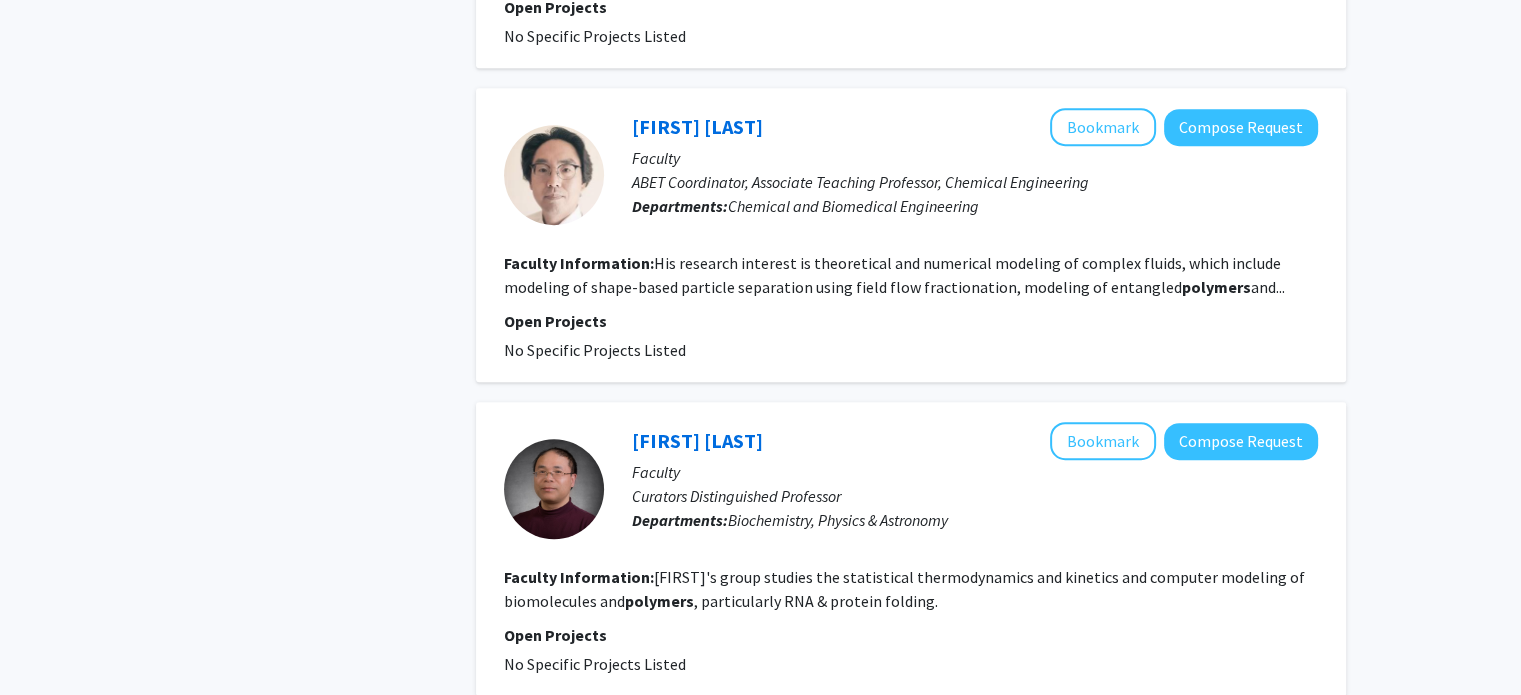 click on "His research interest is theoretical and numerical modeling of complex fluids, which include modeling of shape-based particle separation using field flow fractionation, modeling of entangled  polymers  and..." 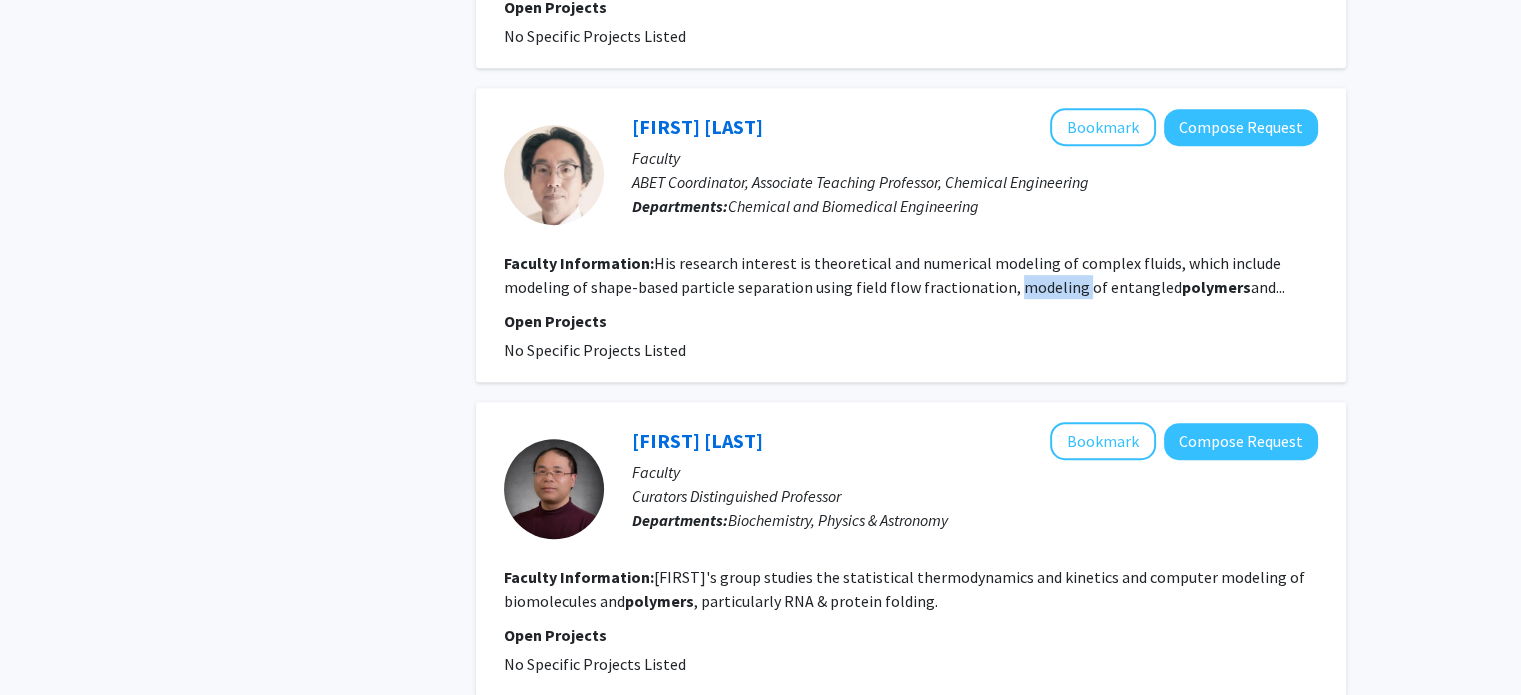 click on "His research interest is theoretical and numerical modeling of complex fluids, which include modeling of shape-based particle separation using field flow fractionation, modeling of entangled  polymers  and..." 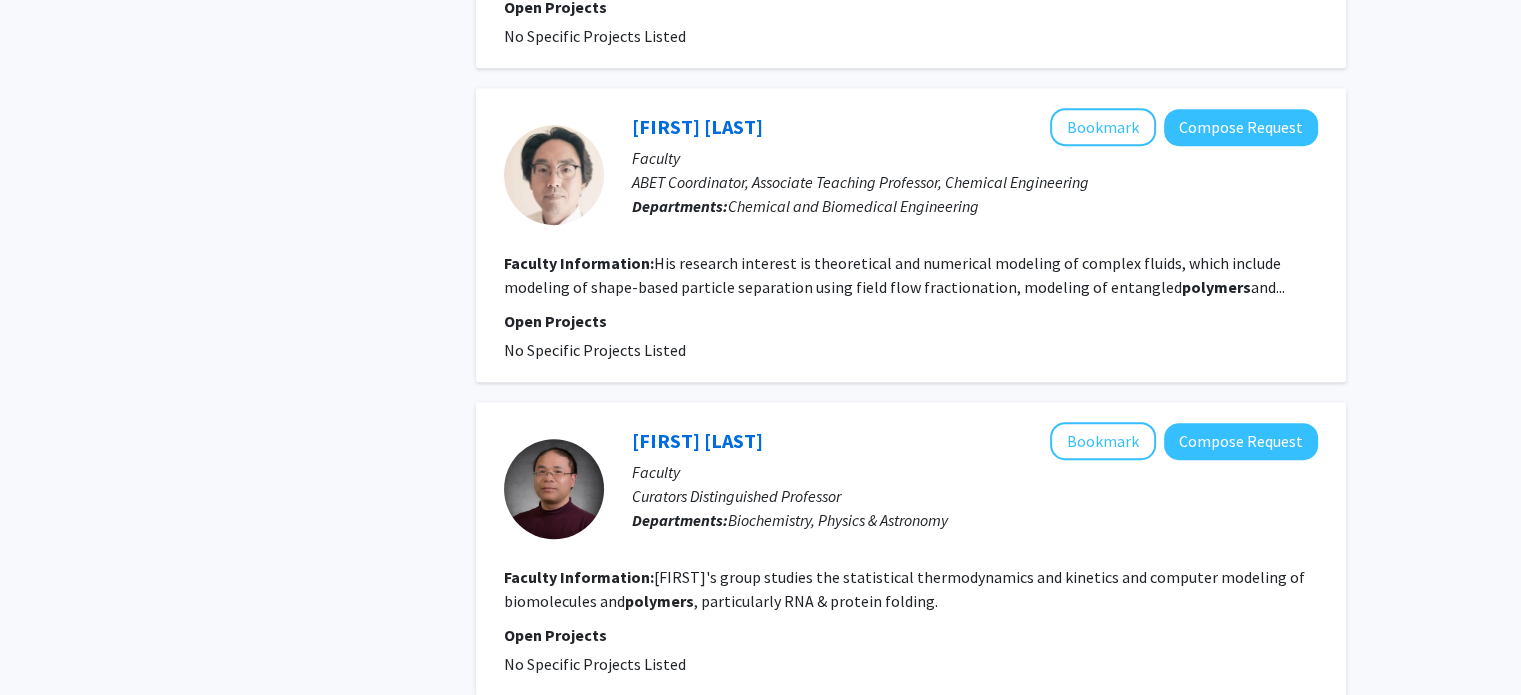 click on "His research interest is theoretical and numerical modeling of complex fluids, which include modeling of shape-based particle separation using field flow fractionation, modeling of entangled  polymers  and..." 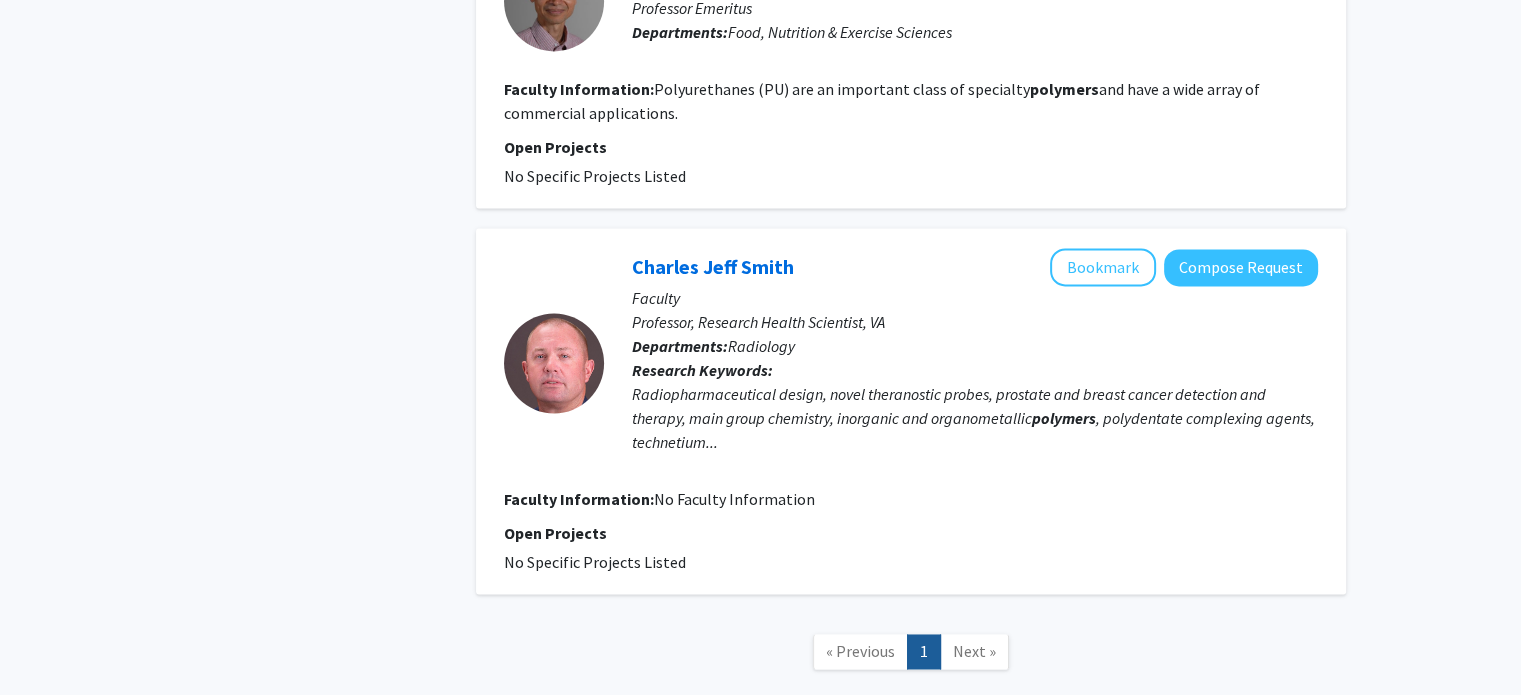 scroll, scrollTop: 2960, scrollLeft: 0, axis: vertical 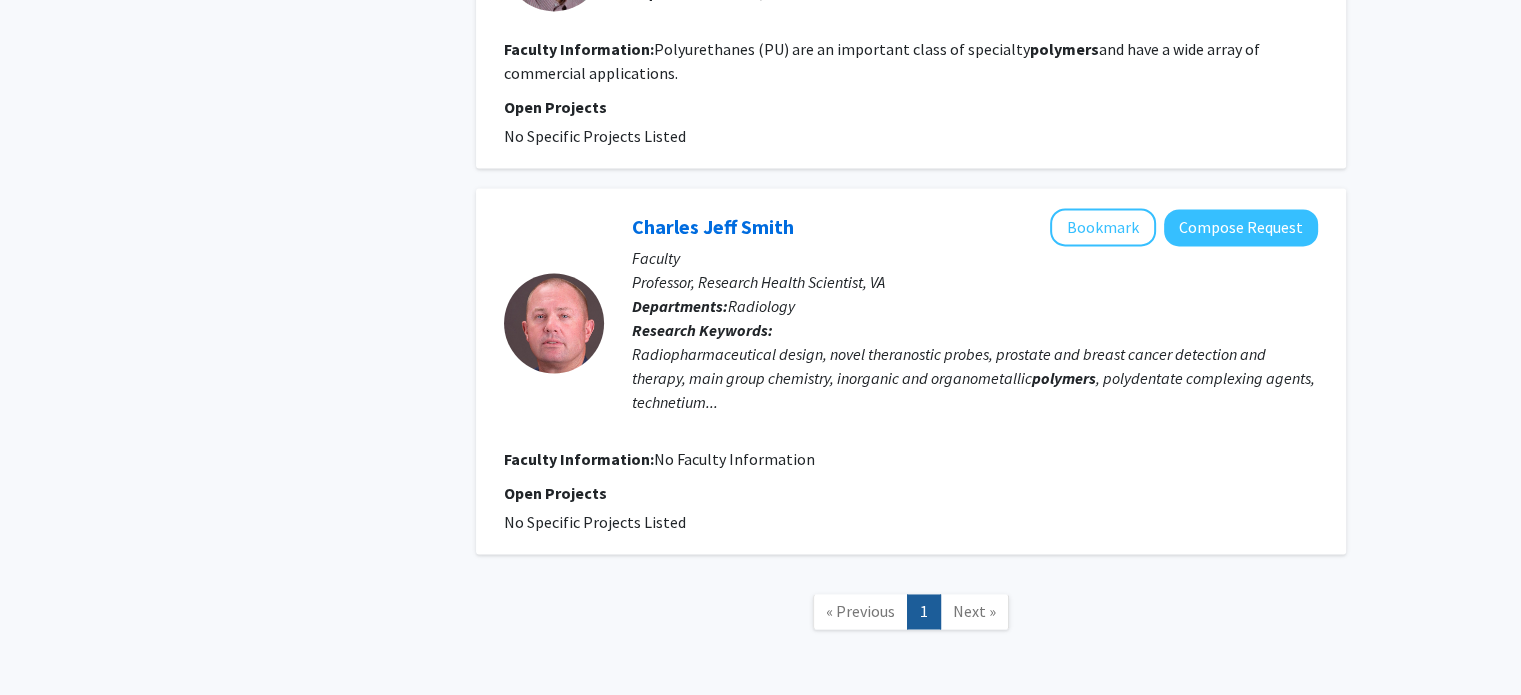 click on "Next »" 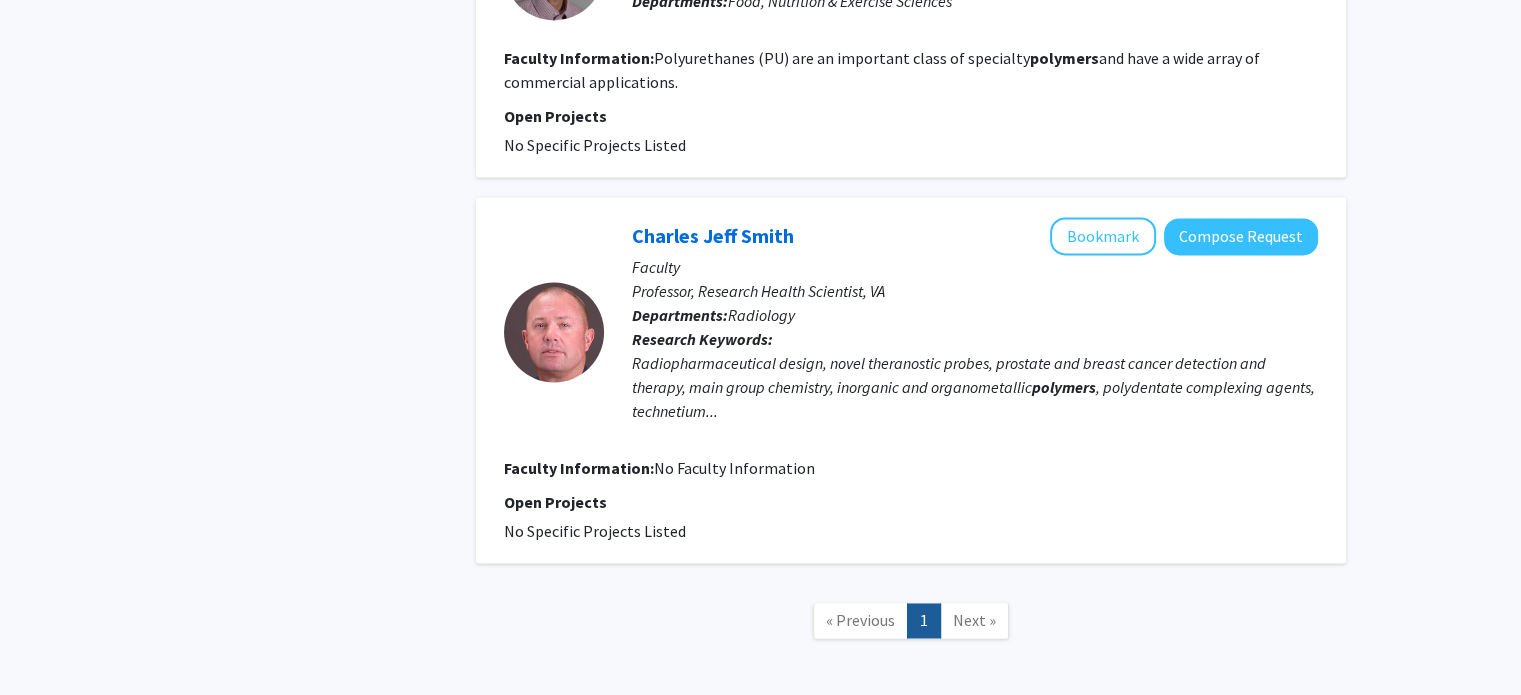 click on "Radiopharmaceutical design, novel theranostic probes, prostate and breast cancer detection and therapy, main group chemistry, inorganic and organometallic  polymers , polydentate complexing agents, technetium..." 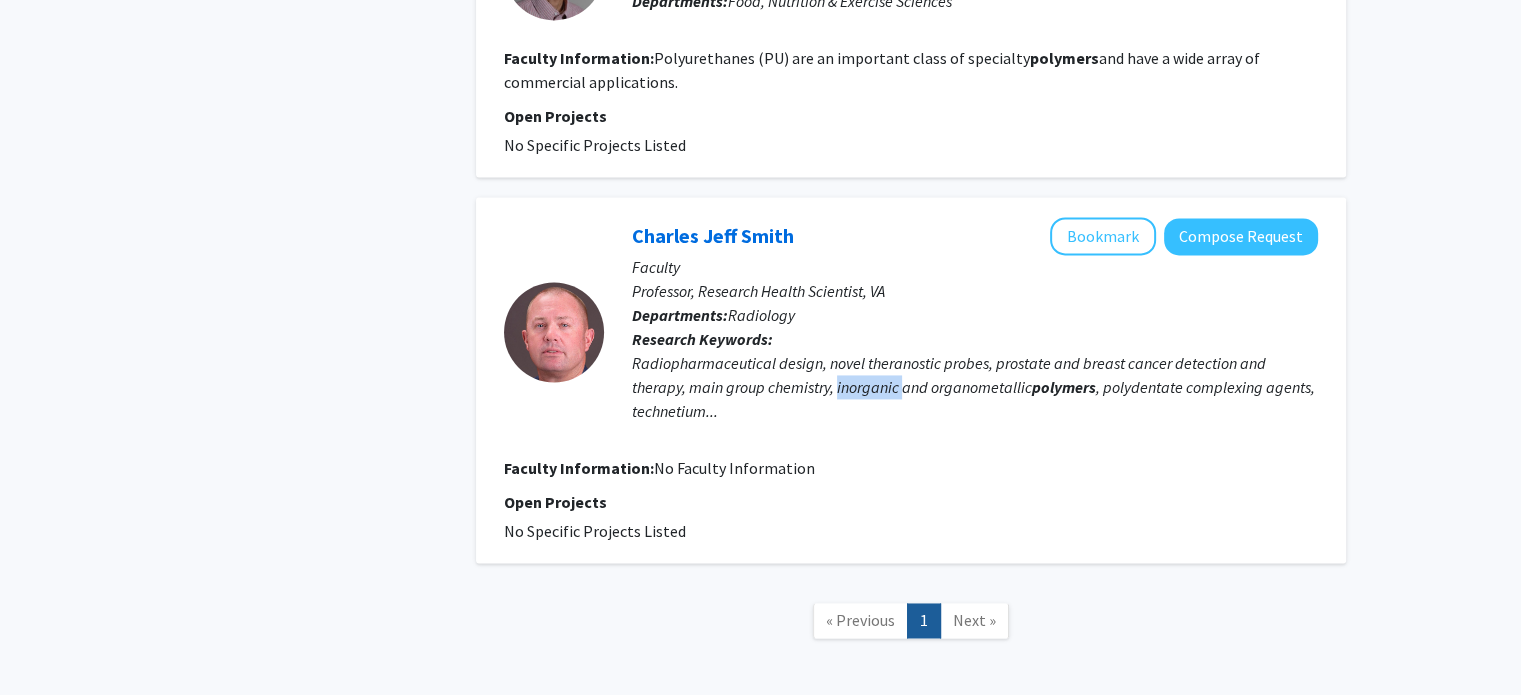 click on "Radiopharmaceutical design, novel theranostic probes, prostate and breast cancer detection and therapy, main group chemistry, inorganic and organometallic  polymers , polydentate complexing agents, technetium..." 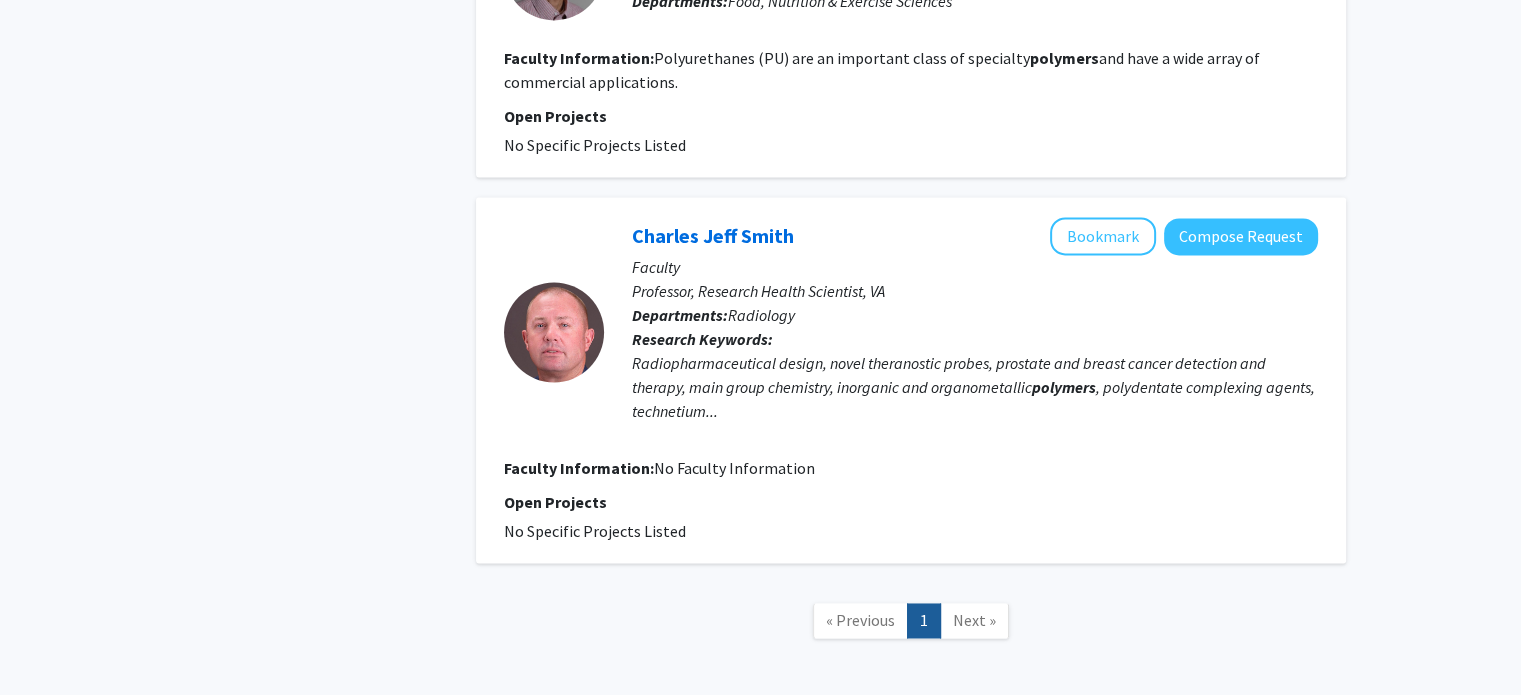 click on "Radiopharmaceutical design, novel theranostic probes, prostate and breast cancer detection and therapy, main group chemistry, inorganic and organometallic  polymers , polydentate complexing agents, technetium..." 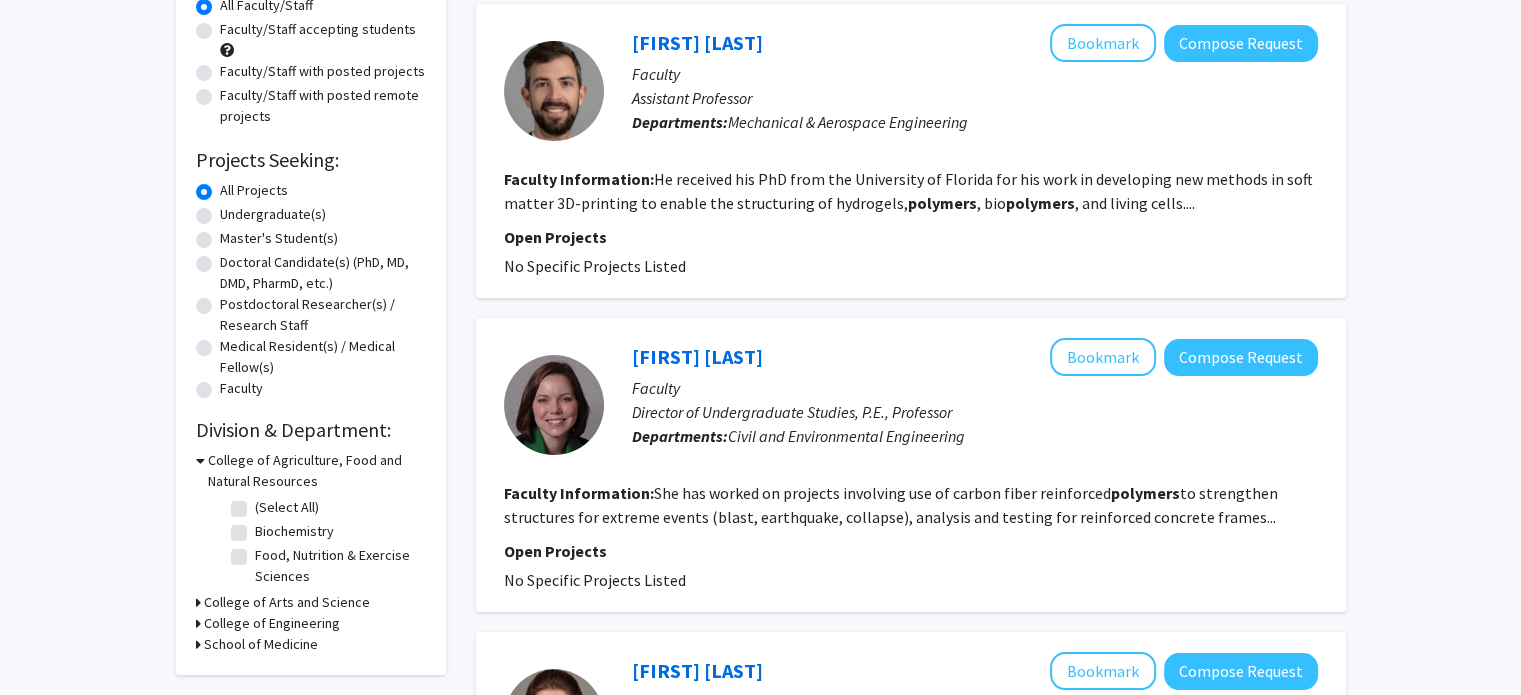scroll, scrollTop: 0, scrollLeft: 0, axis: both 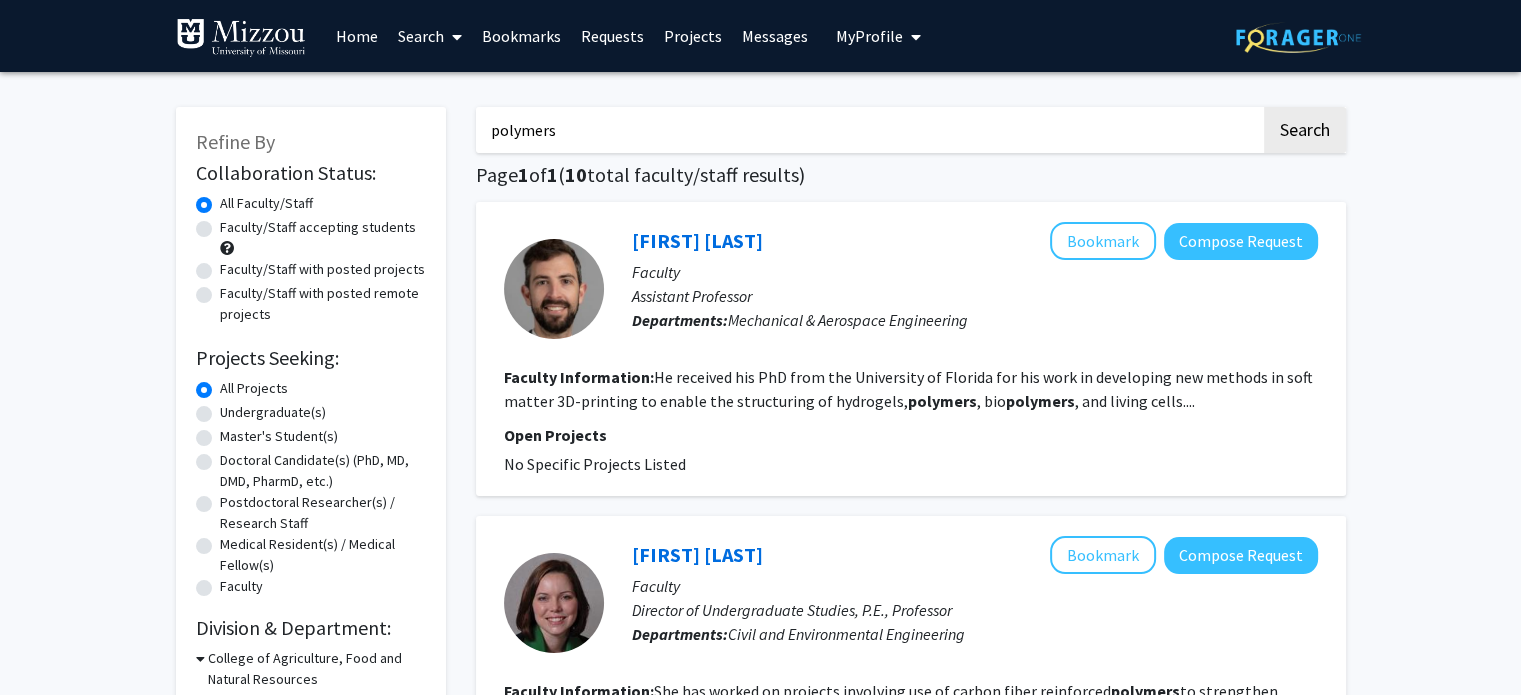 click on "polymers" at bounding box center [868, 130] 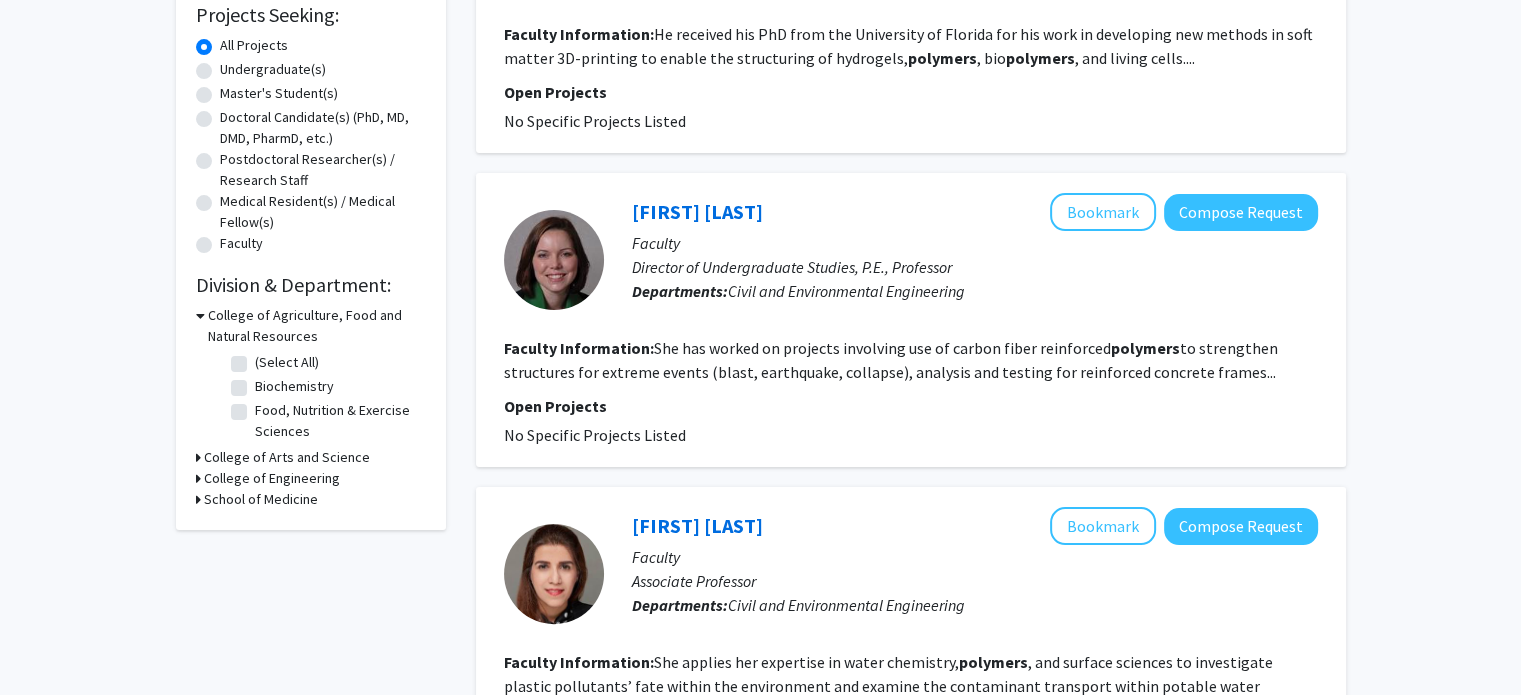 scroll, scrollTop: 344, scrollLeft: 0, axis: vertical 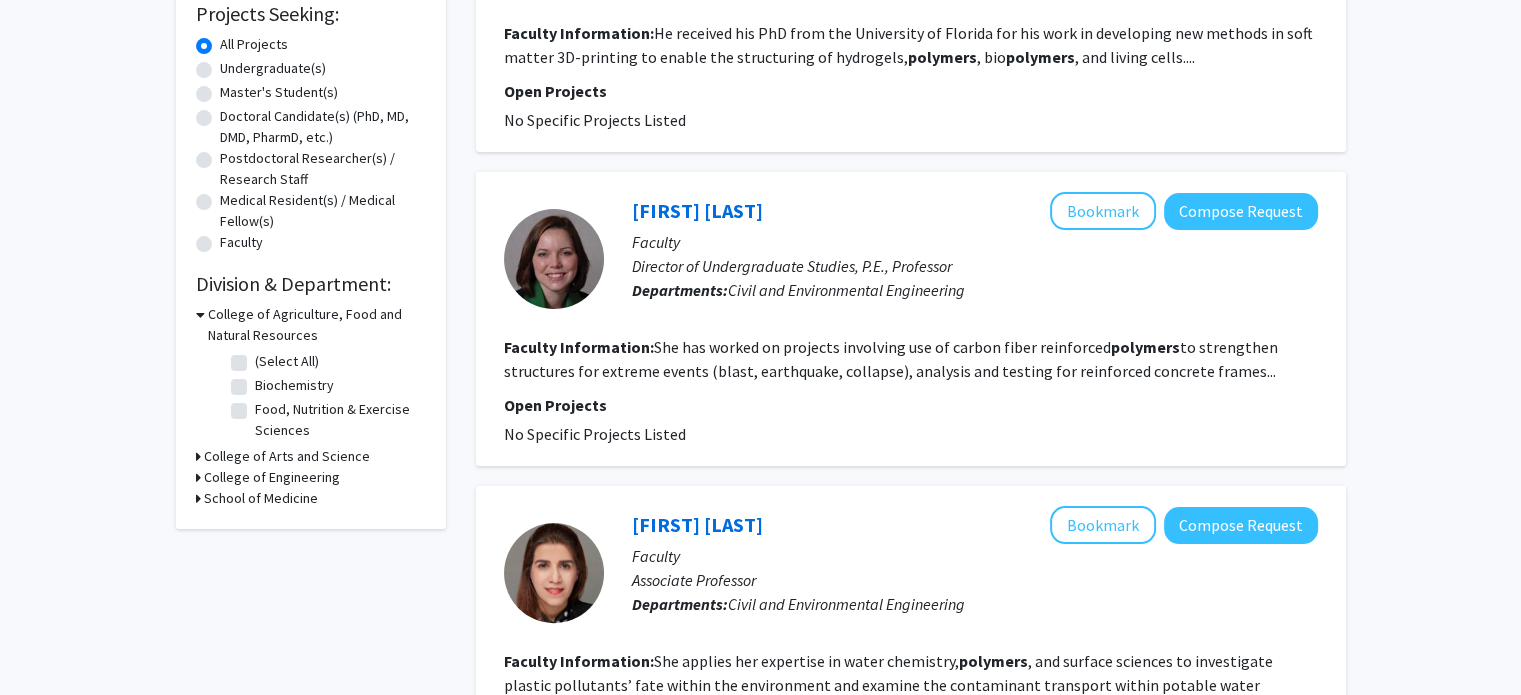 click on "She has worked on projects involving use of carbon fiber reinforced  polymers  to strengthen structures for extreme events (blast, earthquake, collapse), analysis and testing for reinforced concrete frames..." 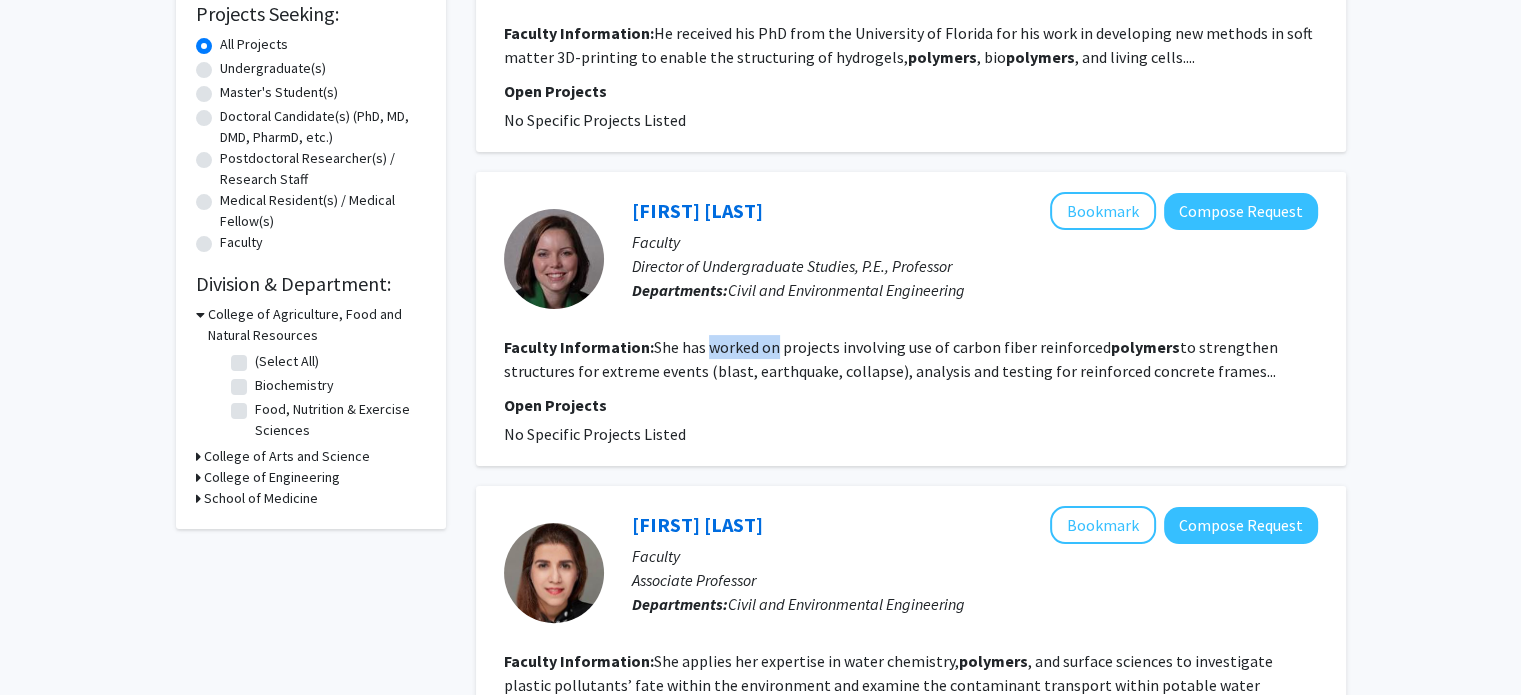 drag, startPoint x: 764, startPoint y: 348, endPoint x: 740, endPoint y: 354, distance: 24.738634 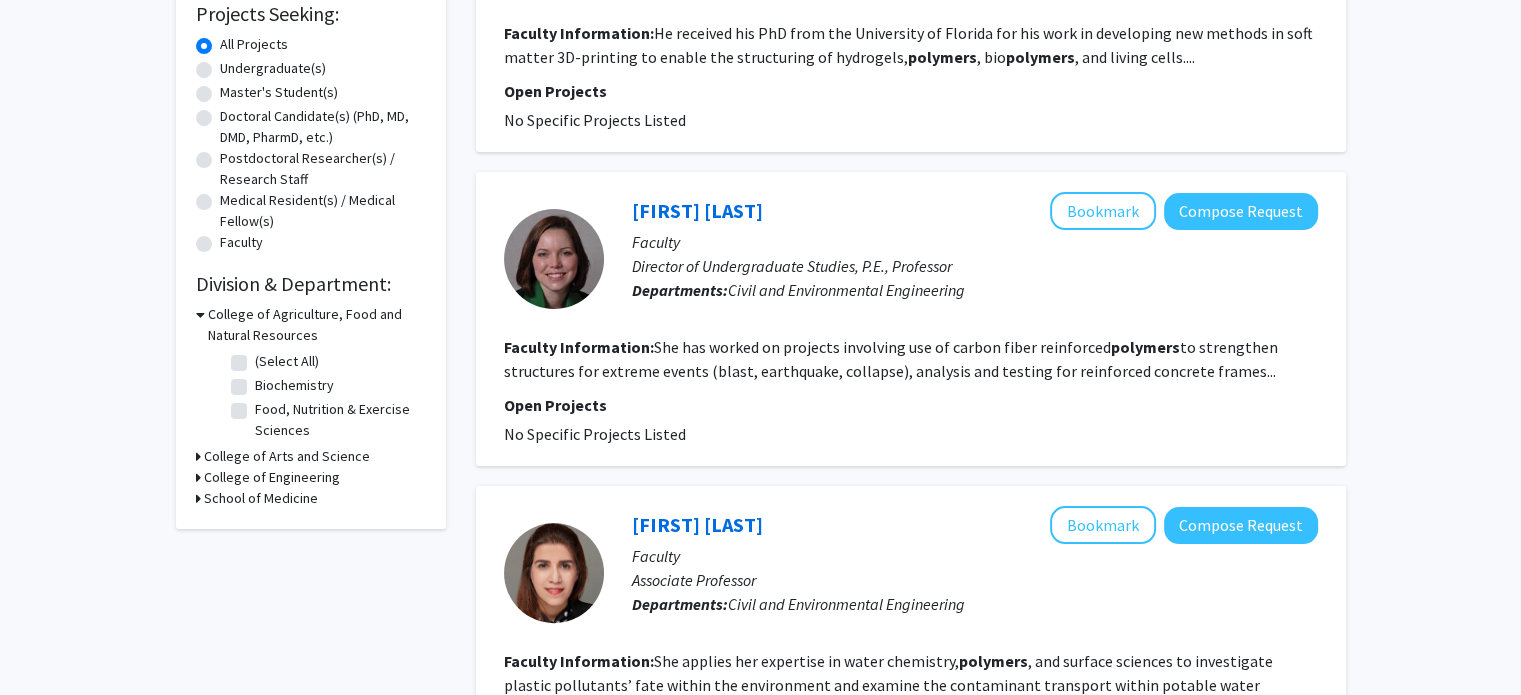 click on "Faculty Information:" 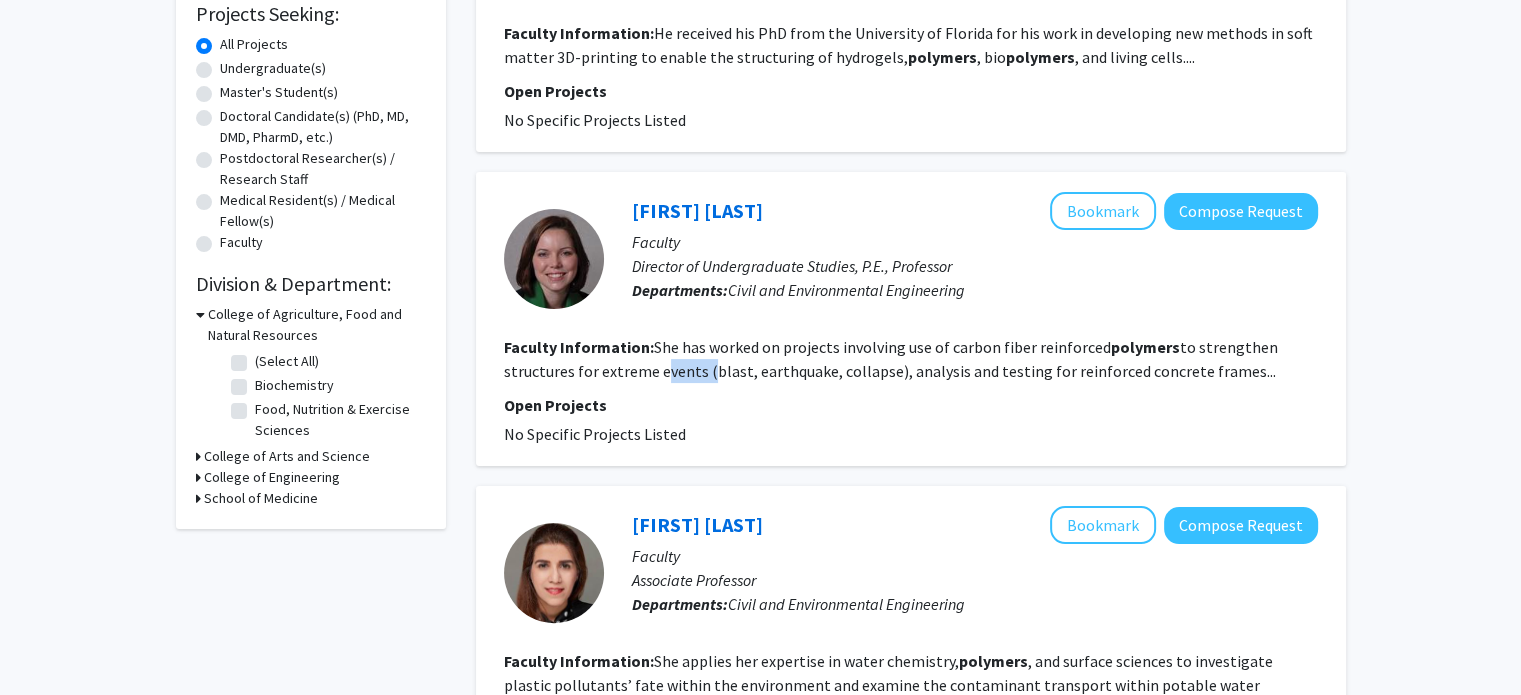 click on "She has worked on projects involving use of carbon fiber reinforced  polymers  to strengthen structures for extreme events (blast, earthquake, collapse), analysis and testing for reinforced concrete frames..." 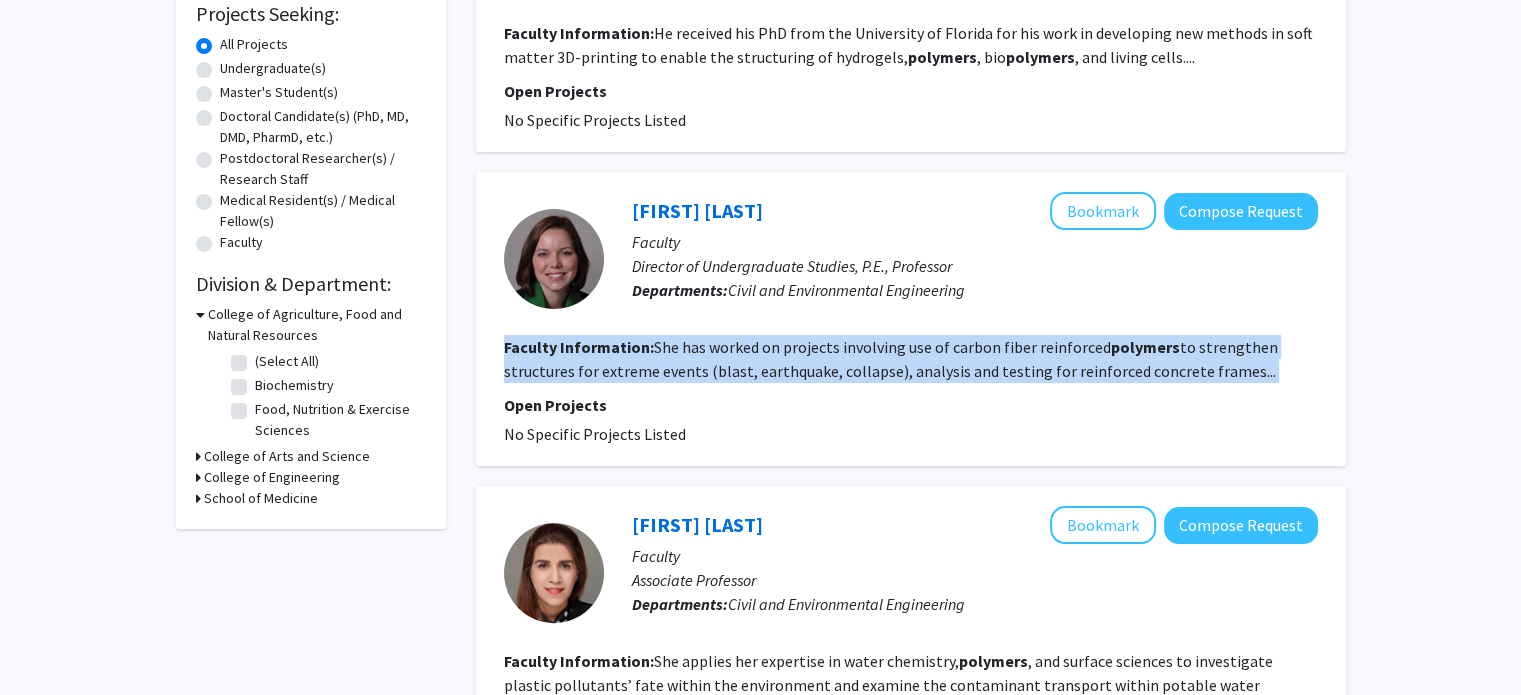 click on "She has worked on projects involving use of carbon fiber reinforced  polymers  to strengthen structures for extreme events (blast, earthquake, collapse), analysis and testing for reinforced concrete frames..." 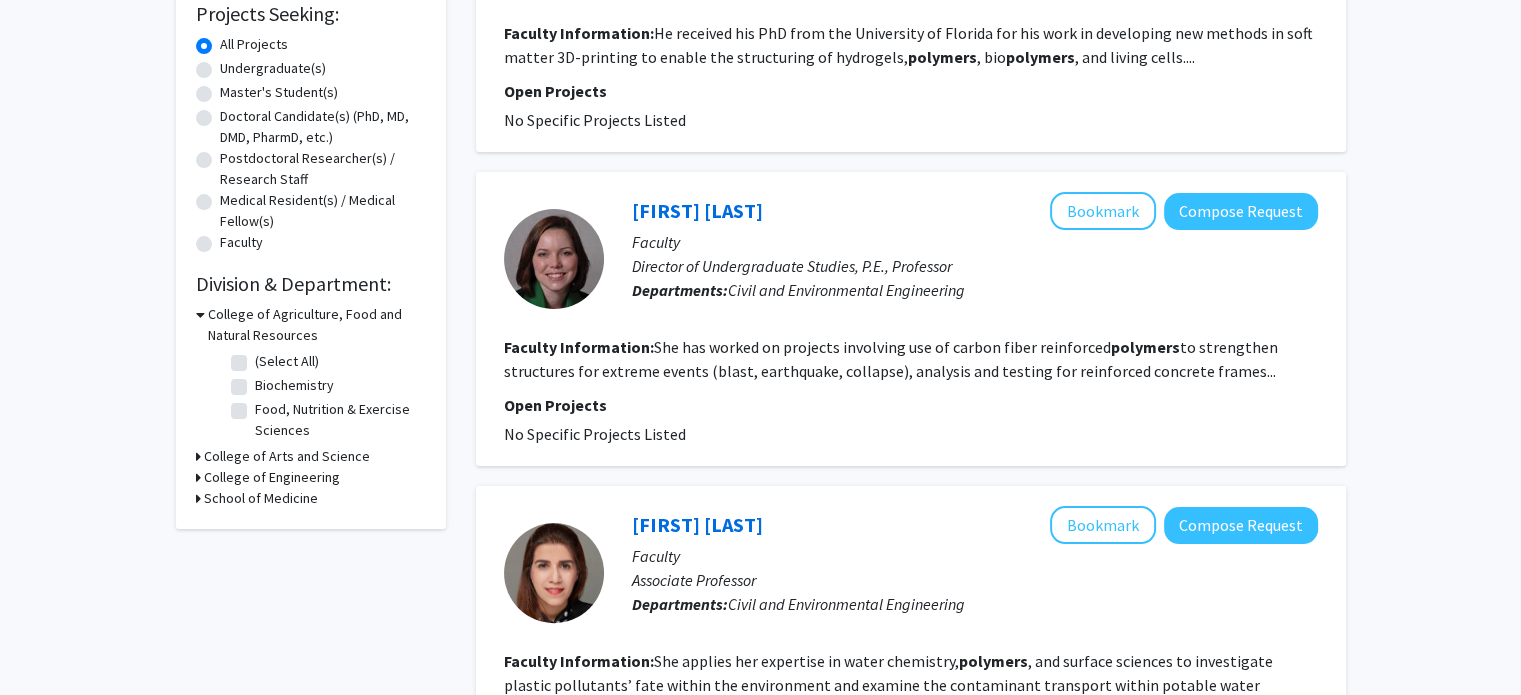 click on "Open Projects" 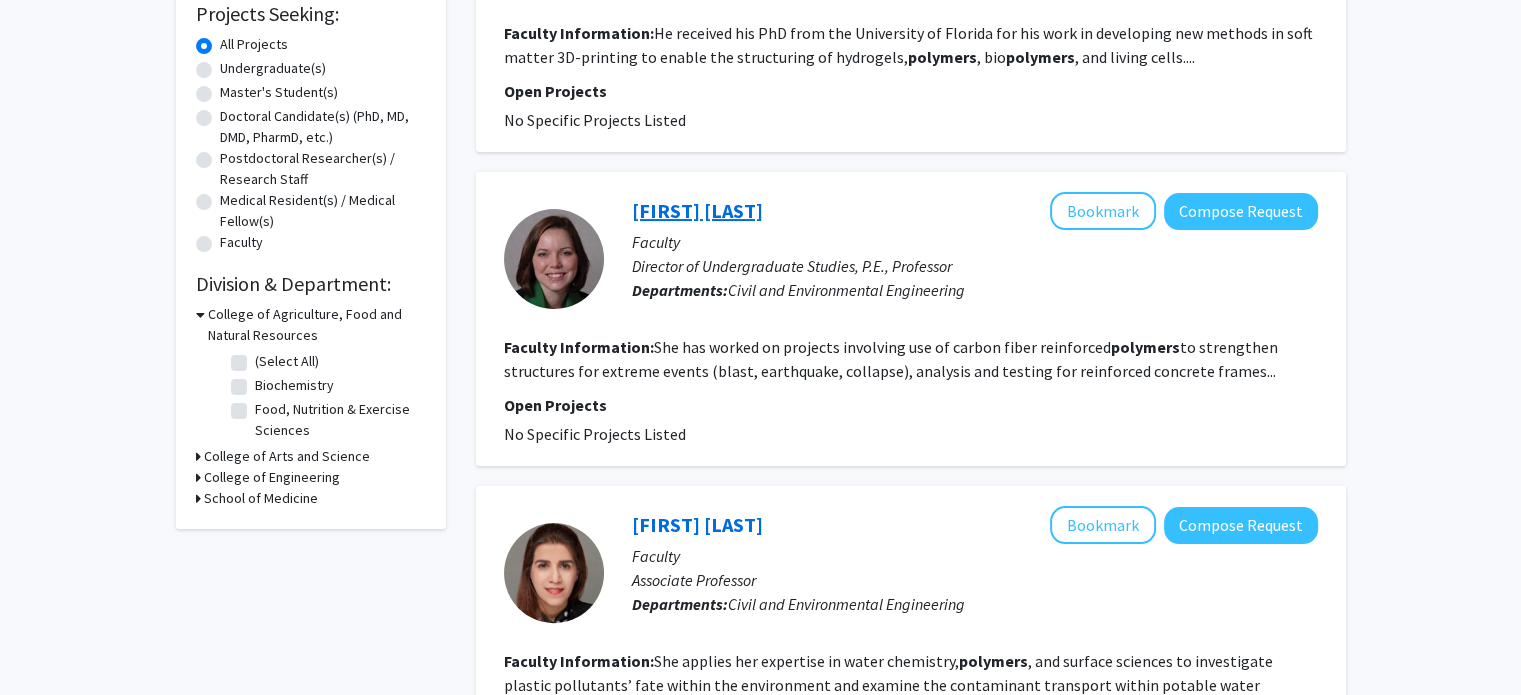click on "[FIRST] [LAST]" 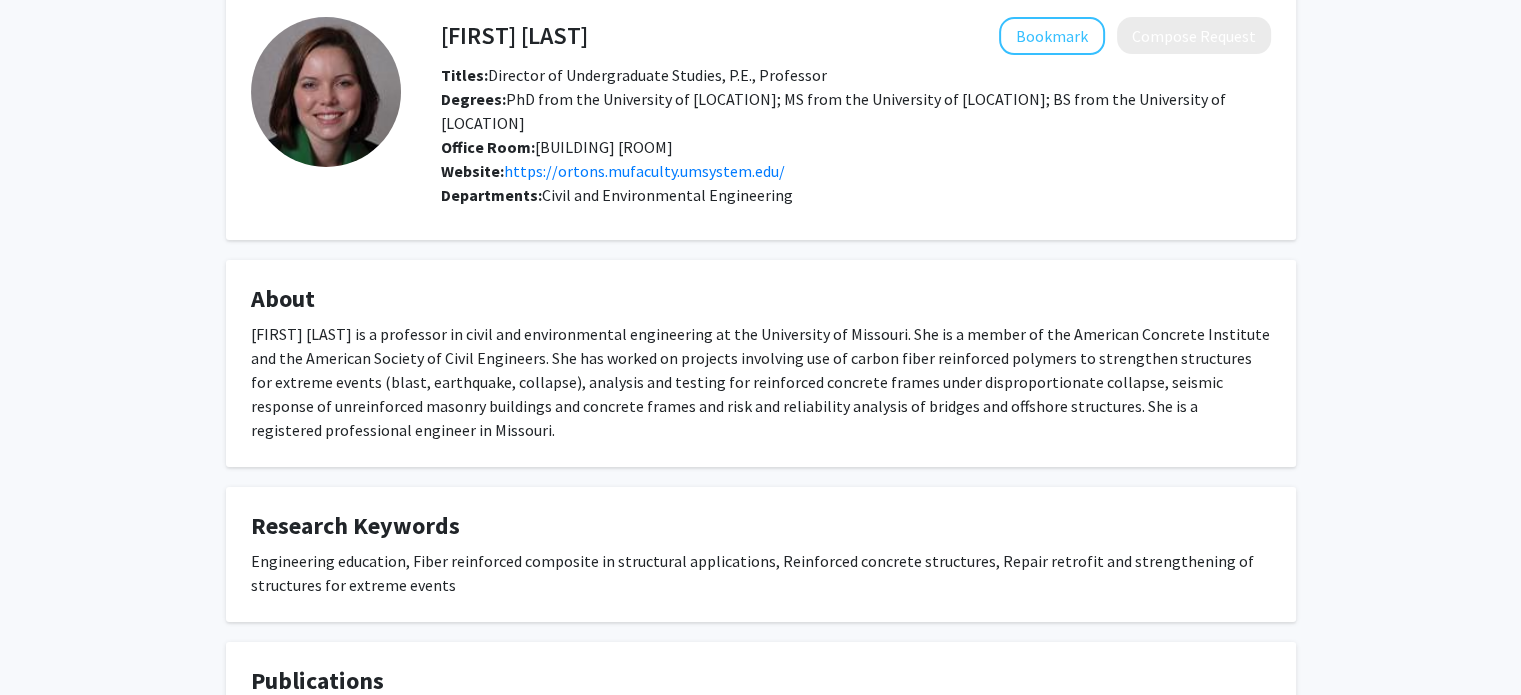 scroll, scrollTop: 106, scrollLeft: 0, axis: vertical 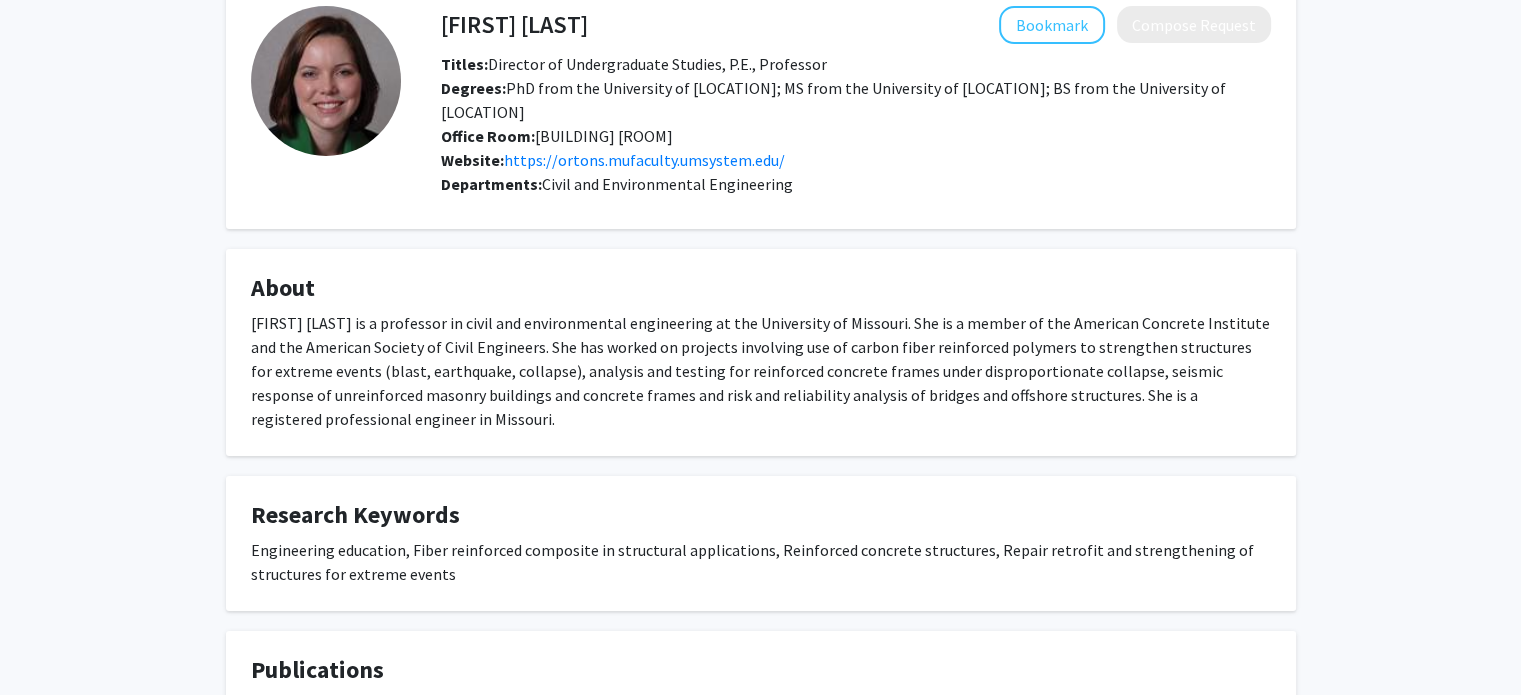 click on "[FIRST] [LAST] is a professor in civil and environmental engineering at the University of Missouri. She is a member of the American Concrete Institute and the American Society of Civil Engineers. She has worked on projects involving use of carbon fiber reinforced polymers to strengthen structures for extreme events (blast, earthquake, collapse), analysis and testing for reinforced concrete frames under disproportionate collapse, seismic response of unreinforced masonry buildings and concrete frames and risk and reliability analysis of bridges and offshore structures. She is a registered professional engineer in Missouri." 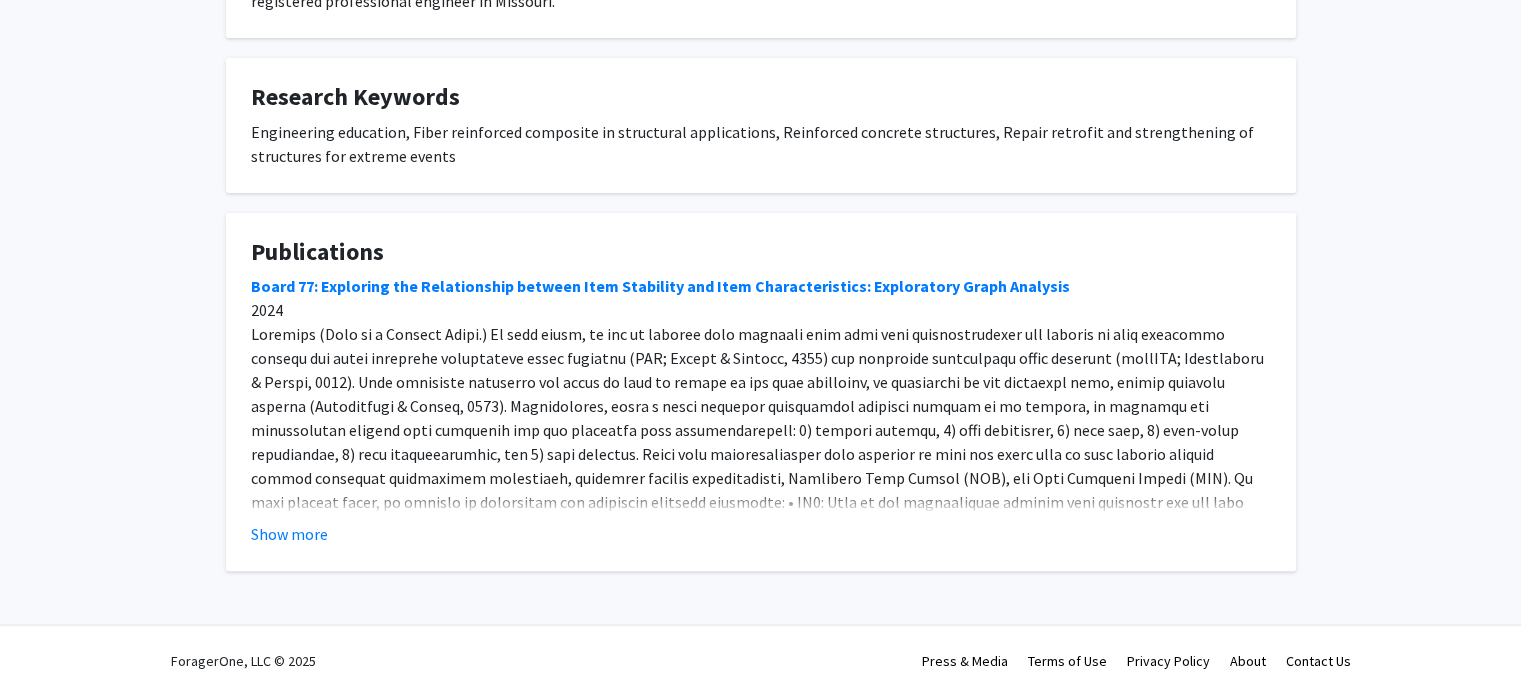 scroll, scrollTop: 0, scrollLeft: 0, axis: both 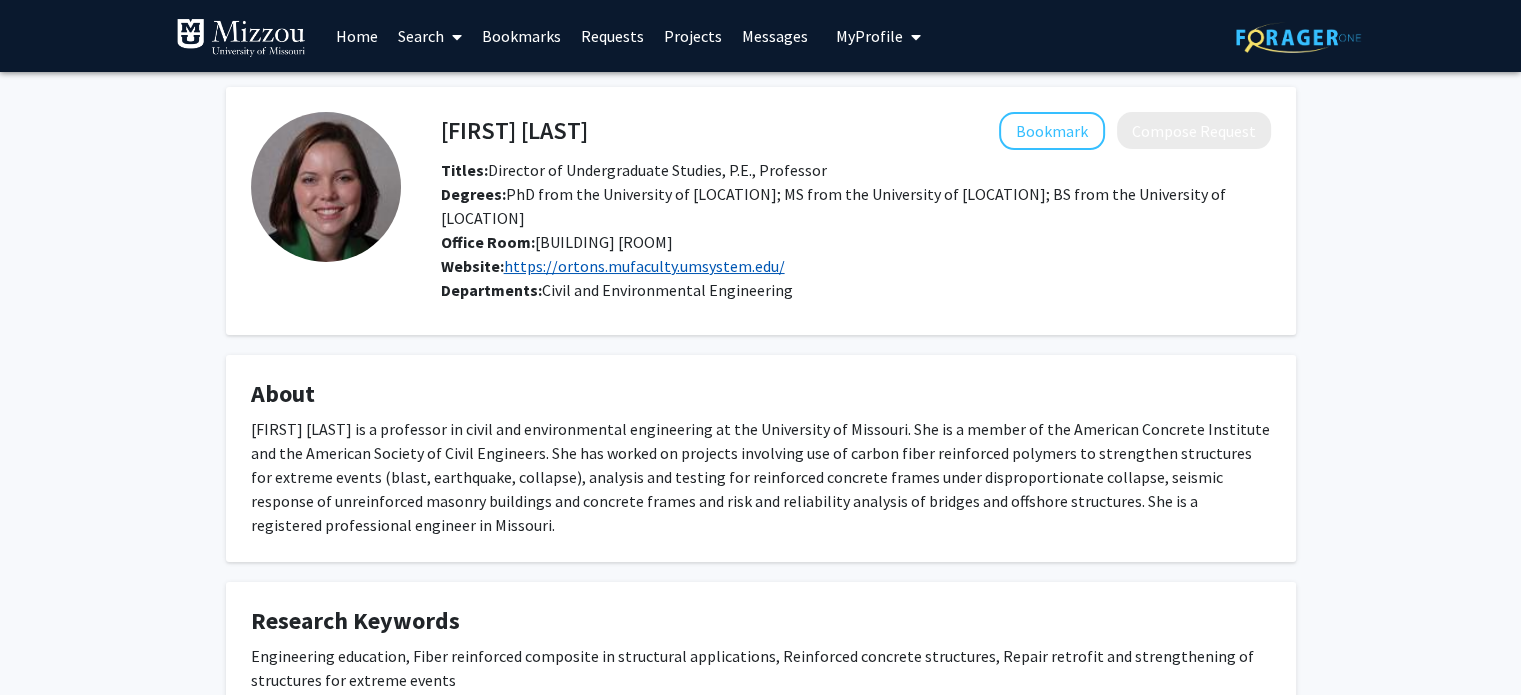 click on "https://ortons.mufaculty.umsystem.edu/" 